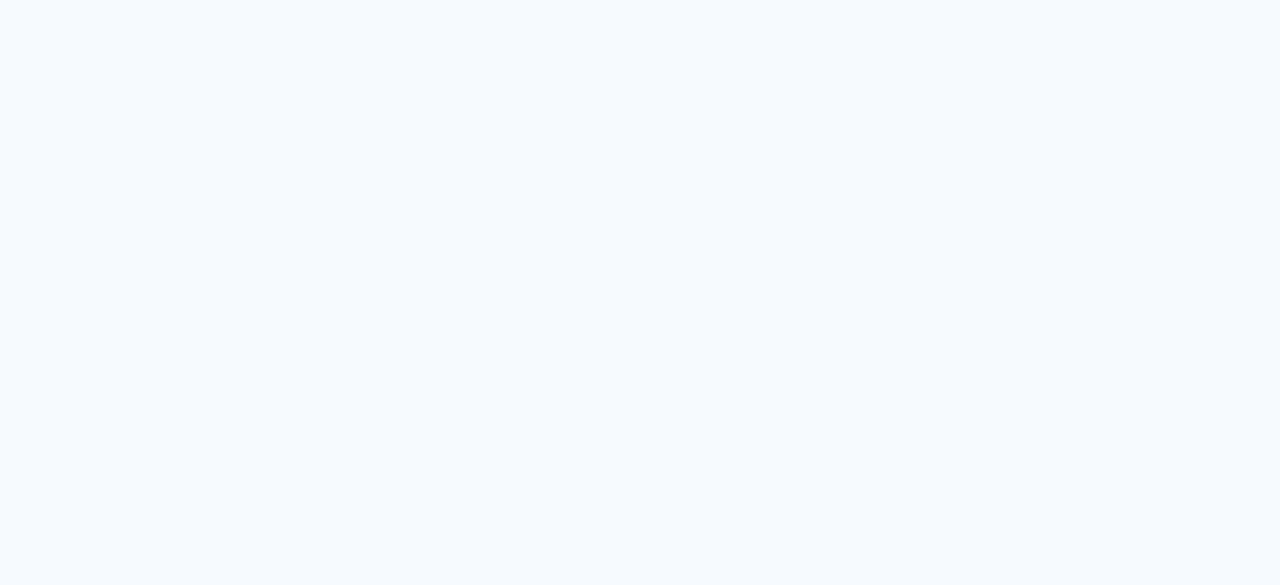 scroll, scrollTop: 0, scrollLeft: 0, axis: both 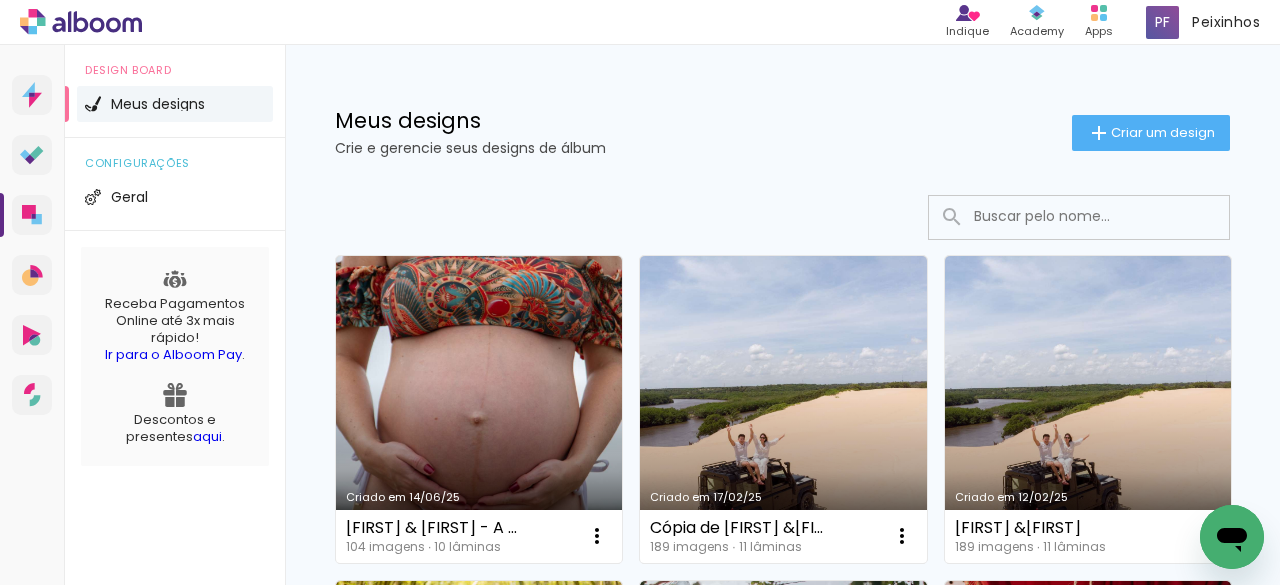 click on "Criado em [DATE] [FIRST] & [FIRST] - A espera de Lis 104 imagens  ∙ 10 lâminas  Abrir Fazer uma cópia Excluir Criado em [DATE] Cópia de [FIRST] & [FIRST] 189 imagens  ∙ 11 lâminas  Abrir Fazer uma cópia Excluir Criado em [DATE] [FIRST] & [FIRST] 189 imagens  ∙ 11 lâminas  Abrir Fazer uma cópia Excluir Criado em [DATE] gestante [NAME] 26 imagens  ∙ 13 lâminas  Abrir Fazer uma cópia Excluir Criado em [DATE] batizado [NAME] 83 imagens  ∙ 15 lâminas  Abrir Fazer uma cópia Excluir Criado em [DATE] circo [NAME] 12 imagens  ∙ 6 lâminas  Abrir Fazer uma cópia Excluir Criado em [DATE] natal [YEAR] 18 imagens  ∙ 6 lâminas  Abrir Fazer uma cópia Excluir Criado em [DATE] Cópia de [NAME] páscoa 21 imagens  ∙ 6 lâminas  Abrir Fazer uma cópia Excluir Criado em [DATE] Cópia de Casamento [FIRST] e [FIRST] 161 imagens  ∙ 23 lâminas  Abrir Fazer uma cópia Excluir Criado em [DATE] Casamento [FIRST] e [FIRST] 159 imagens  ∙ 23 lâminas  Abrir Fazer uma cópia Excluir Criado em [DATE] Abrir" at bounding box center [782, 1707] 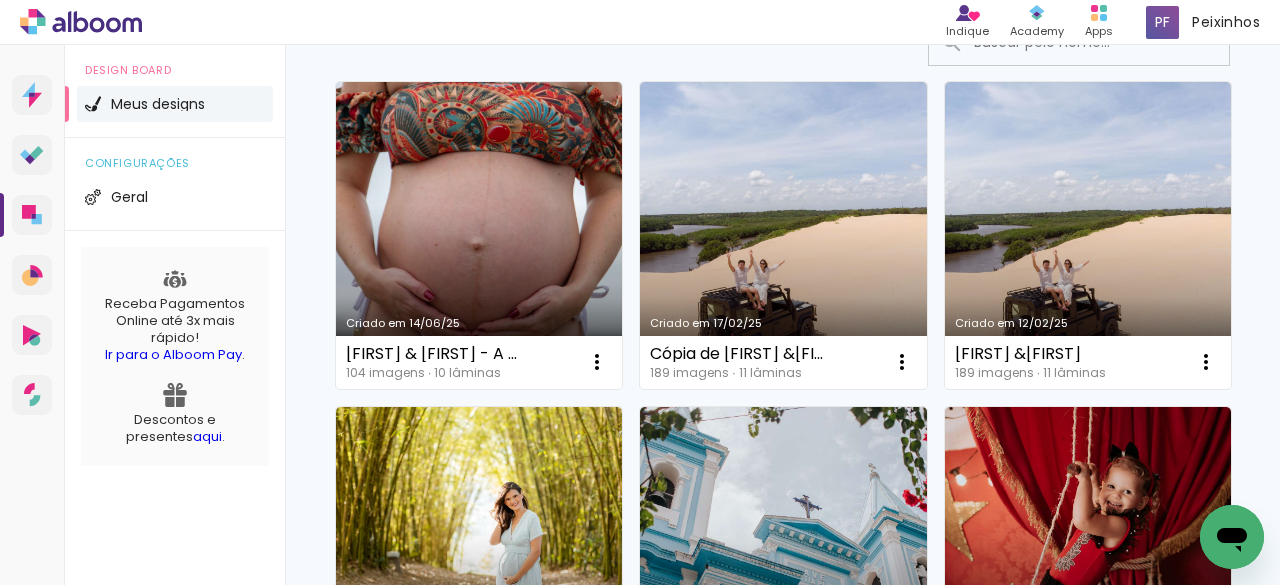 scroll, scrollTop: 0, scrollLeft: 0, axis: both 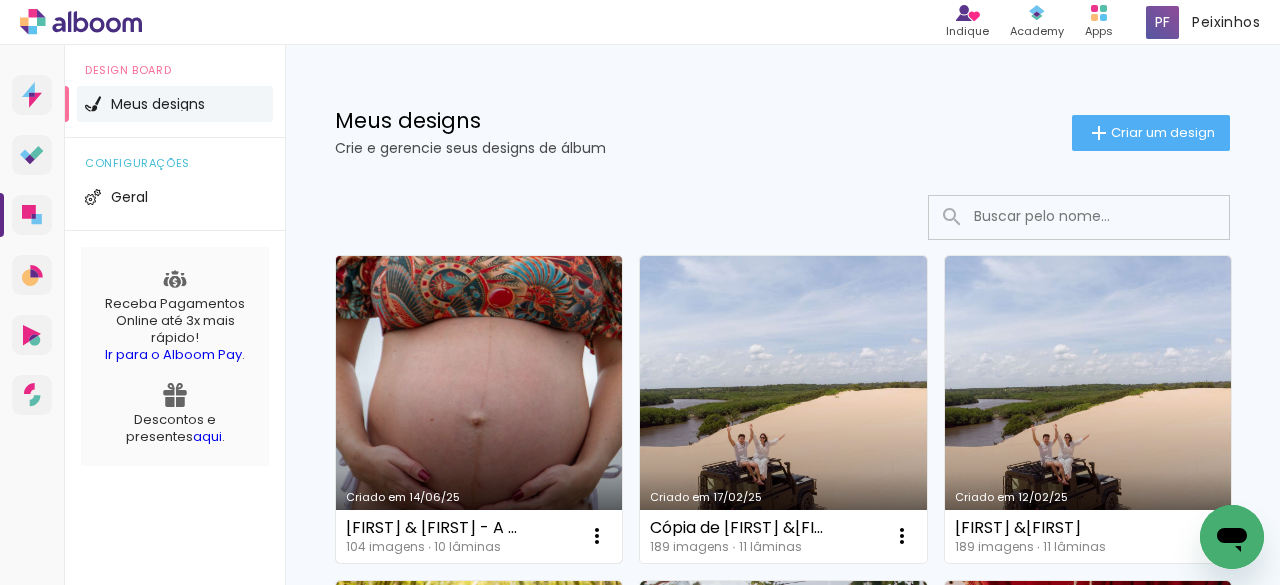 click on "Criado em 14/06/25" at bounding box center (479, 409) 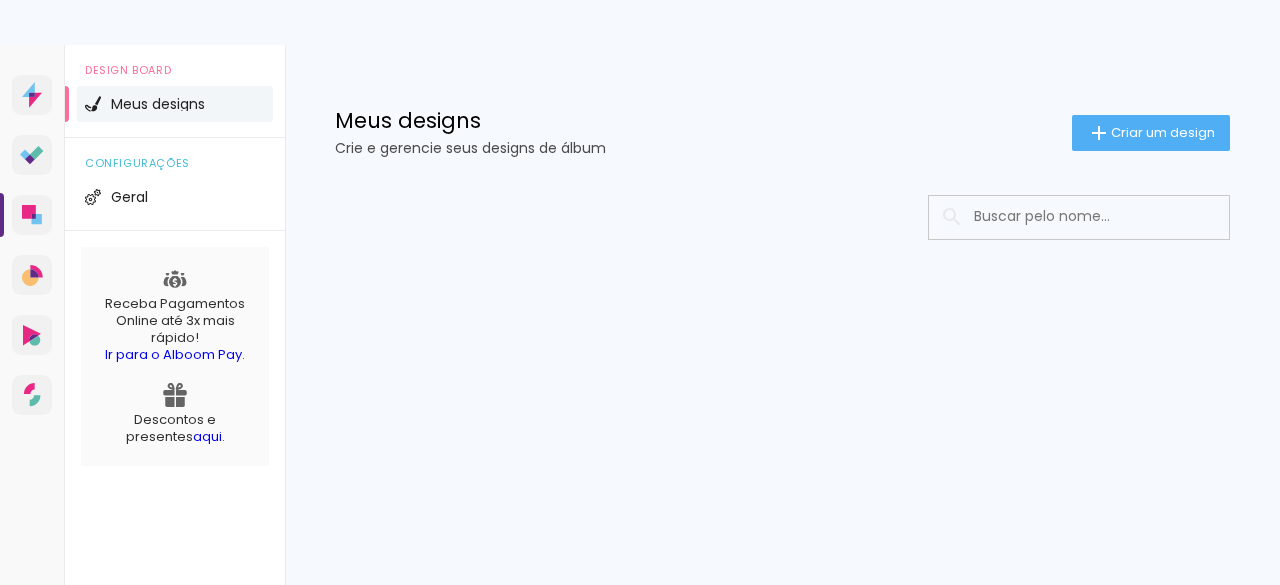 scroll, scrollTop: 0, scrollLeft: 0, axis: both 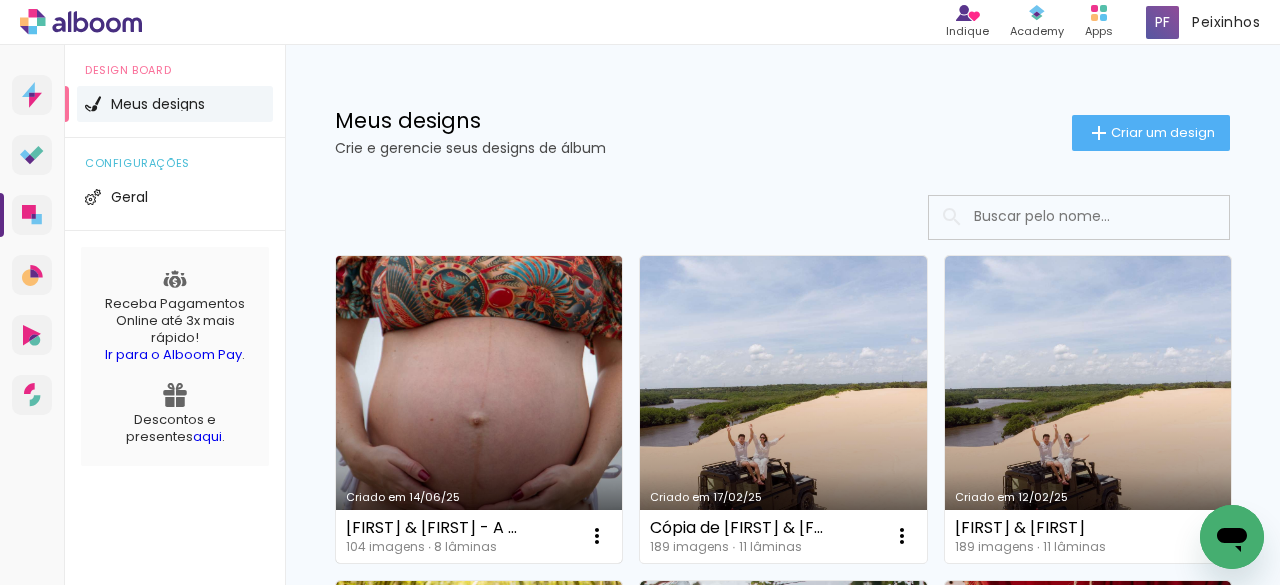 click on "Criado em 14/06/25" at bounding box center (479, 409) 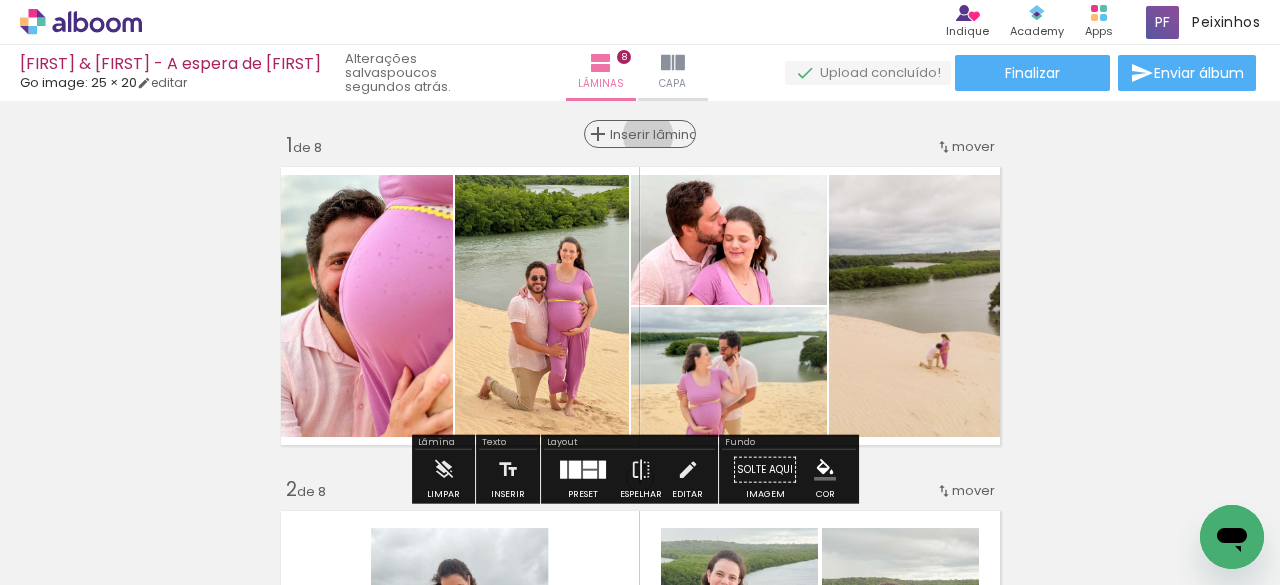 click on "Inserir lâmina" at bounding box center [649, 134] 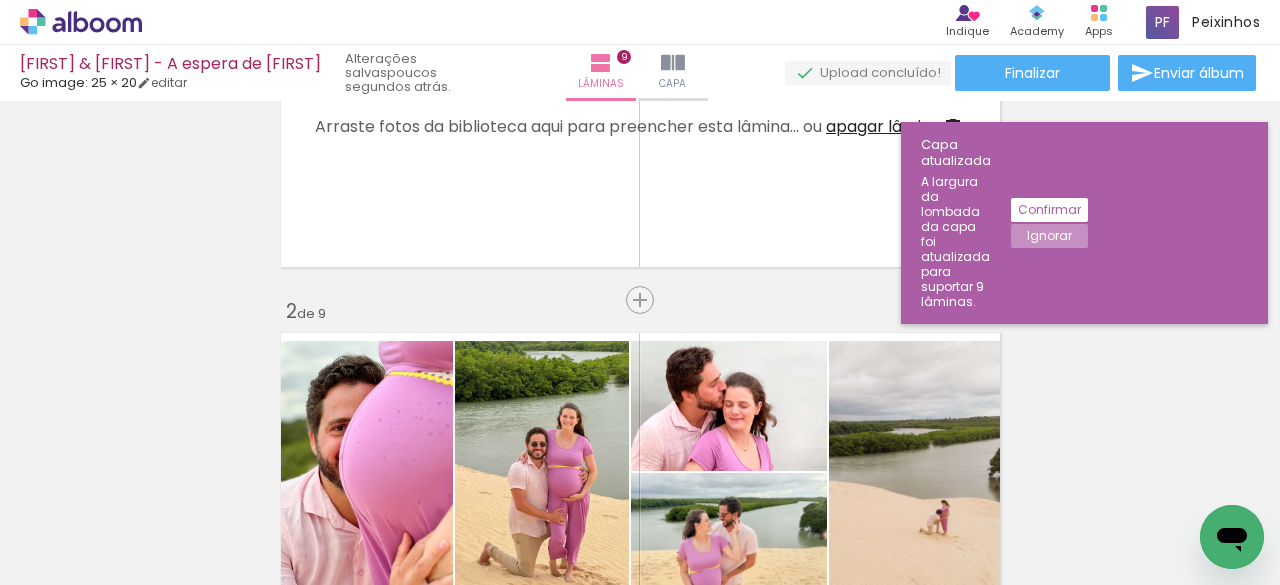 scroll, scrollTop: 200, scrollLeft: 0, axis: vertical 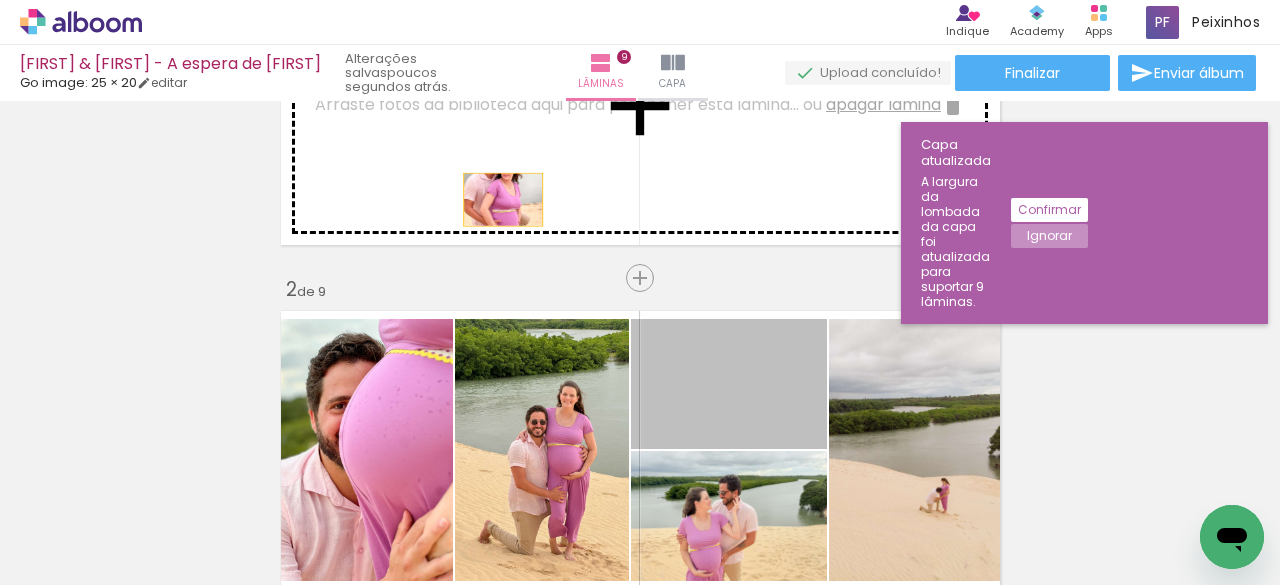 drag, startPoint x: 714, startPoint y: 395, endPoint x: 494, endPoint y: 193, distance: 298.67038 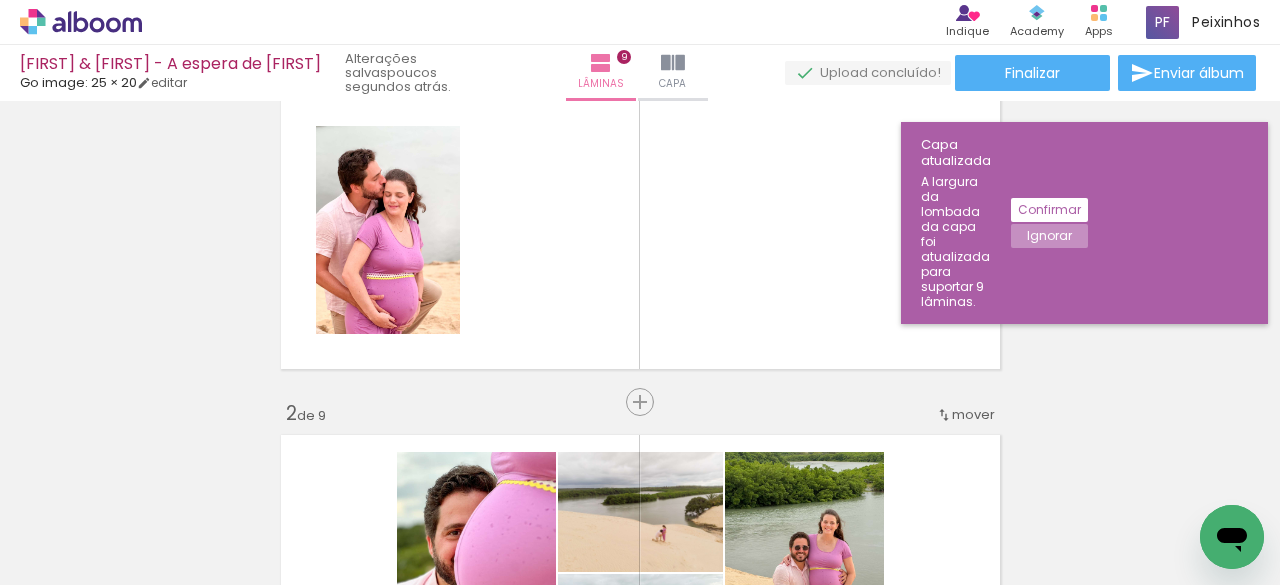 scroll, scrollTop: 10, scrollLeft: 0, axis: vertical 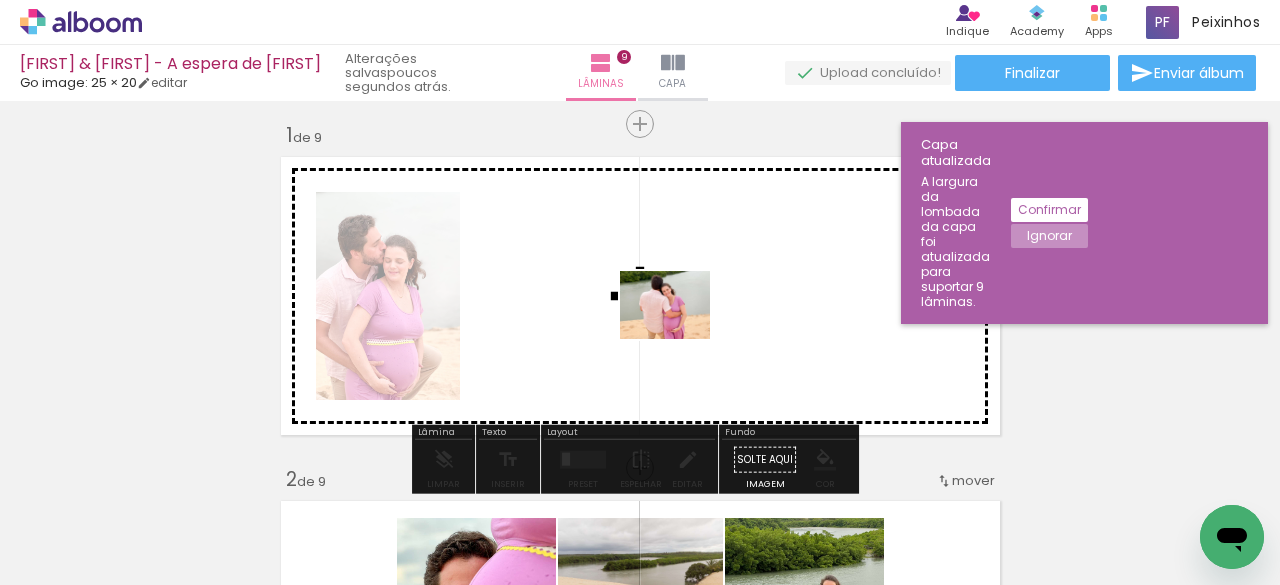 drag, startPoint x: 655, startPoint y: 541, endPoint x: 682, endPoint y: 325, distance: 217.68095 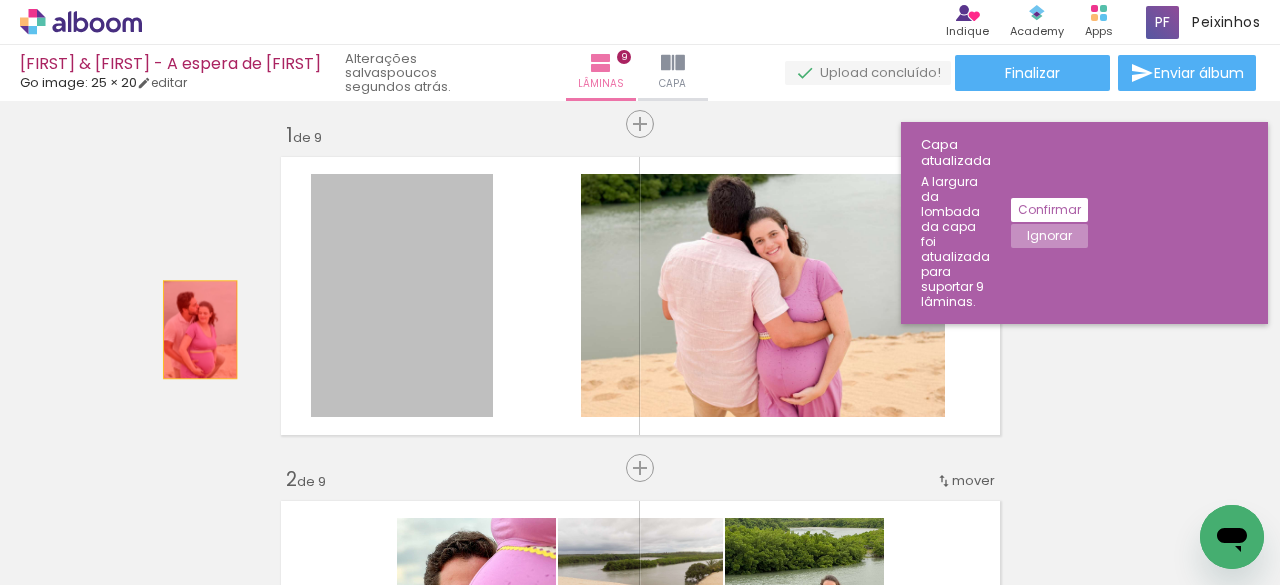 drag, startPoint x: 383, startPoint y: 325, endPoint x: 191, endPoint y: 329, distance: 192.04166 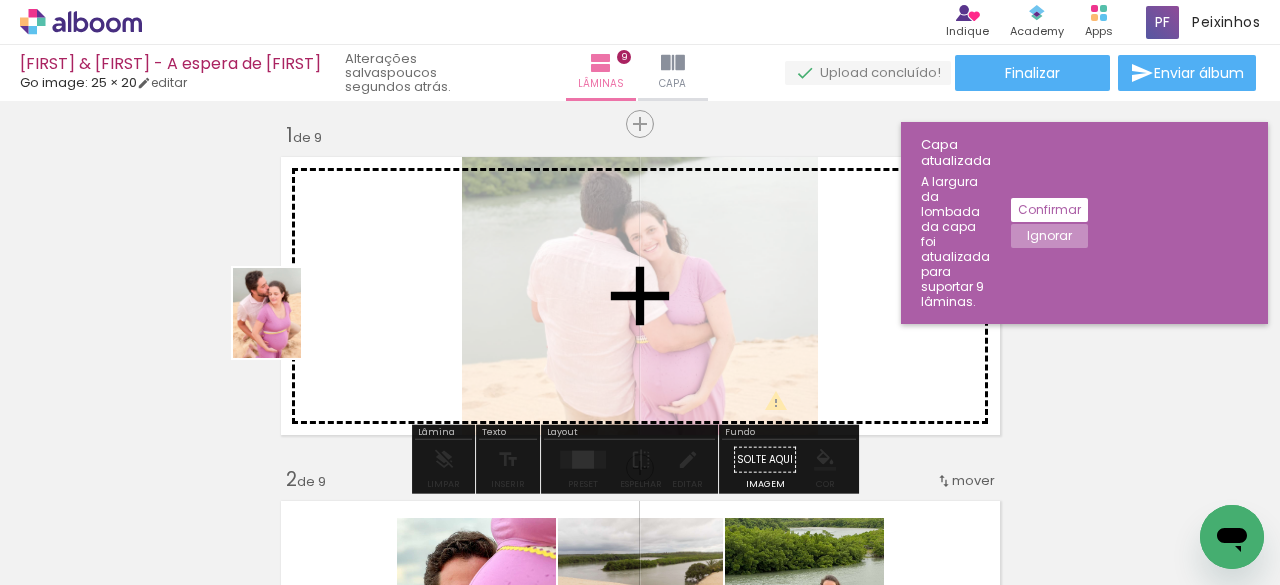 drag, startPoint x: 851, startPoint y: 500, endPoint x: 293, endPoint y: 328, distance: 583.90753 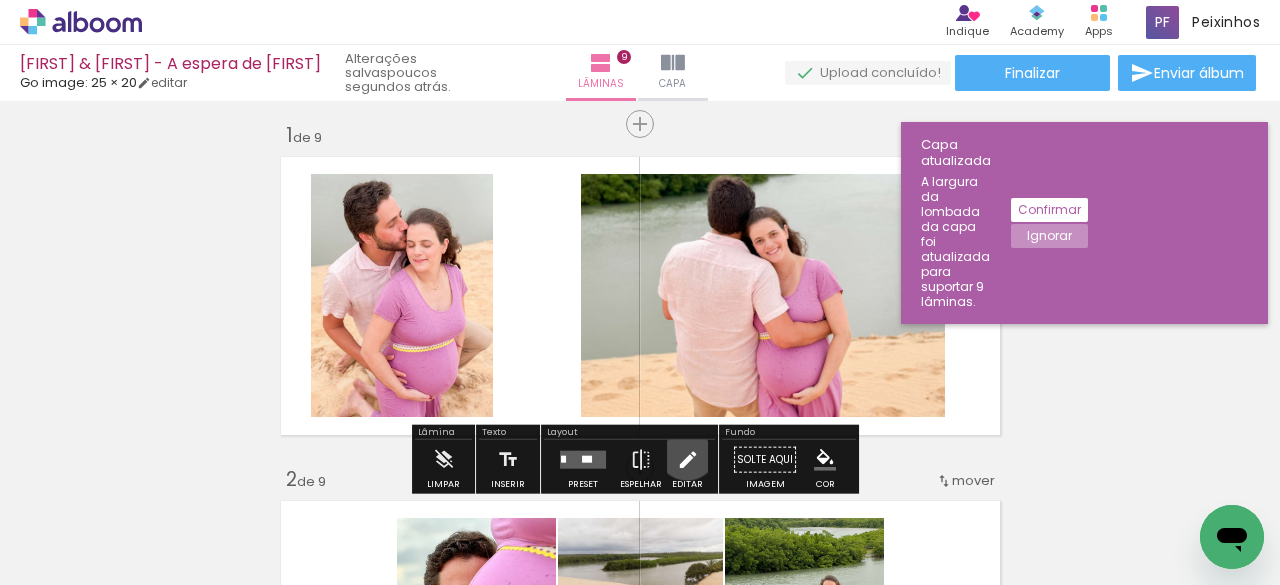 click at bounding box center (688, 460) 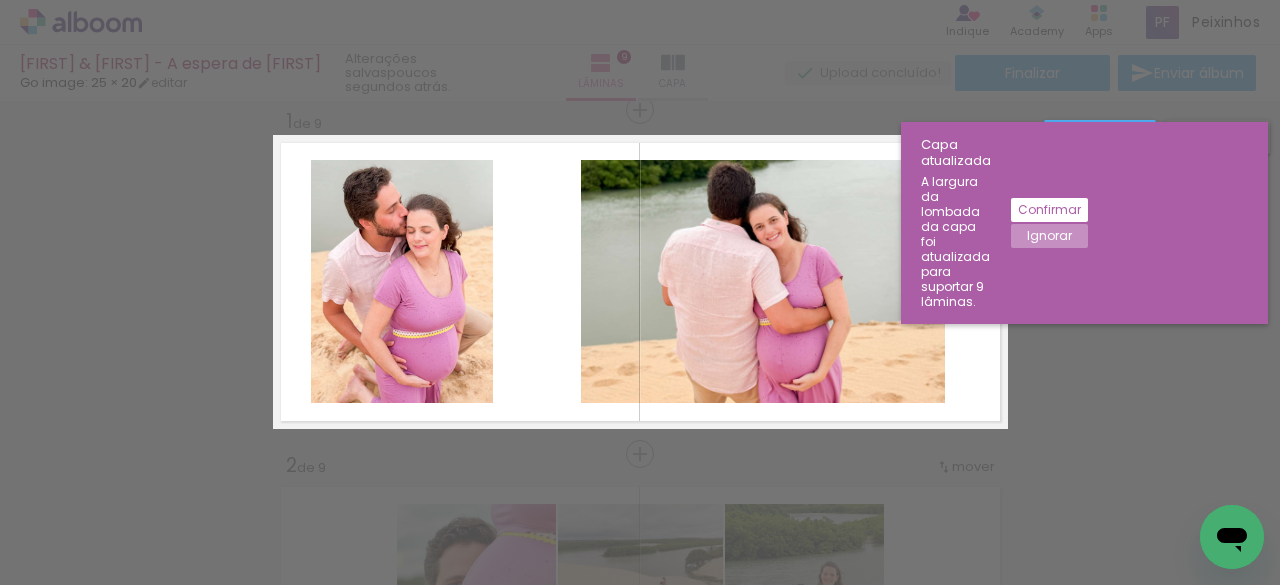 scroll, scrollTop: 25, scrollLeft: 0, axis: vertical 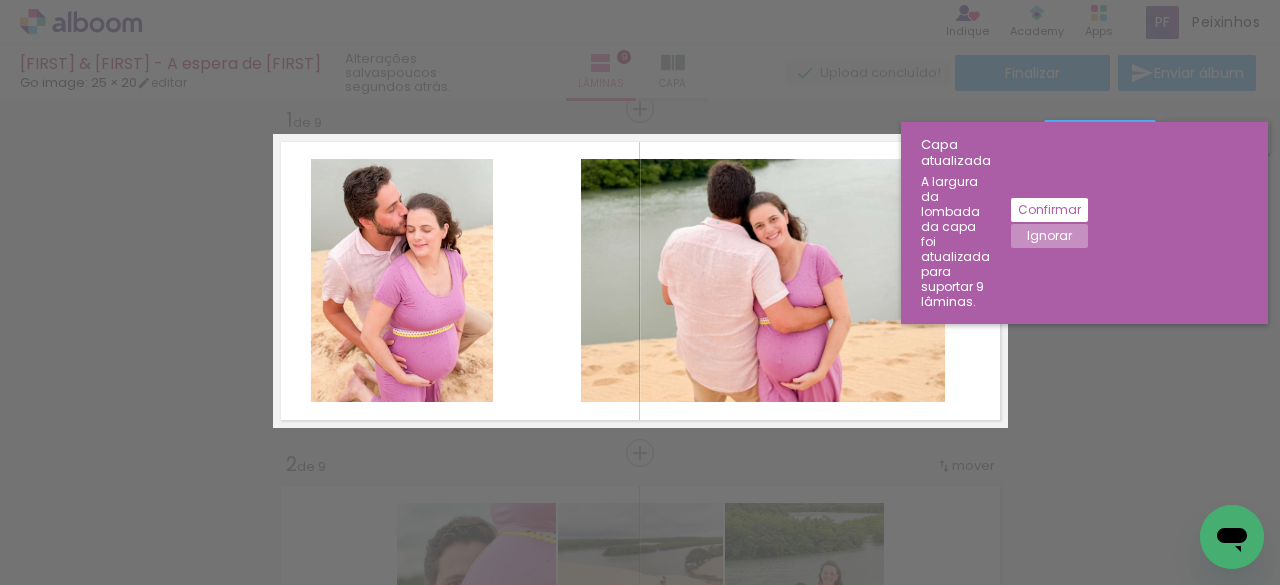 click on "Confirmar Cancelar" at bounding box center (640, 1820) 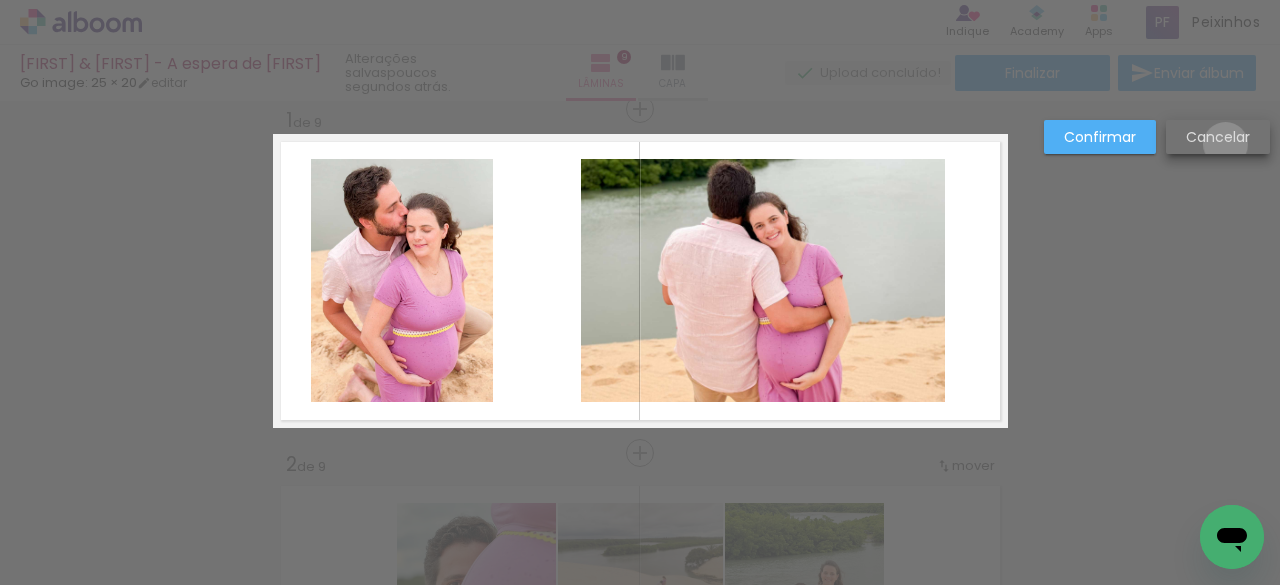 click on "Cancelar" at bounding box center (0, 0) 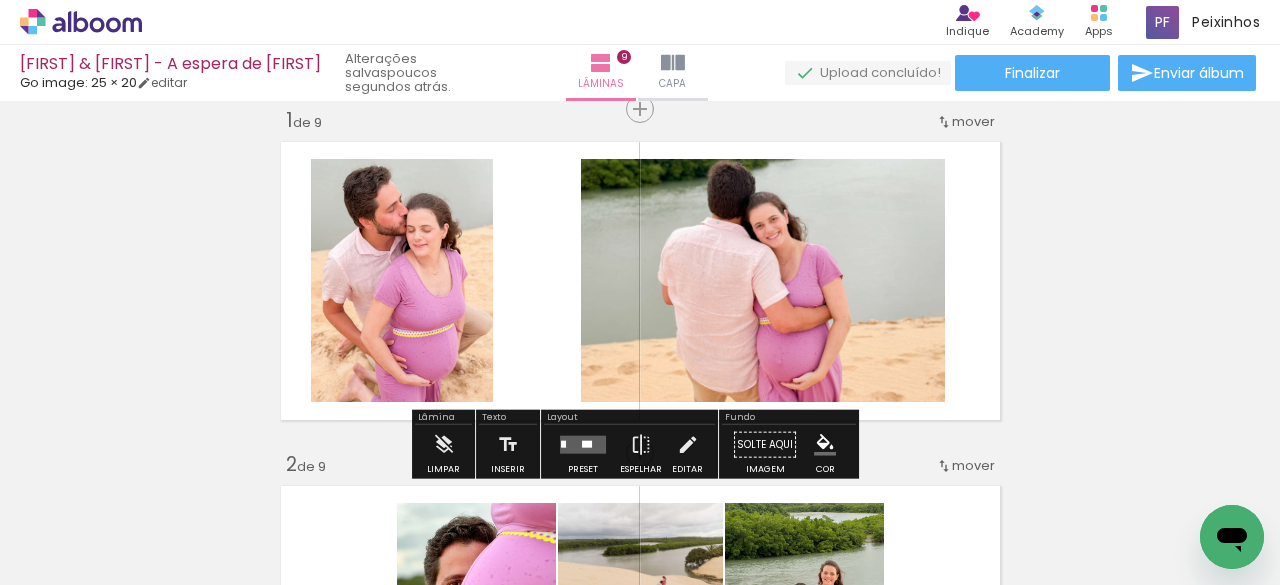 click at bounding box center (640, 281) 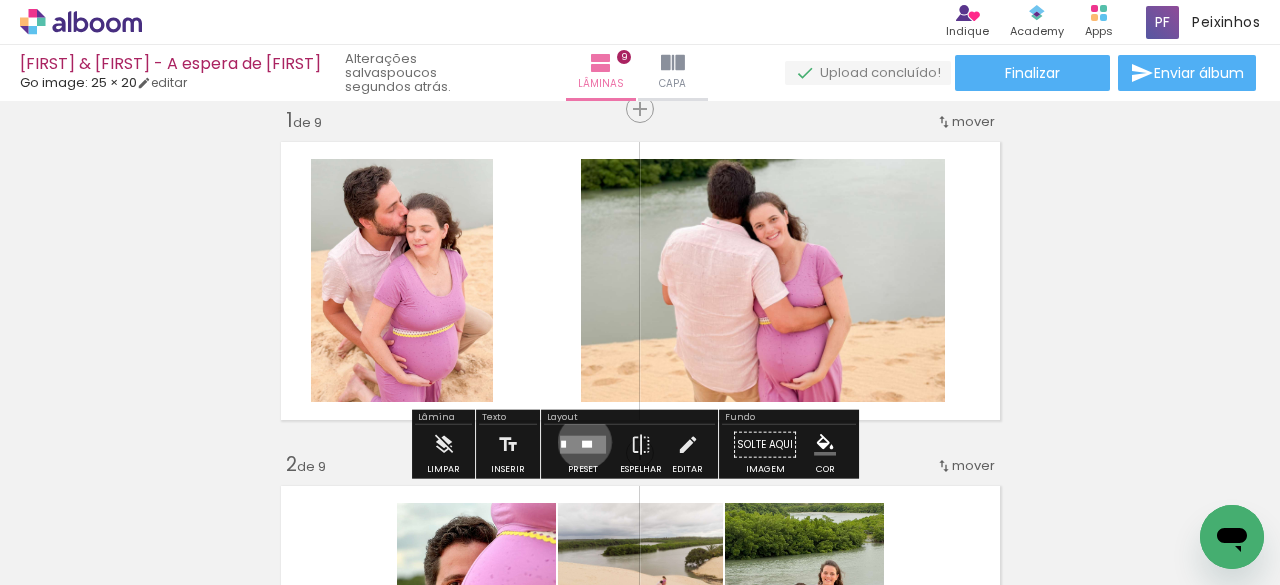 click at bounding box center [587, 444] 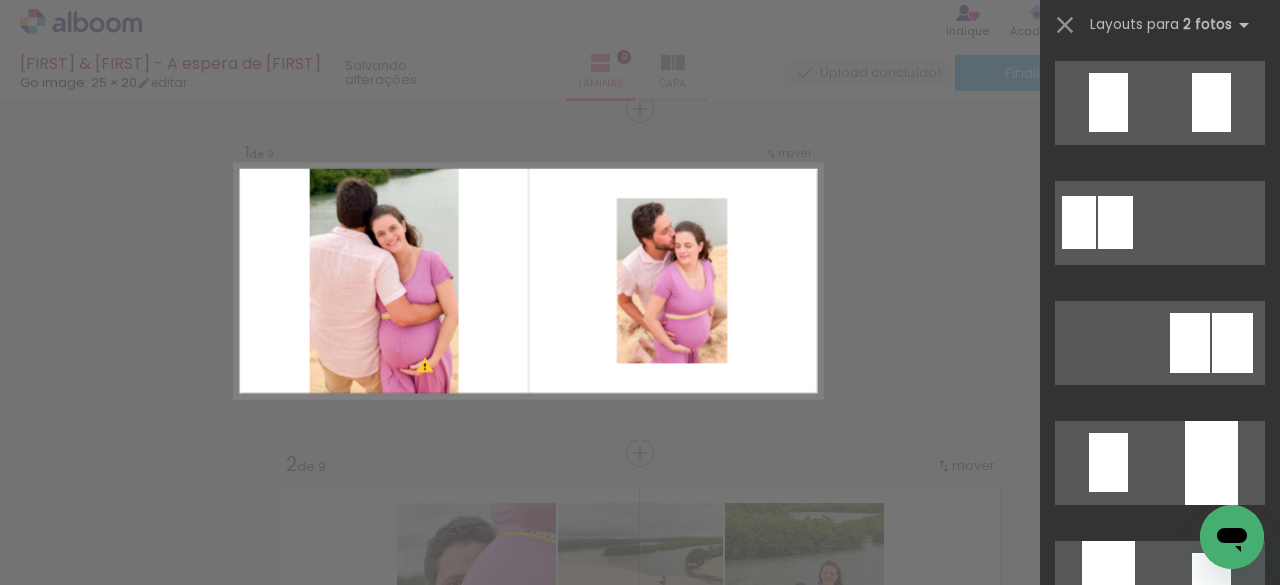 scroll, scrollTop: 4000, scrollLeft: 0, axis: vertical 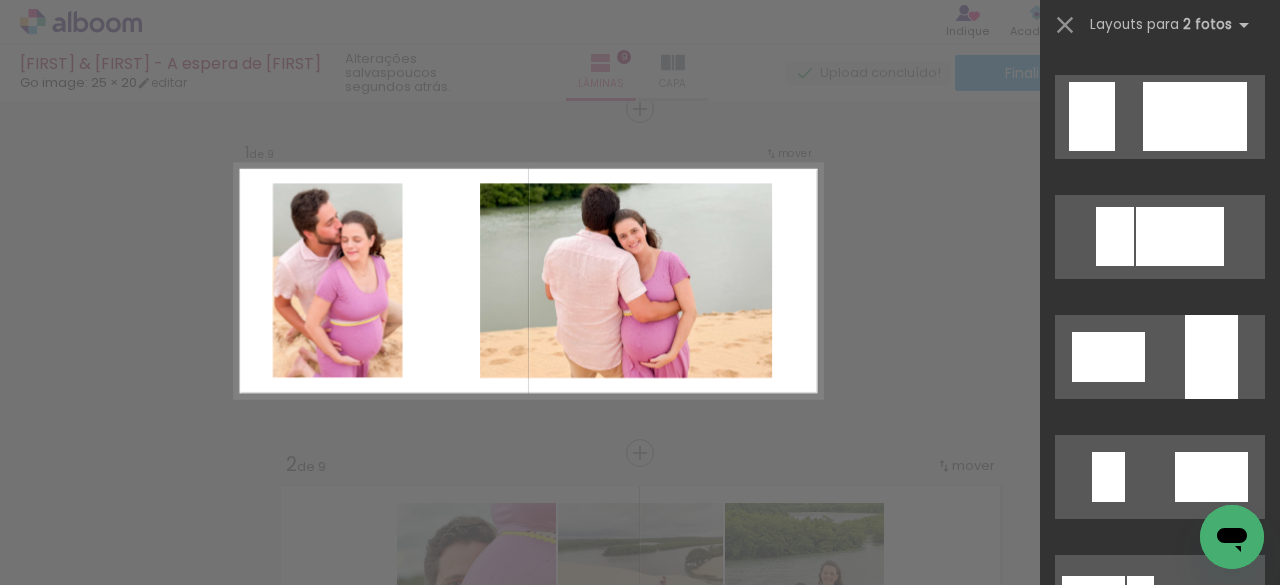 click on "Confirmar Cancelar" at bounding box center [640, 1820] 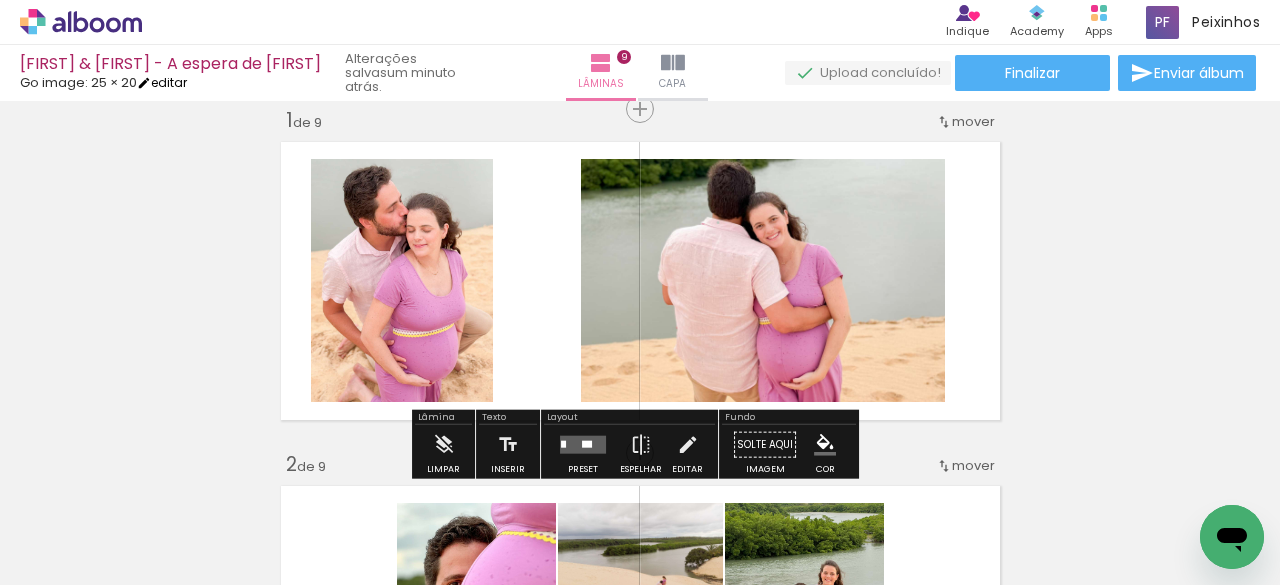 click on "editar" at bounding box center [162, 82] 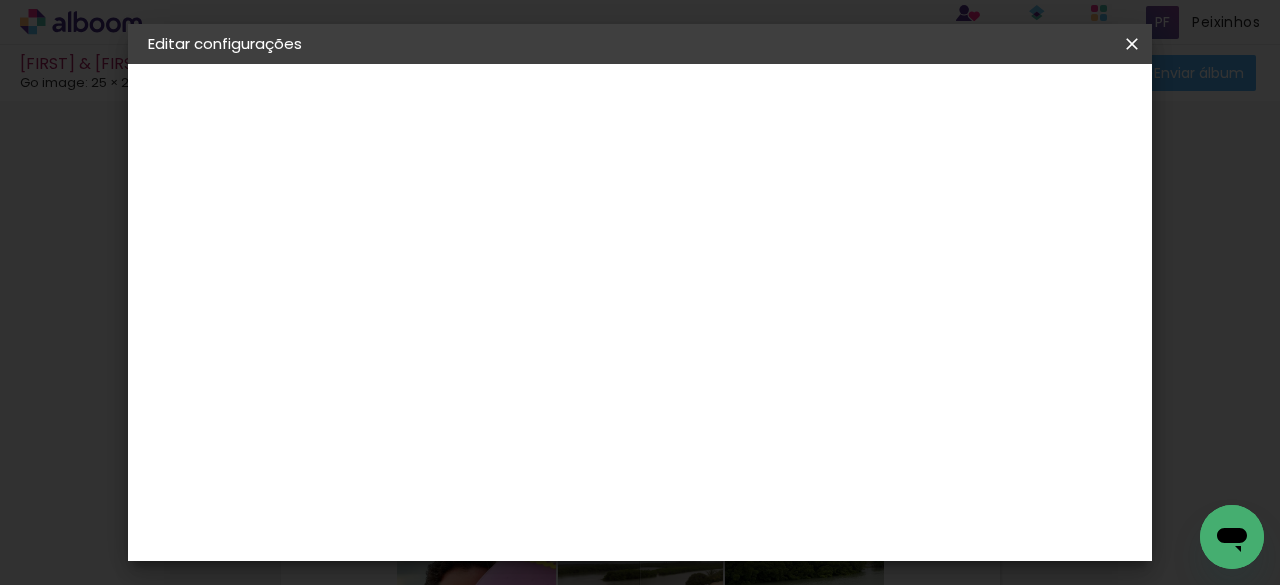 scroll, scrollTop: 0, scrollLeft: 0, axis: both 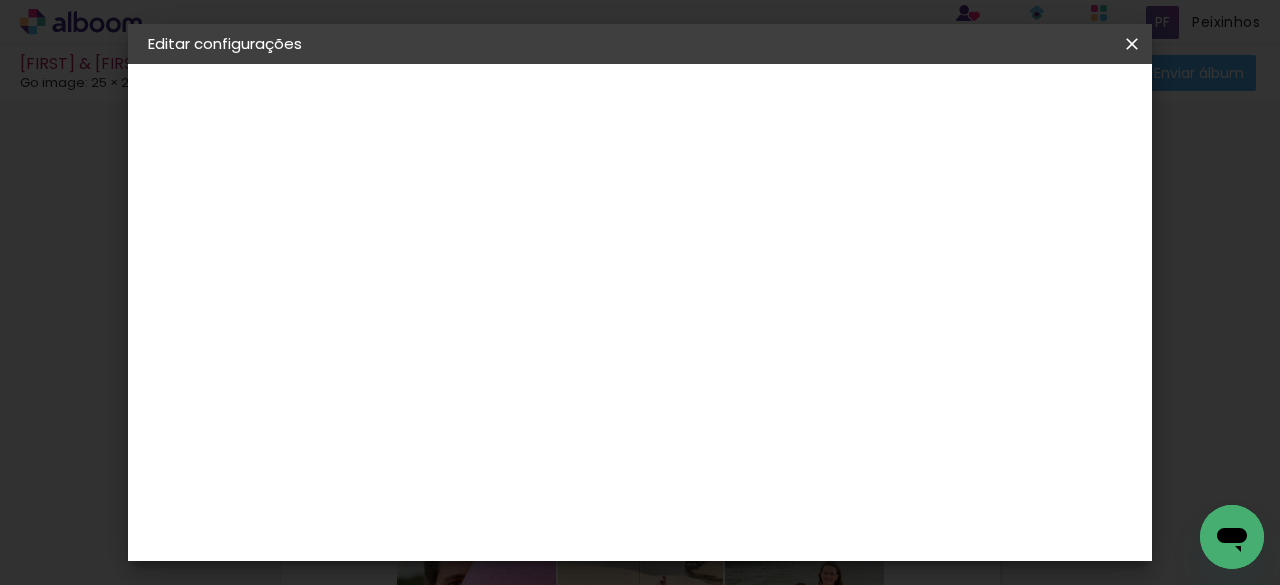 click on "20.32 × 50.8 cm" at bounding box center (255, 292) 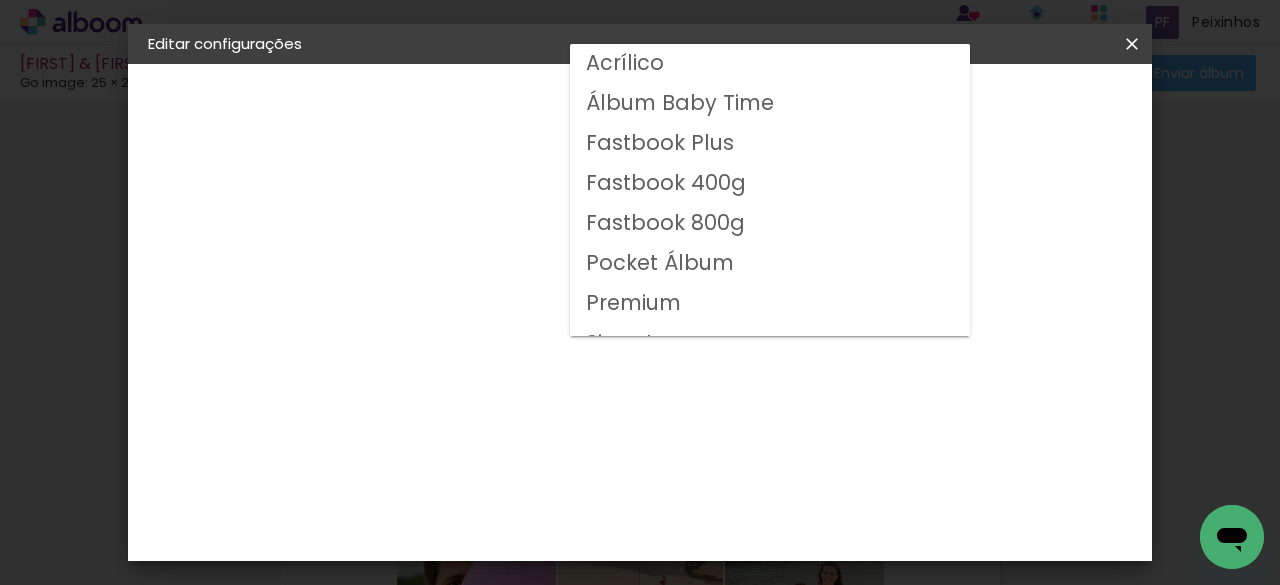 click on "Fastbook 400g" at bounding box center (0, 0) 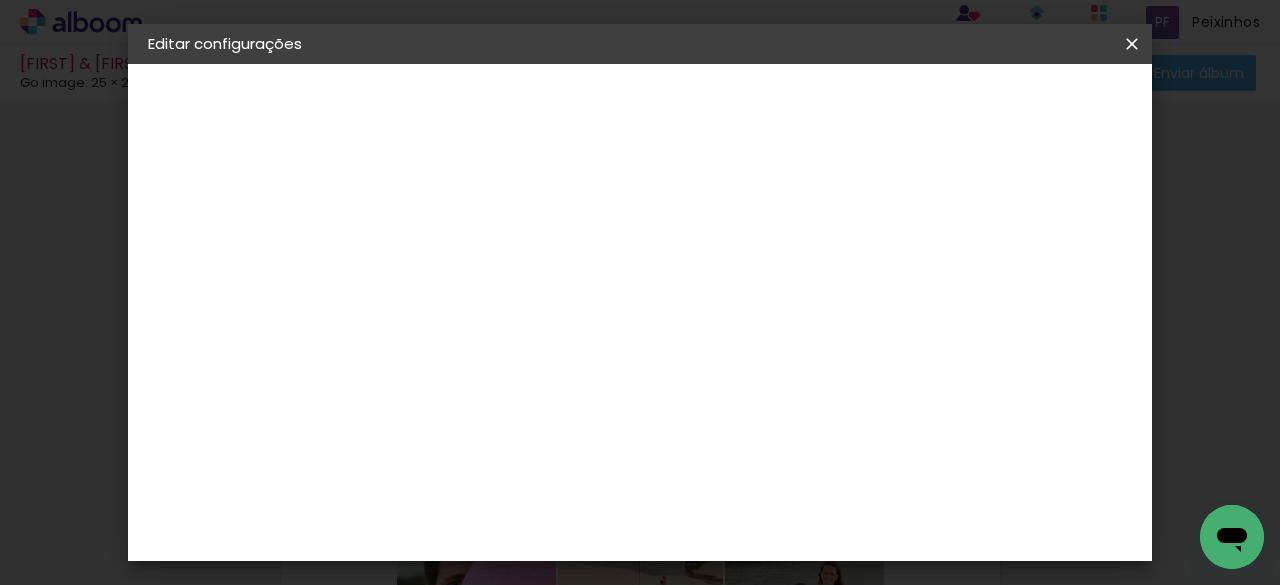 scroll, scrollTop: 202, scrollLeft: 0, axis: vertical 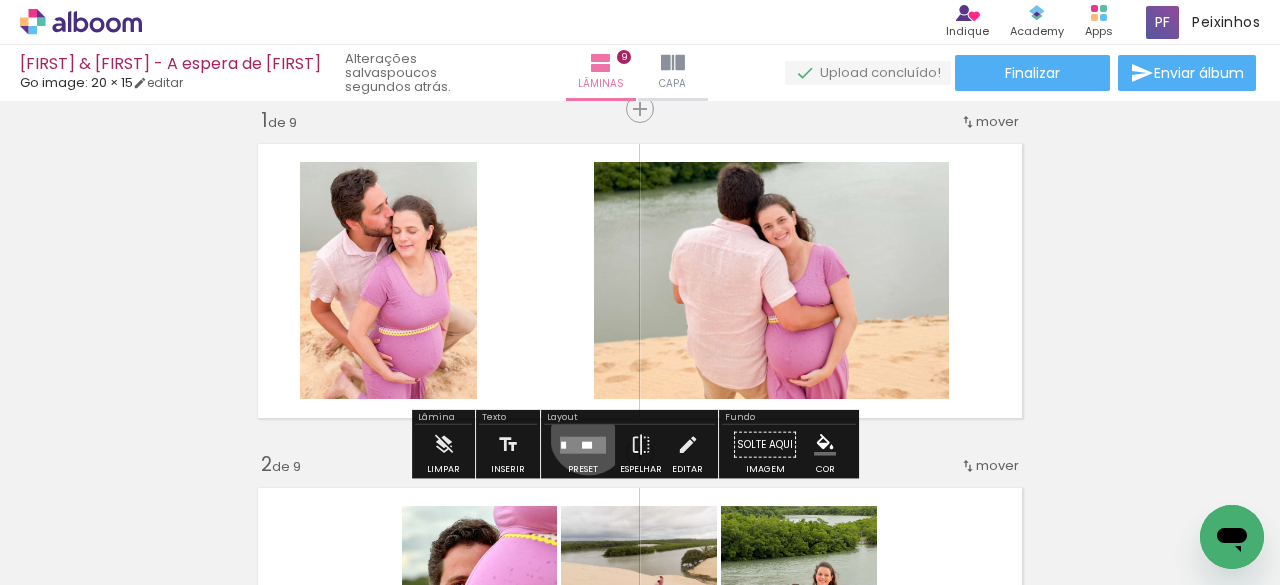 click at bounding box center [583, 444] 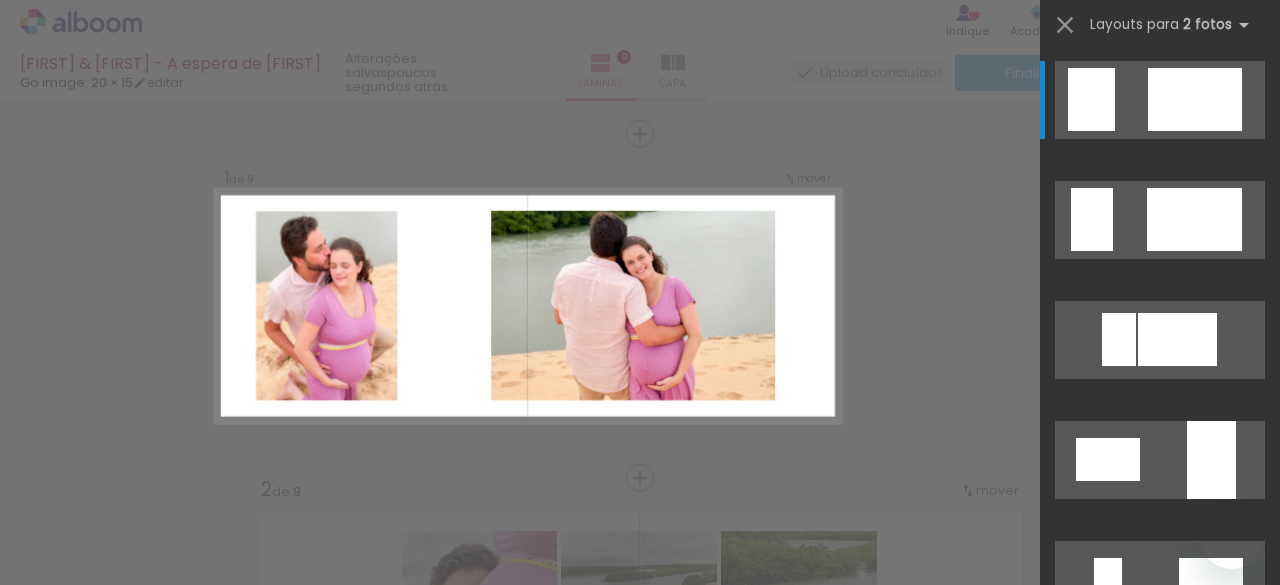 scroll, scrollTop: 0, scrollLeft: 0, axis: both 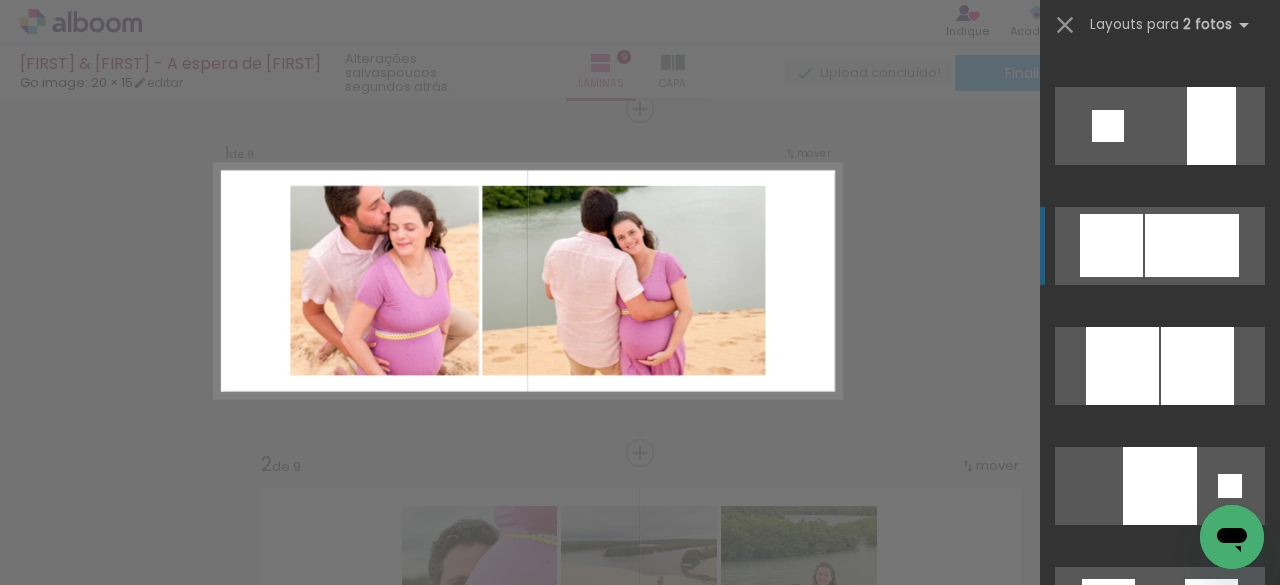 click at bounding box center (1177, -11915) 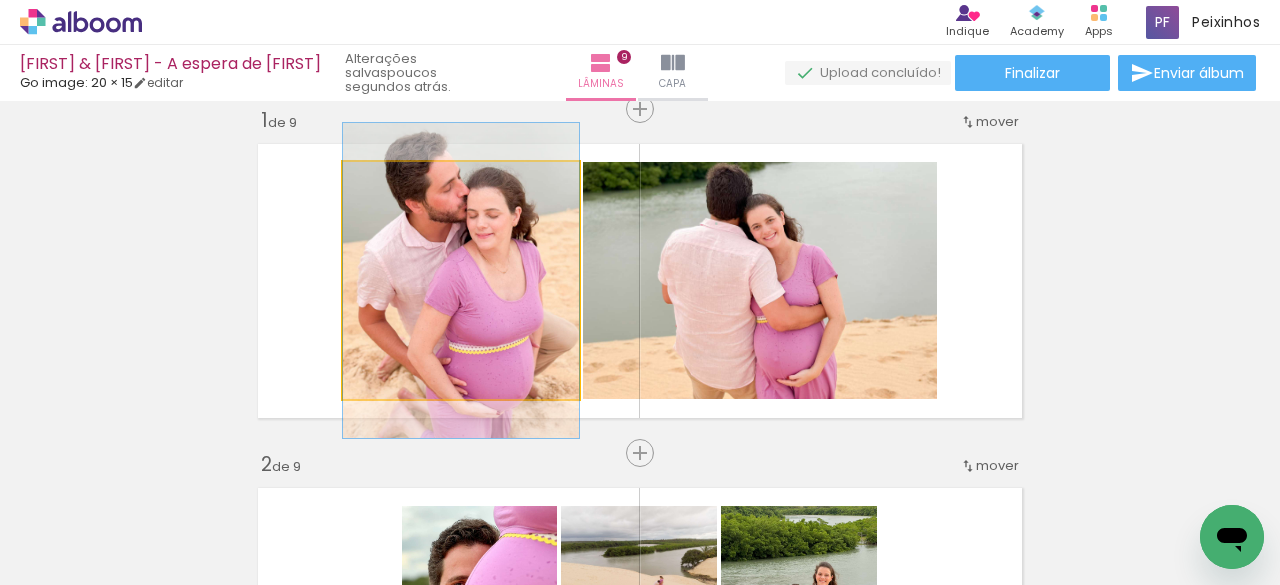 click 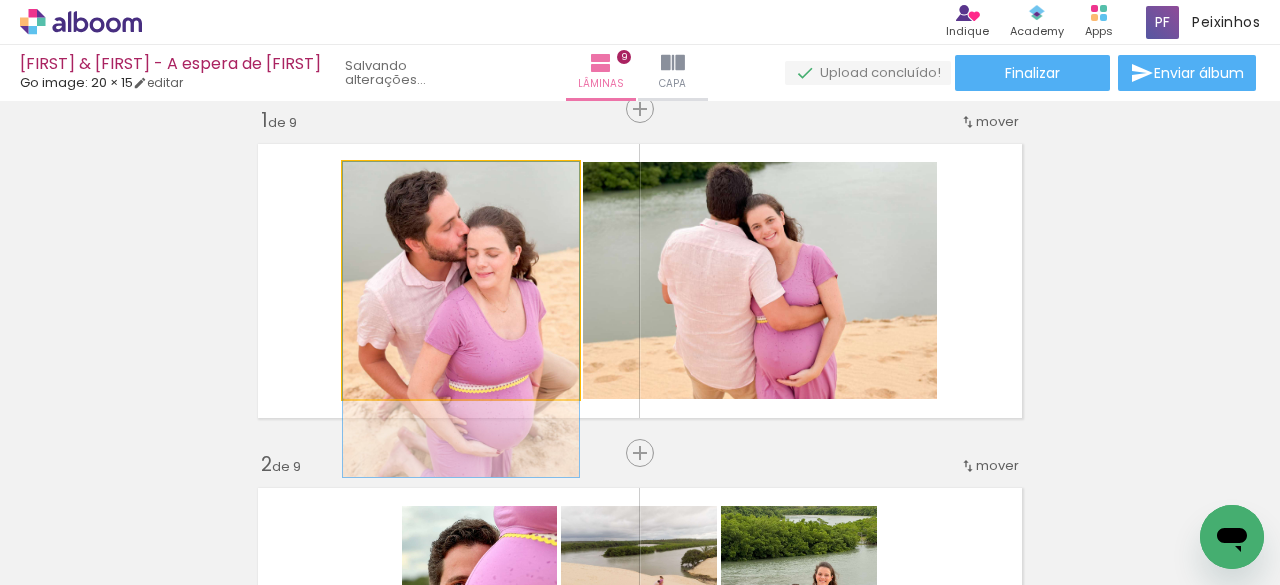 drag, startPoint x: 458, startPoint y: 271, endPoint x: 468, endPoint y: 328, distance: 57.870544 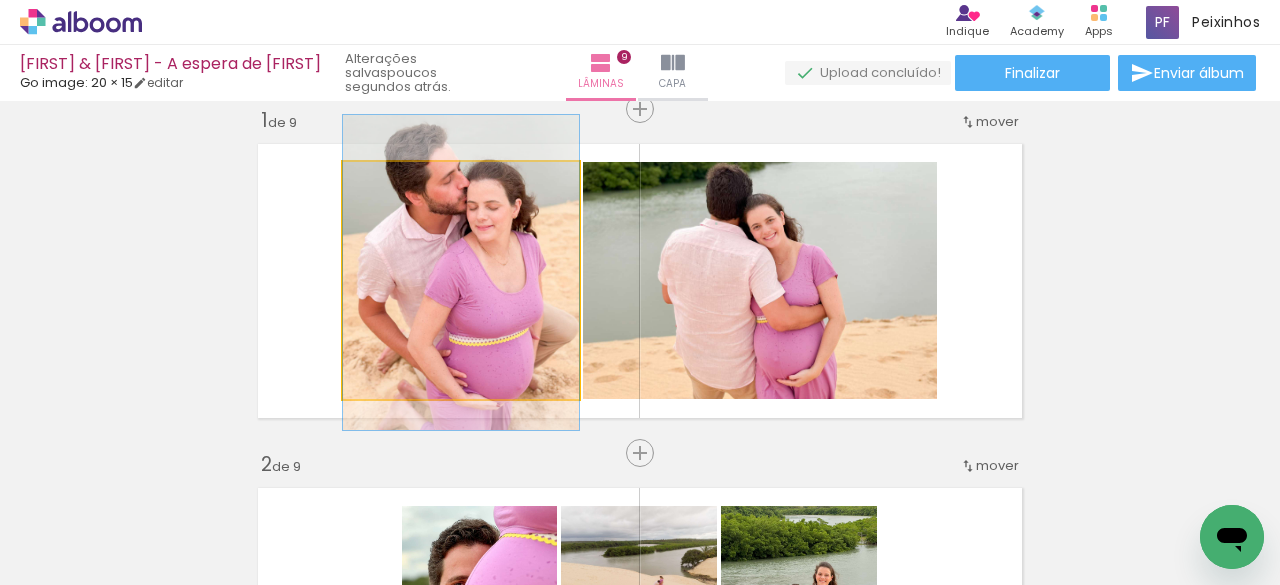 drag, startPoint x: 499, startPoint y: 295, endPoint x: 506, endPoint y: 248, distance: 47.518417 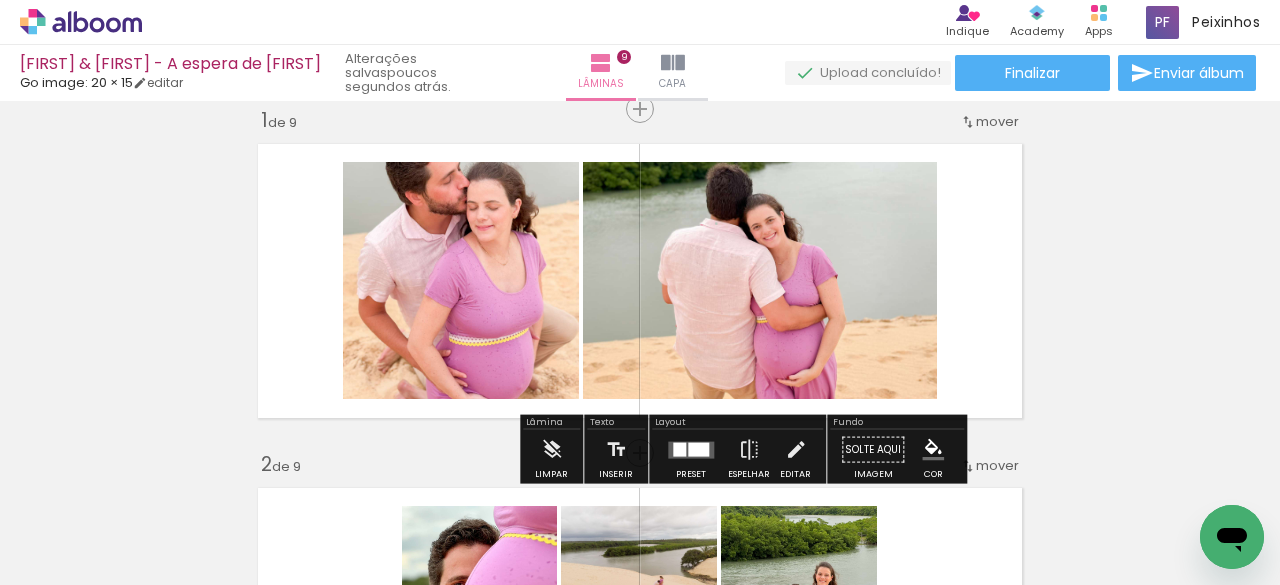 click at bounding box center (691, 450) 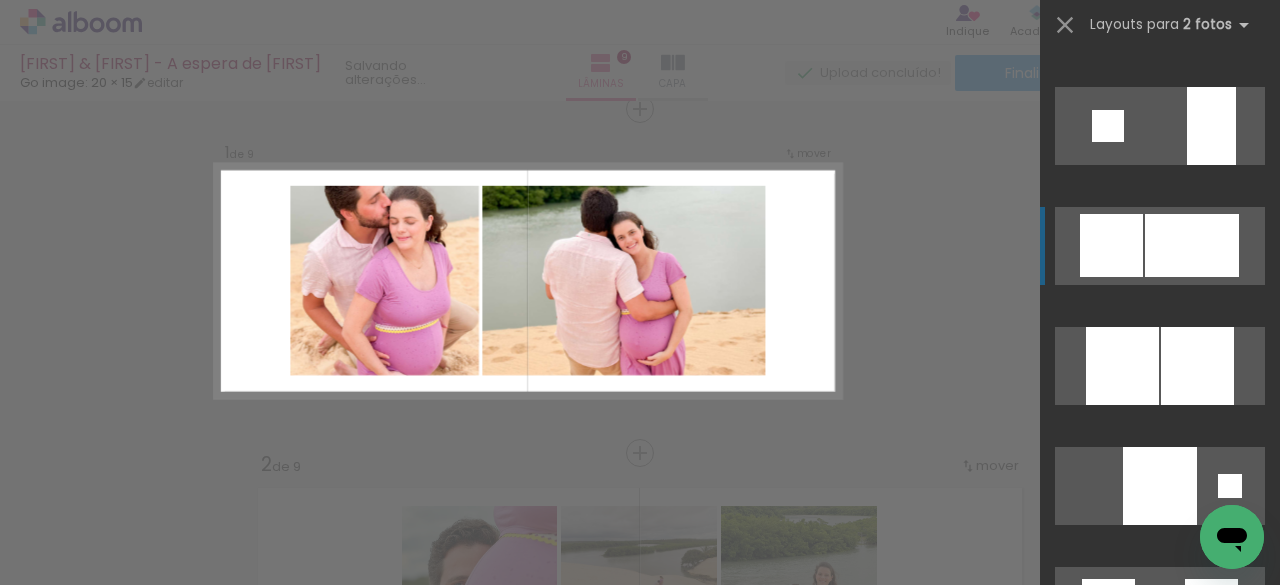 scroll, scrollTop: 2160, scrollLeft: 0, axis: vertical 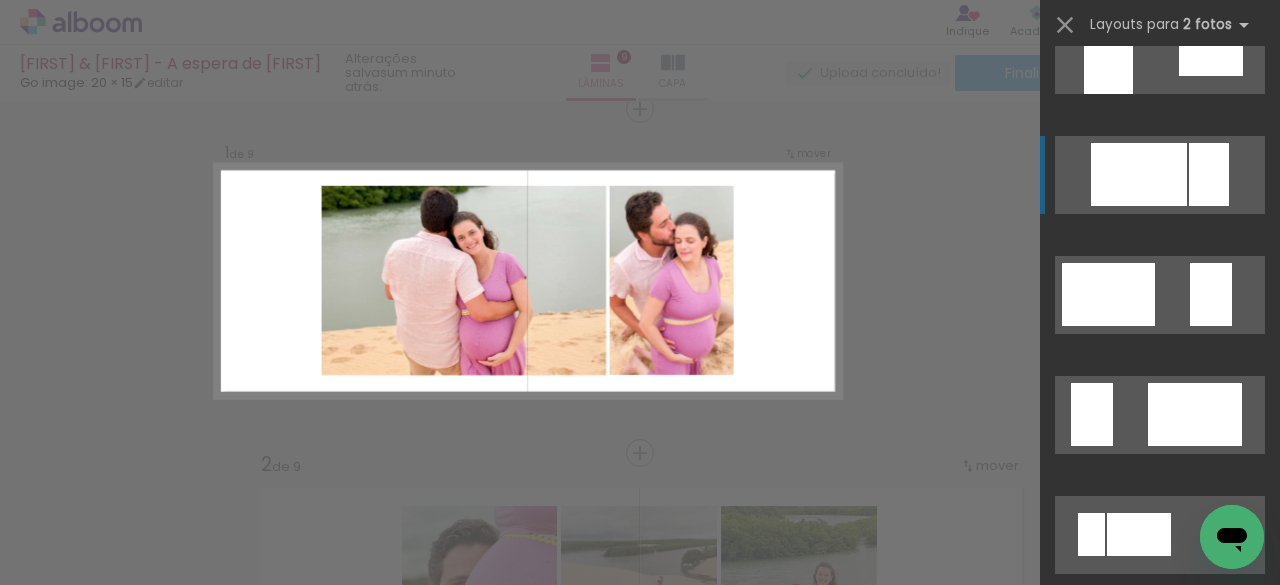click at bounding box center [1092, 414] 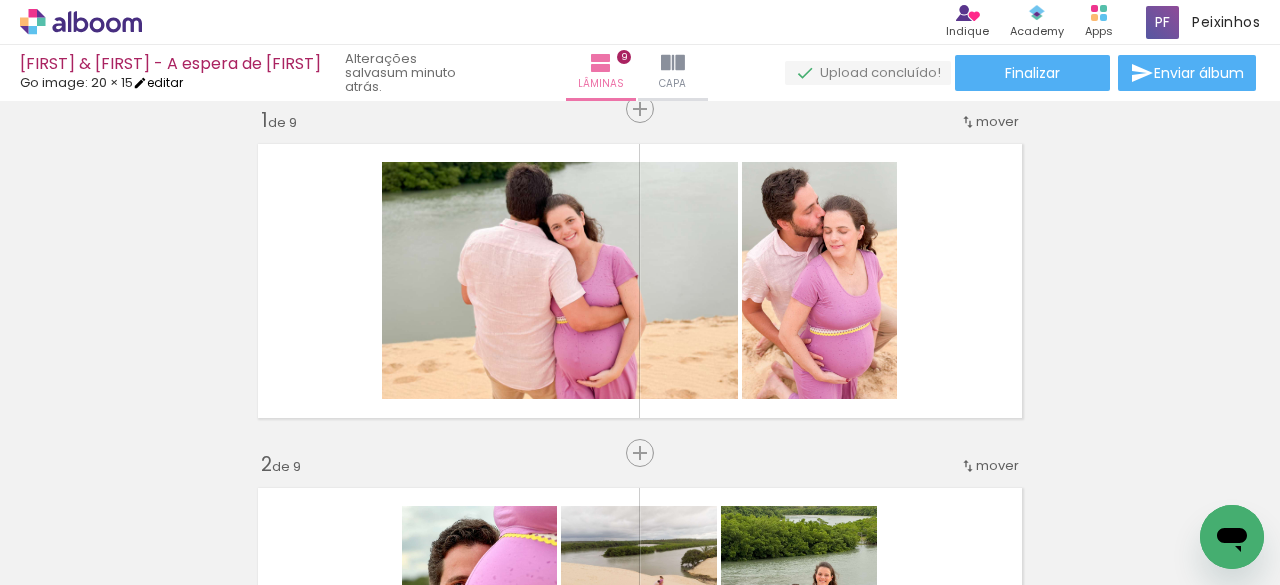 click on "editar" at bounding box center [158, 82] 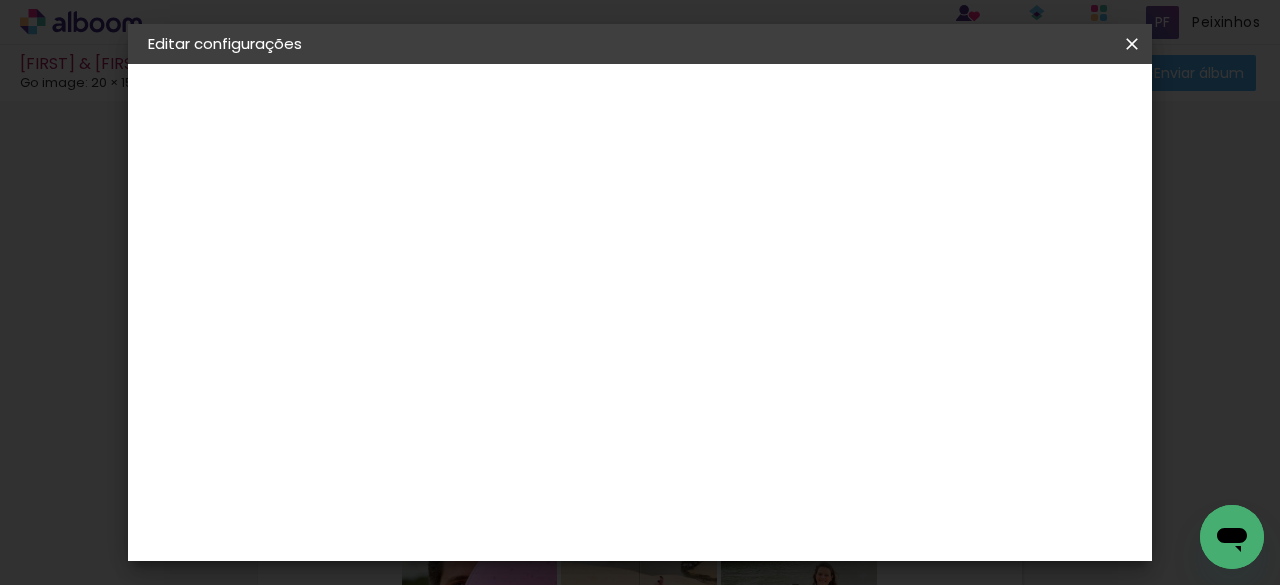 click on "15.24 × 40.64 cm" at bounding box center (252, 292) 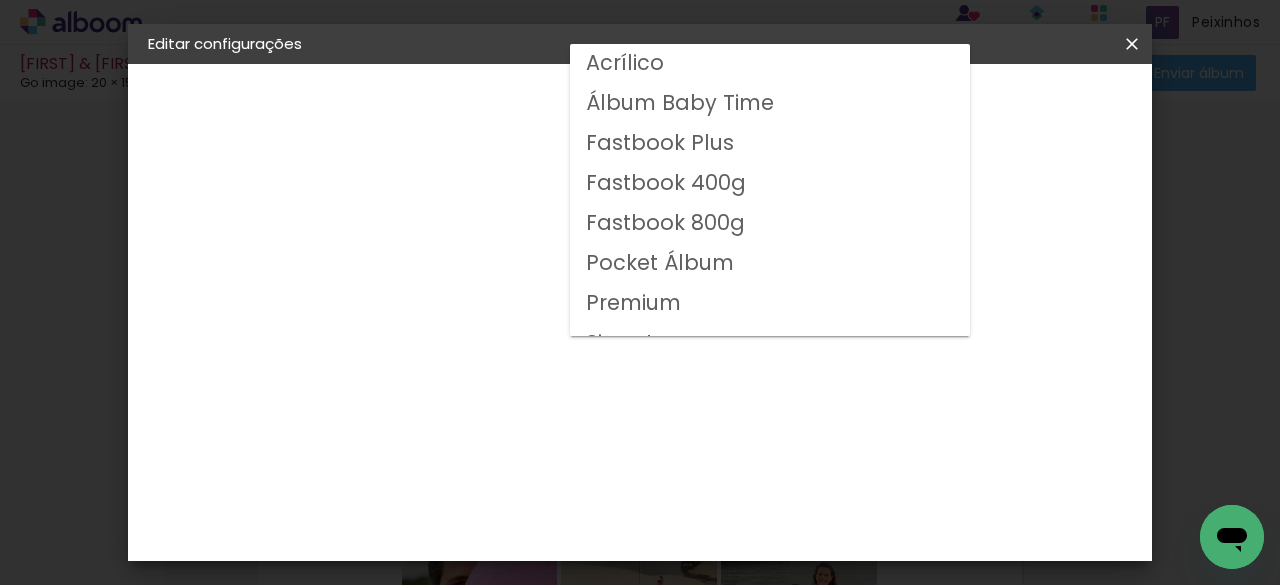 click on "Fastbook 400g" at bounding box center (0, 0) 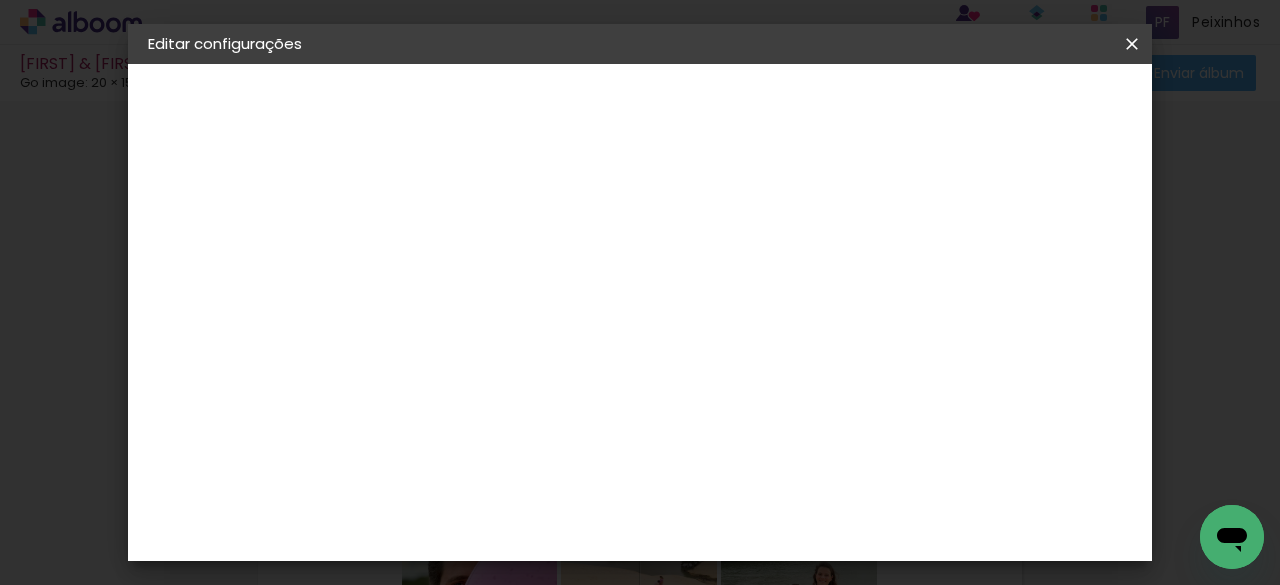 scroll, scrollTop: 494, scrollLeft: 0, axis: vertical 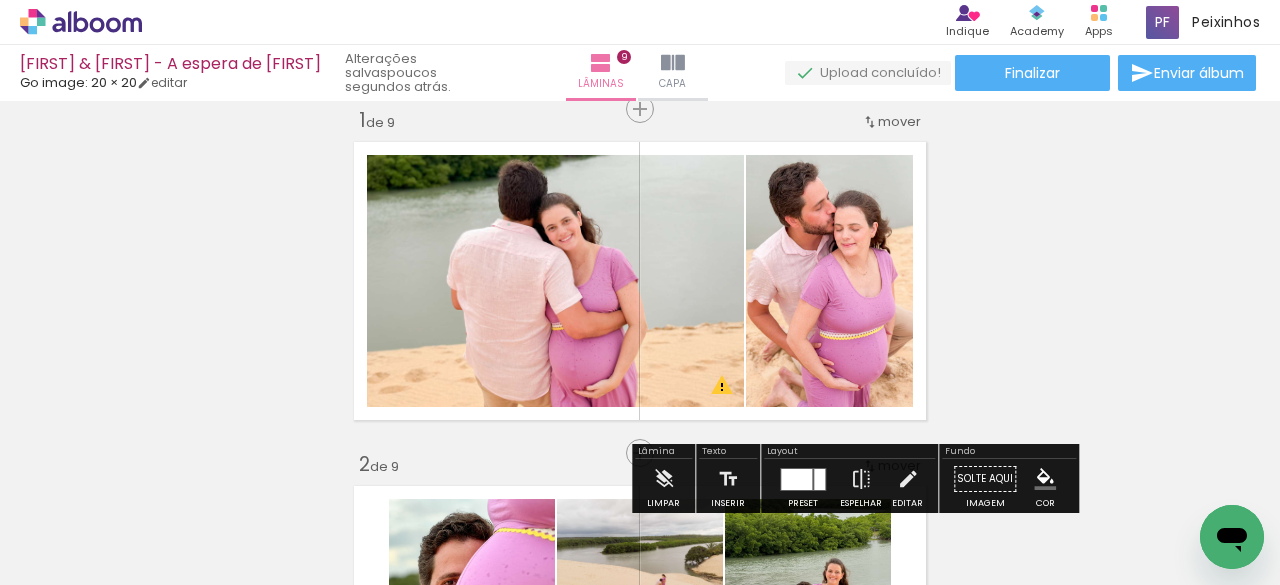 click on "Inserir lâmina 1  de 9  Inserir lâmina 2  de 9  Inserir lâmina 3  de 9  Inserir lâmina 4  de 9  Inserir lâmina 5  de 9  Inserir lâmina 6  de 9  Inserir lâmina 7  de 9  Inserir lâmina 8  de 9  Inserir lâmina 9  de 9 O Designbox precisará aumentar a sua imagem em 150% para exportar para impressão." at bounding box center (640, 1803) 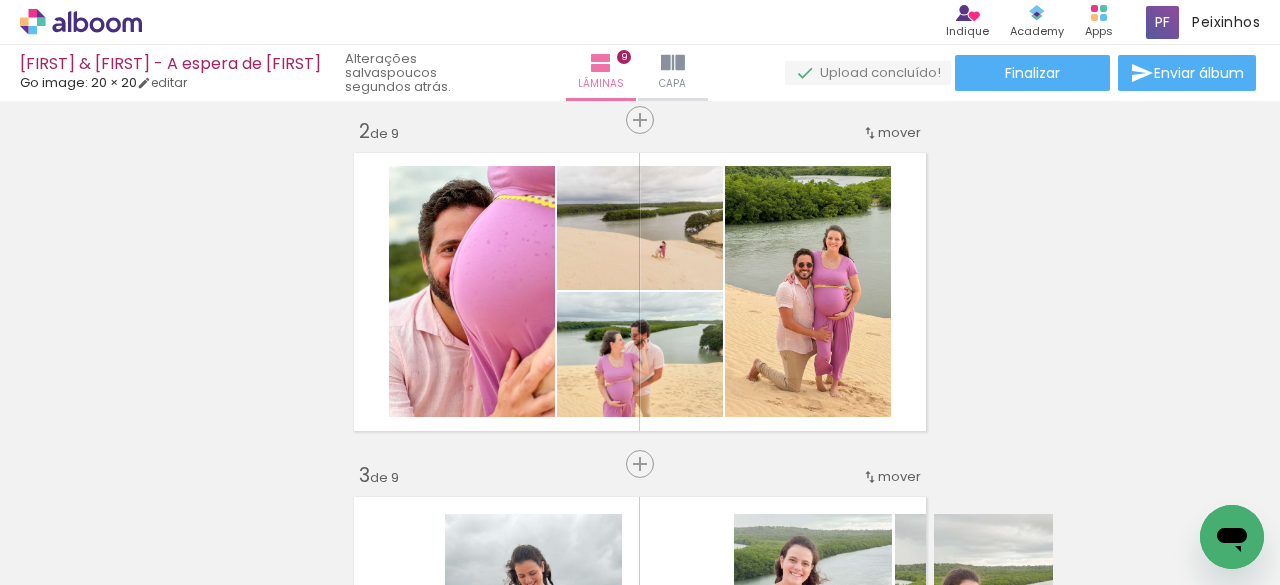 scroll, scrollTop: 352, scrollLeft: 0, axis: vertical 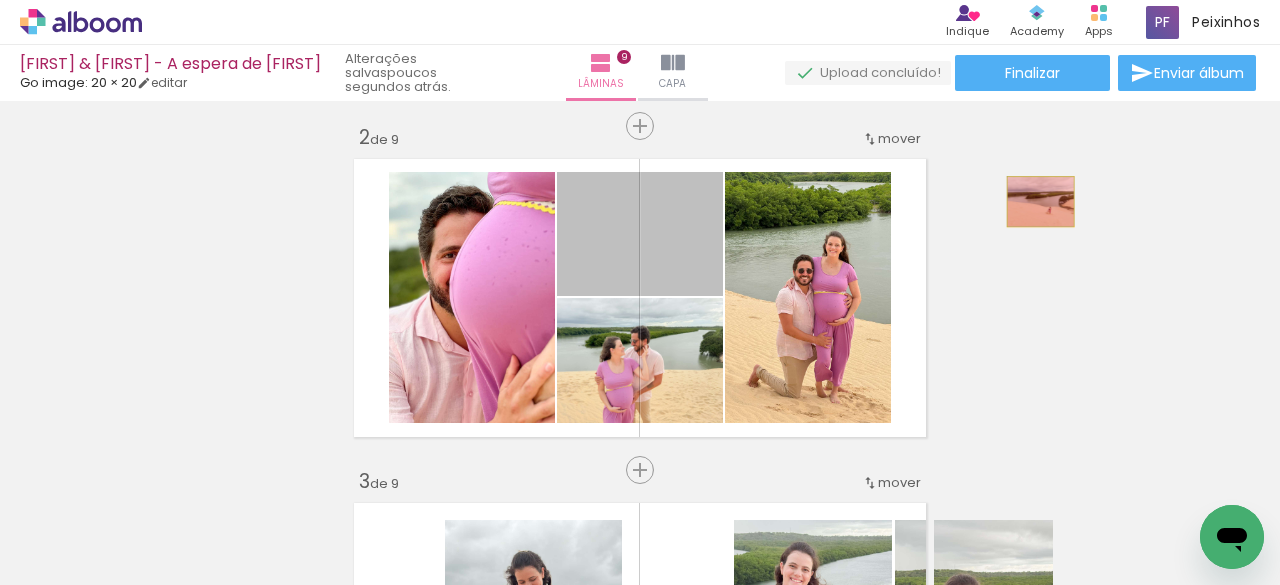drag, startPoint x: 640, startPoint y: 237, endPoint x: 1033, endPoint y: 201, distance: 394.64542 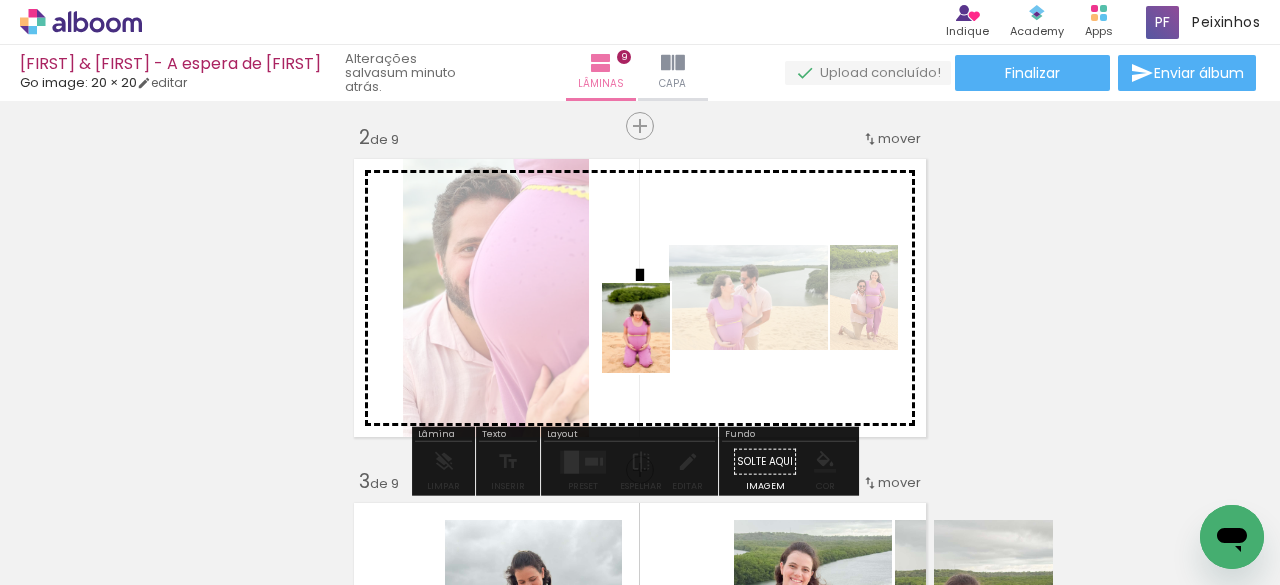 drag, startPoint x: 482, startPoint y: 538, endPoint x: 662, endPoint y: 343, distance: 265.37708 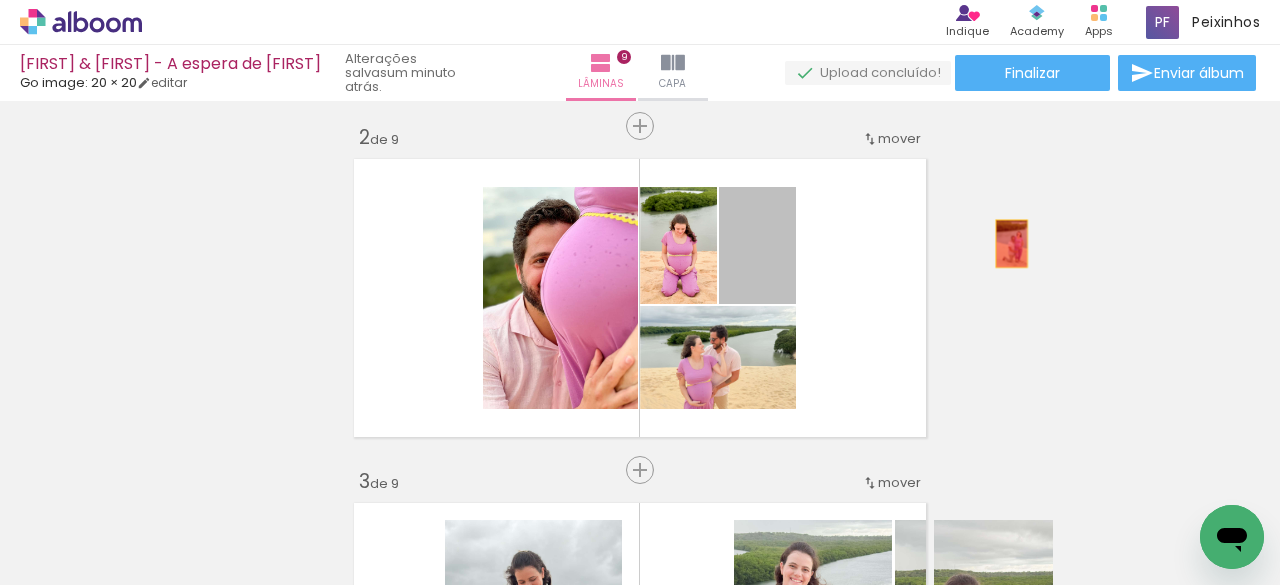 drag, startPoint x: 757, startPoint y: 266, endPoint x: 1004, endPoint y: 242, distance: 248.16325 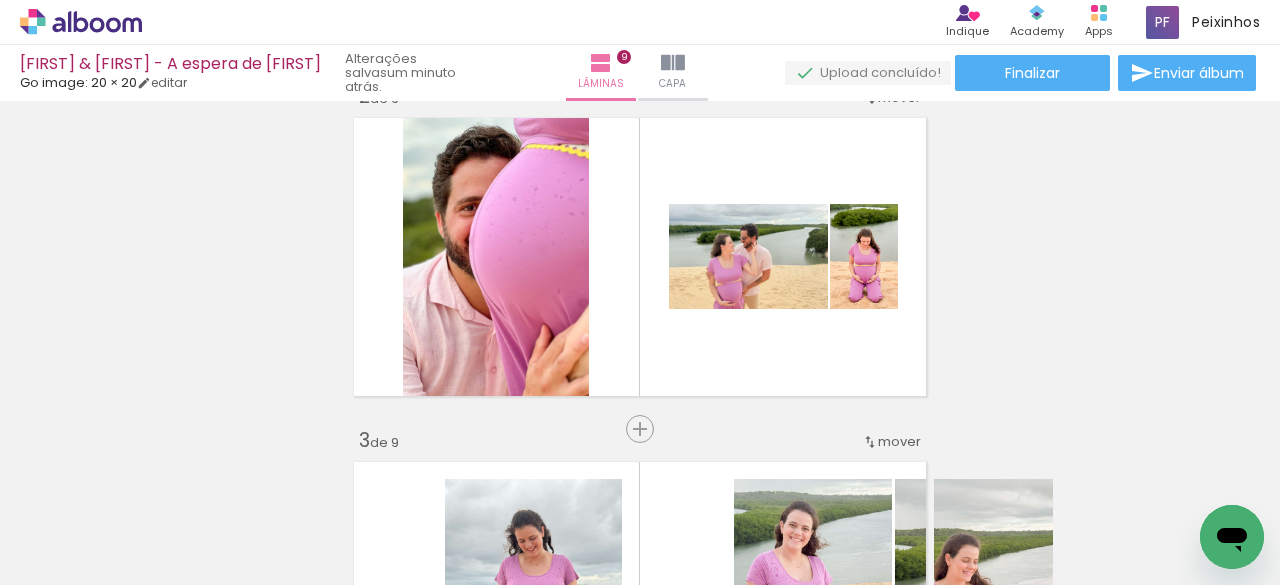 scroll, scrollTop: 415, scrollLeft: 0, axis: vertical 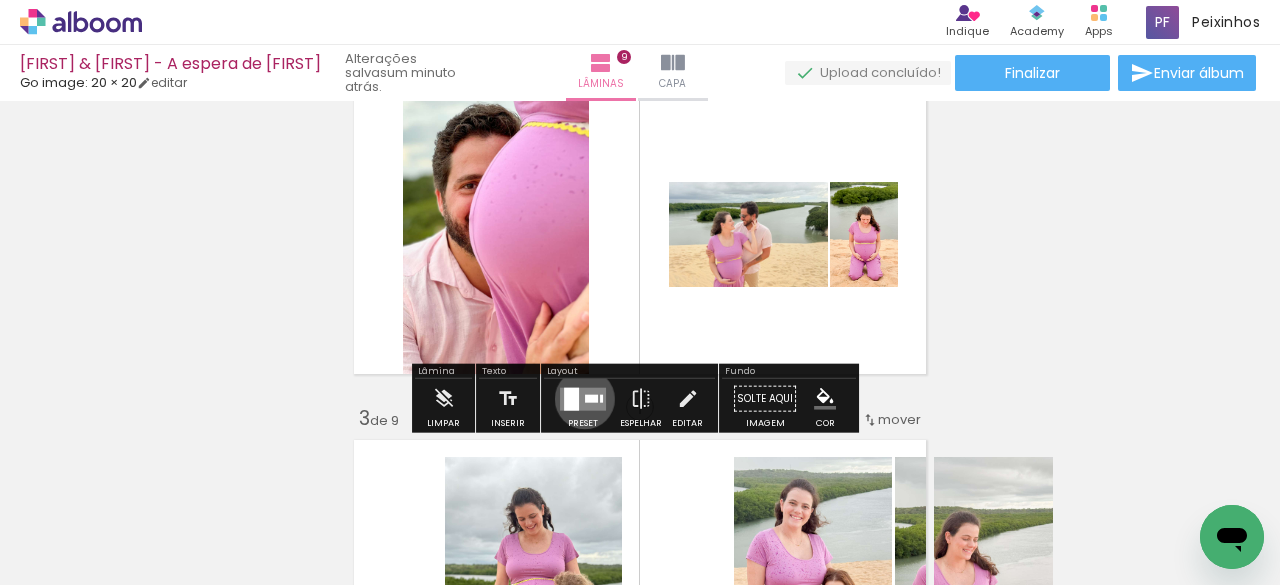 click at bounding box center (591, 398) 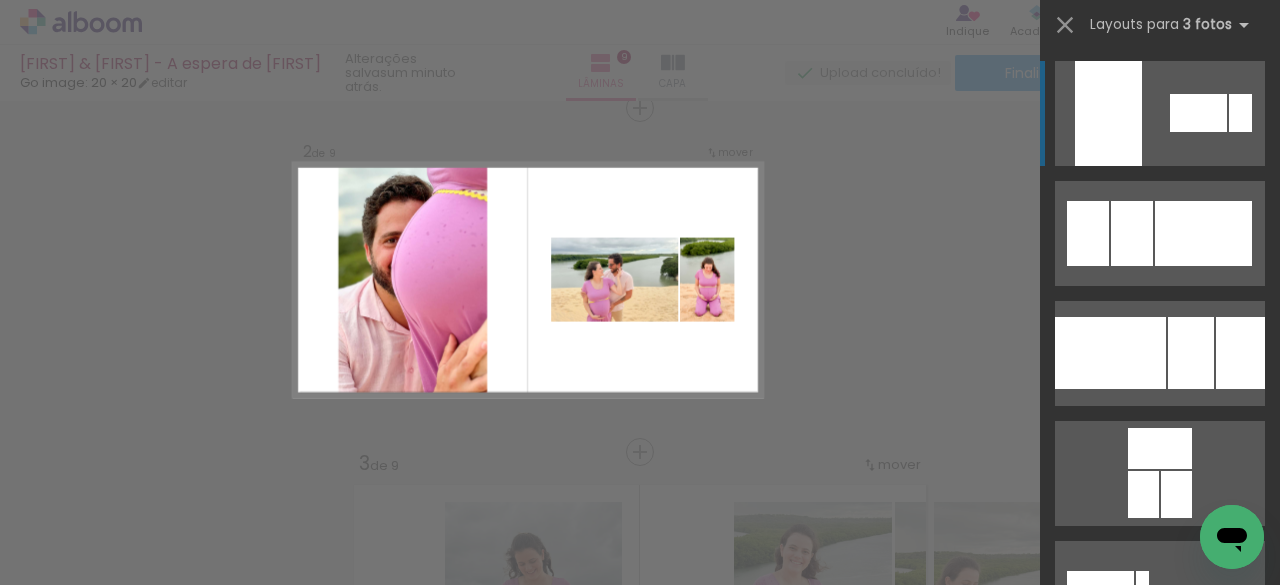 scroll, scrollTop: 369, scrollLeft: 0, axis: vertical 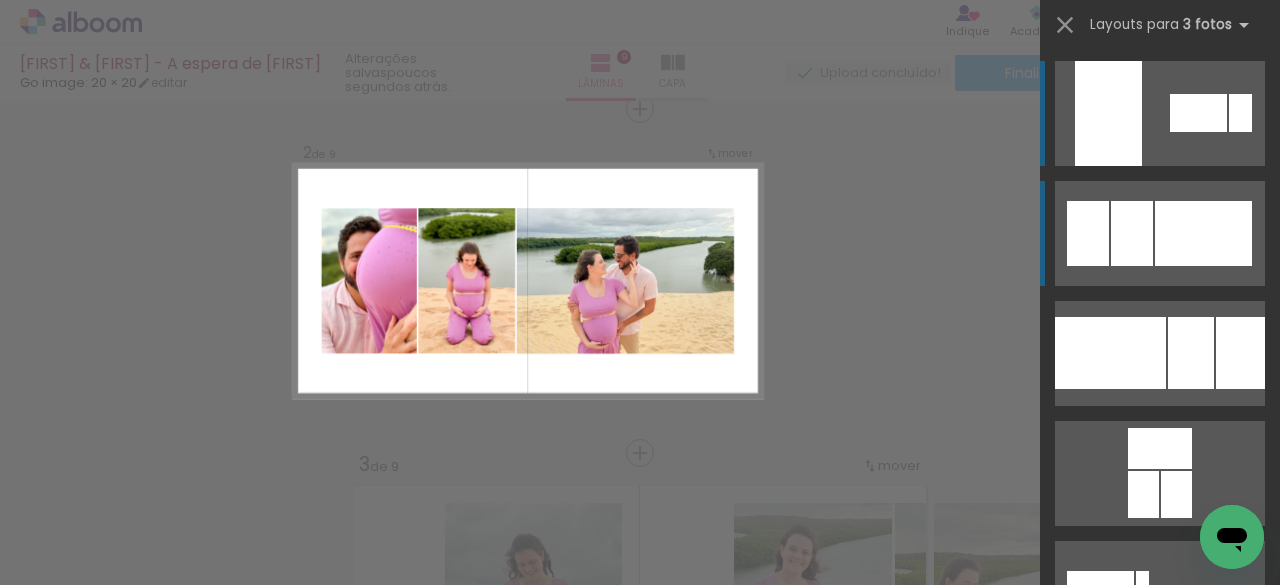click at bounding box center [1175, 1193] 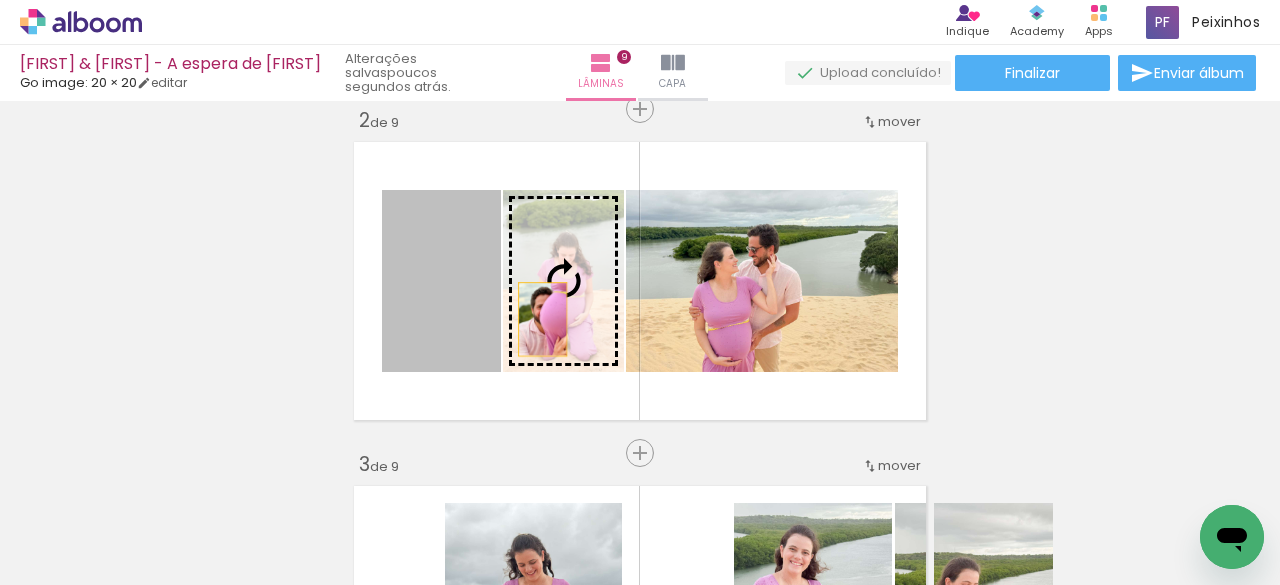 drag, startPoint x: 440, startPoint y: 324, endPoint x: 538, endPoint y: 319, distance: 98.12747 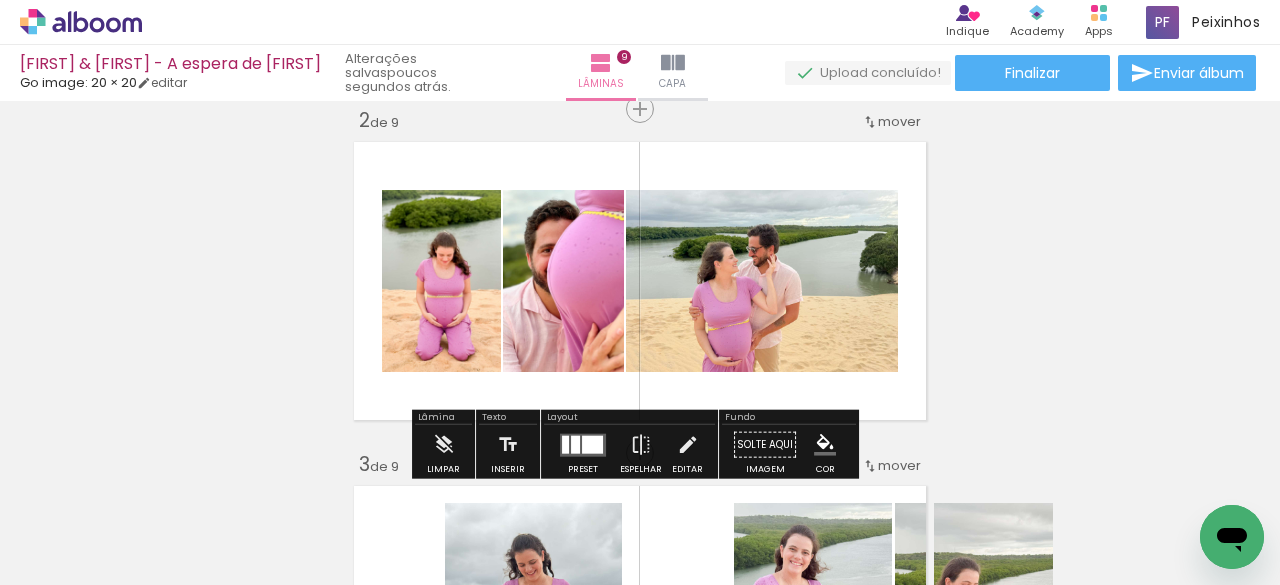 click at bounding box center (583, 445) 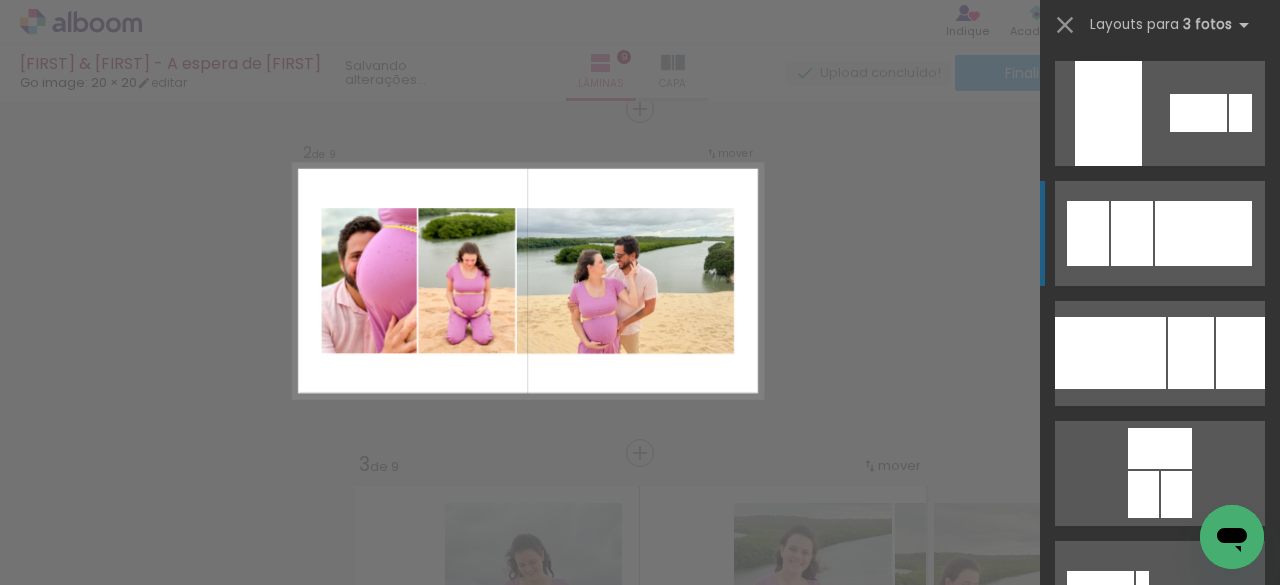 scroll, scrollTop: 120, scrollLeft: 0, axis: vertical 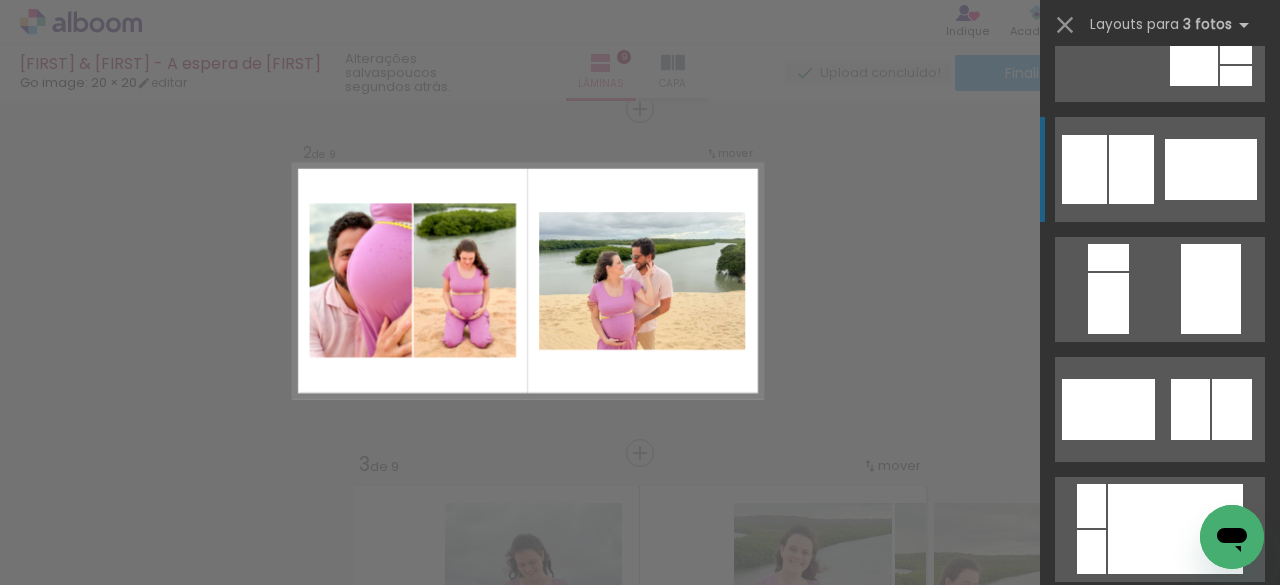 click at bounding box center (1133, 916) 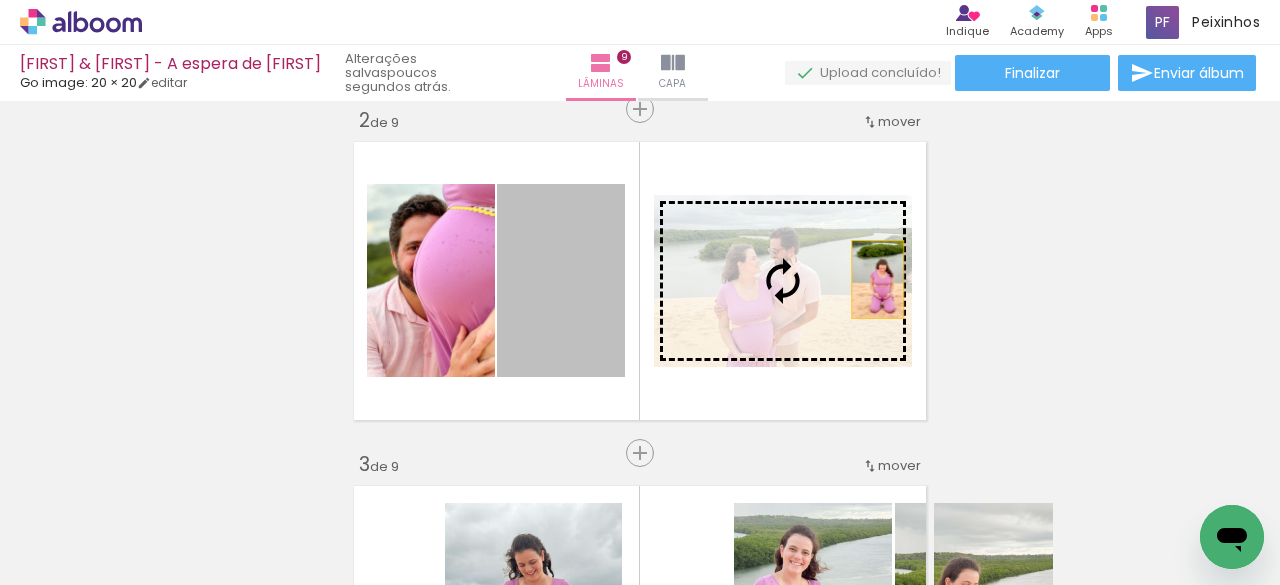 drag, startPoint x: 564, startPoint y: 307, endPoint x: 876, endPoint y: 278, distance: 313.34485 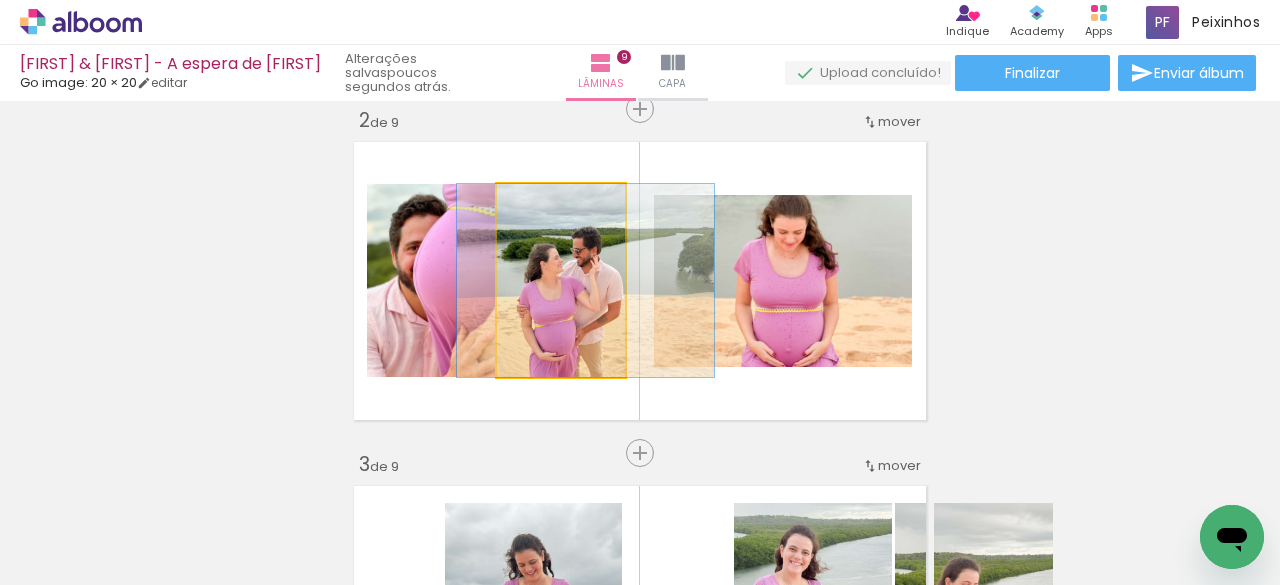 drag, startPoint x: 553, startPoint y: 311, endPoint x: 579, endPoint y: 309, distance: 26.076809 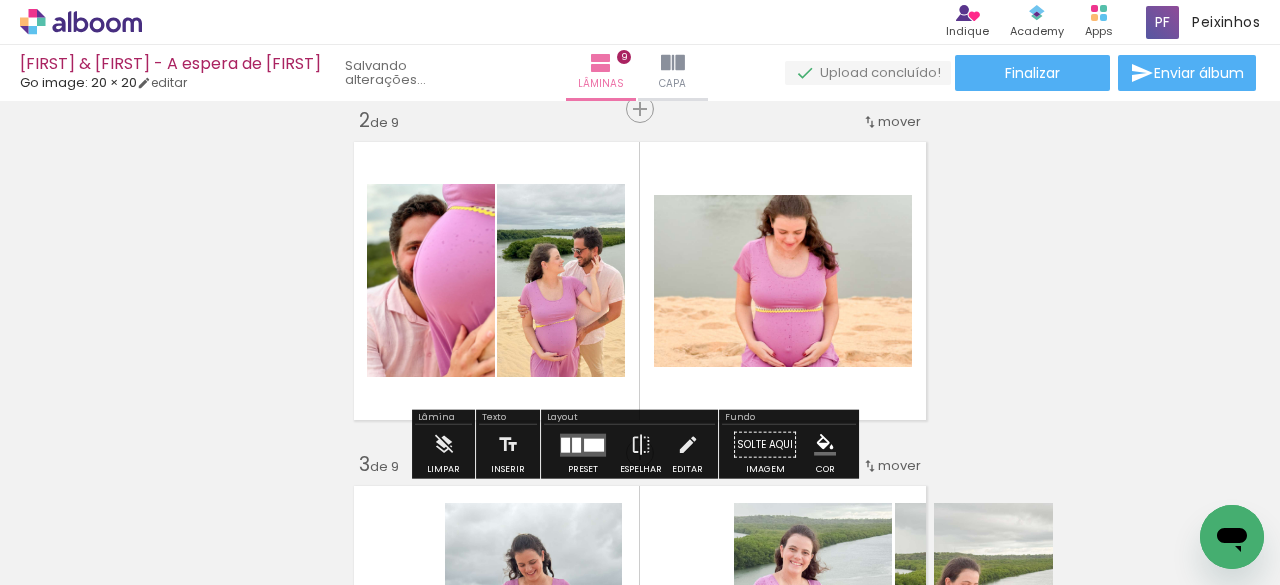 click on "Inserir lâmina 1  de 9  Inserir lâmina 2  de 9  Inserir lâmina 3  de 9  Inserir lâmina 4  de 9  Inserir lâmina 5  de 9  Inserir lâmina 6  de 9  Inserir lâmina 7  de 9  Inserir lâmina 8  de 9  Inserir lâmina 9  de 9 O Designbox precisará aumentar a sua imagem em 150% para exportar para impressão." at bounding box center (640, 1459) 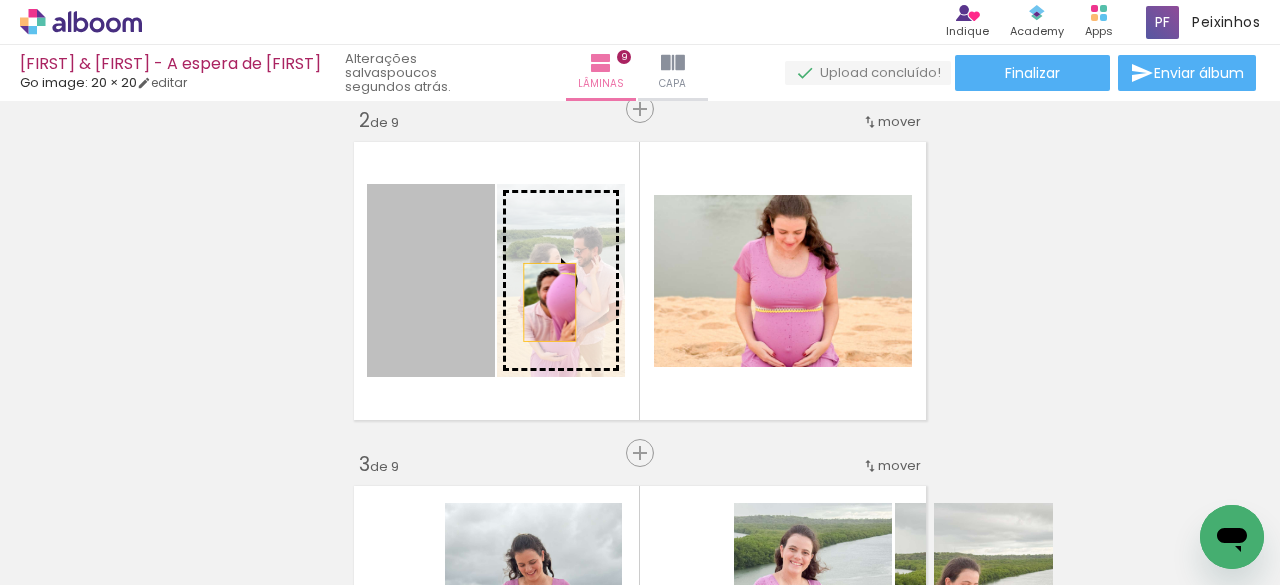 drag, startPoint x: 414, startPoint y: 322, endPoint x: 542, endPoint y: 301, distance: 129.71121 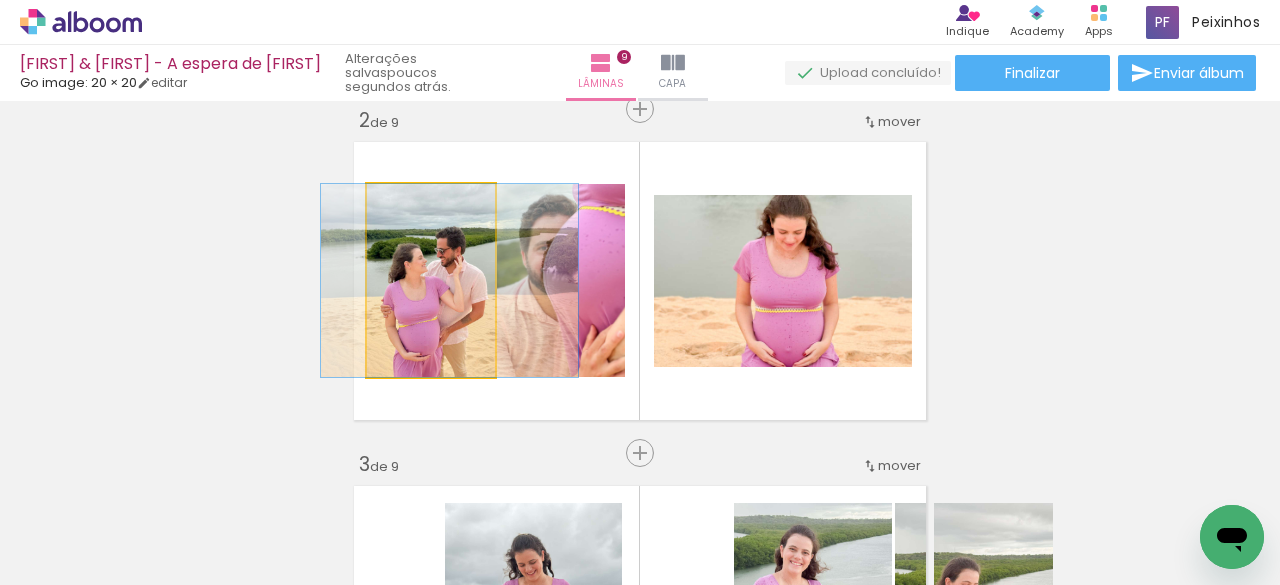 drag, startPoint x: 439, startPoint y: 321, endPoint x: 458, endPoint y: 327, distance: 19.924858 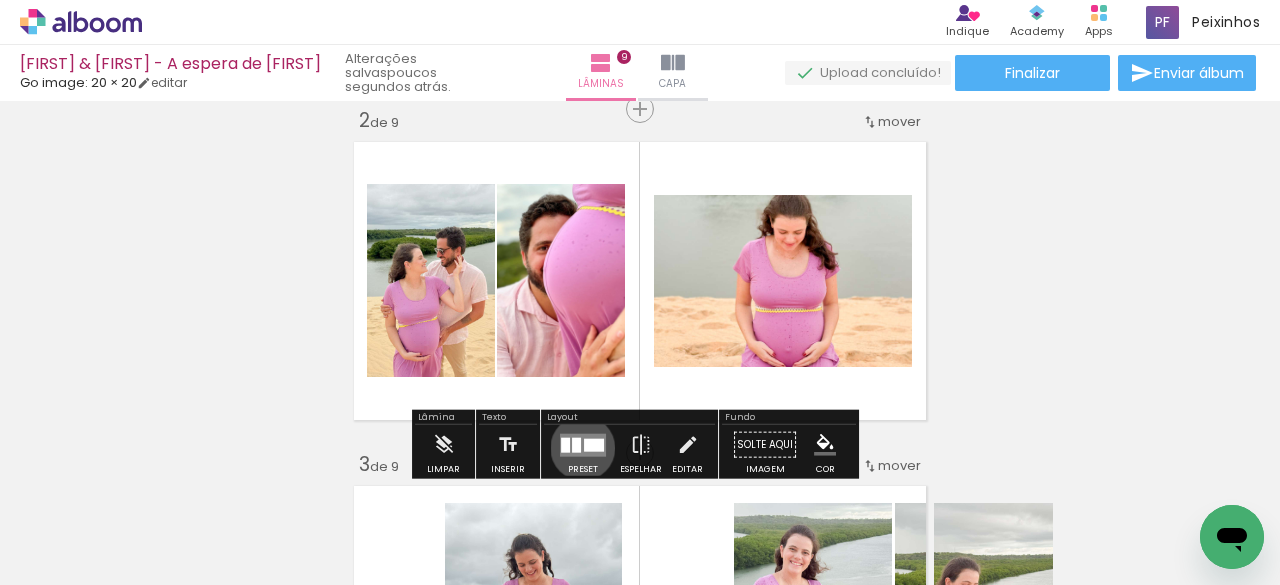click at bounding box center [583, 444] 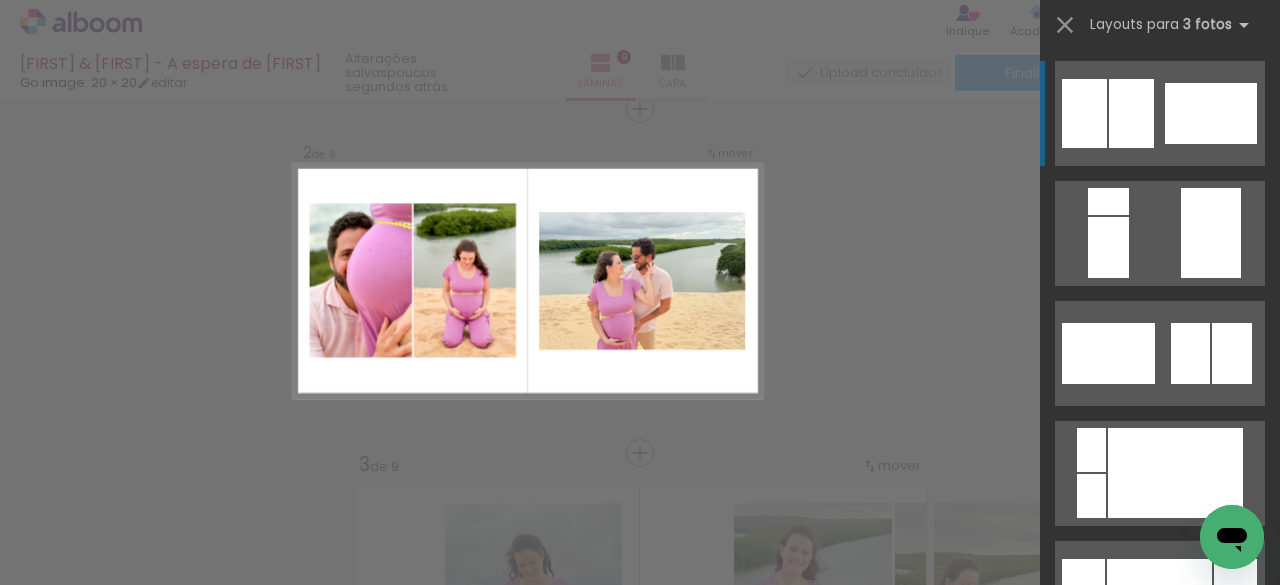 click on "Confirmar Cancelar" at bounding box center [640, 1476] 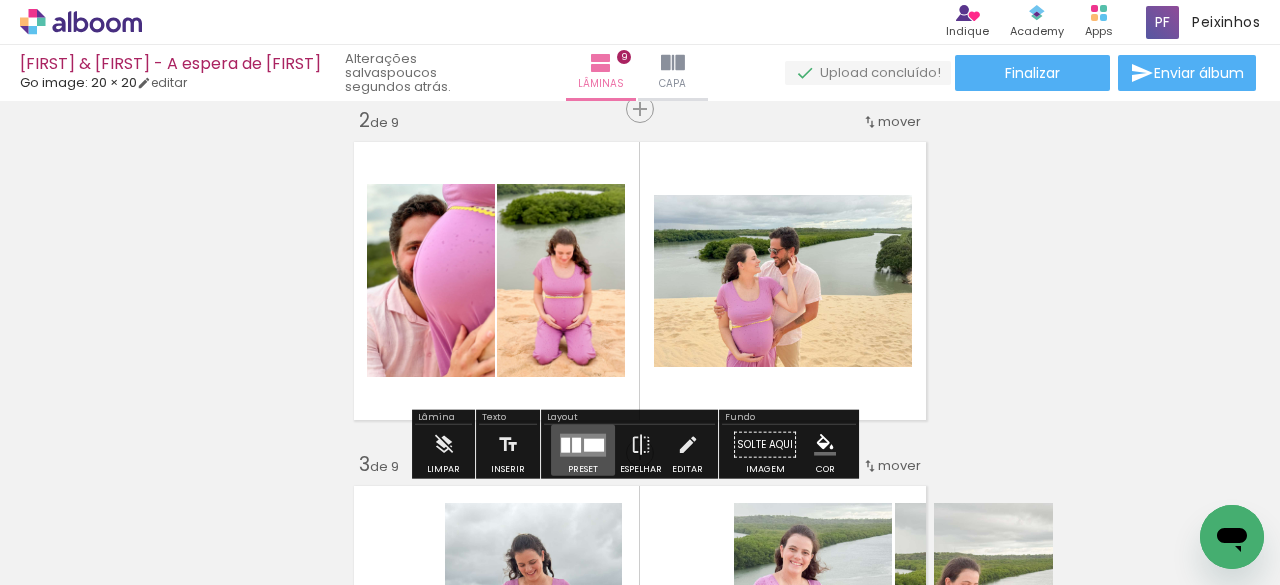 click at bounding box center [594, 444] 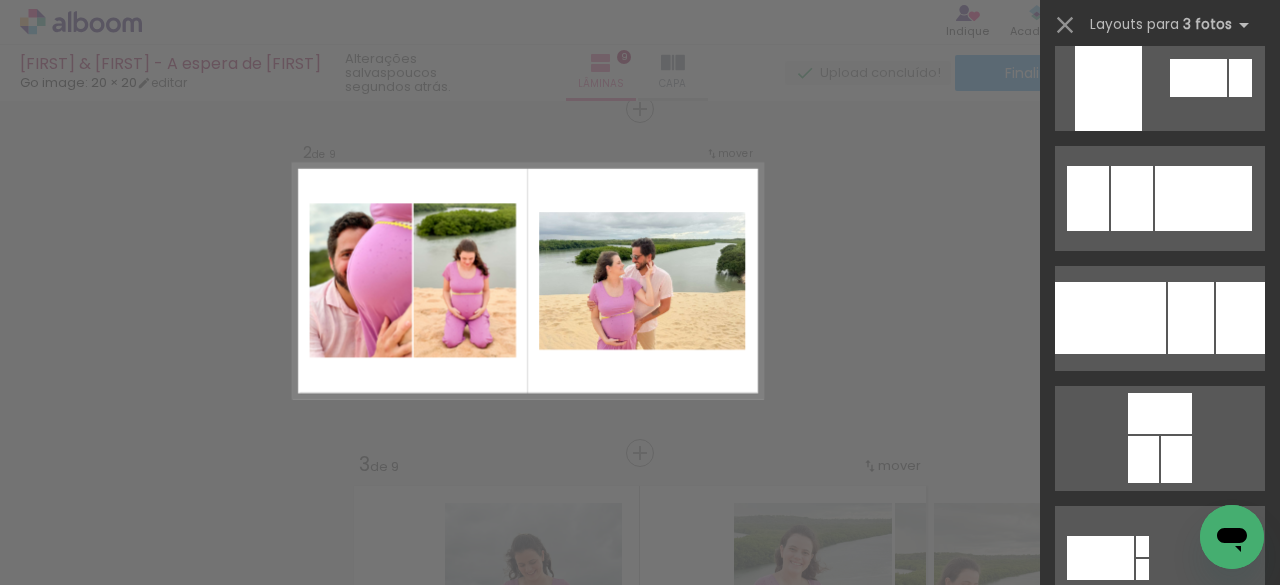 scroll, scrollTop: 0, scrollLeft: 0, axis: both 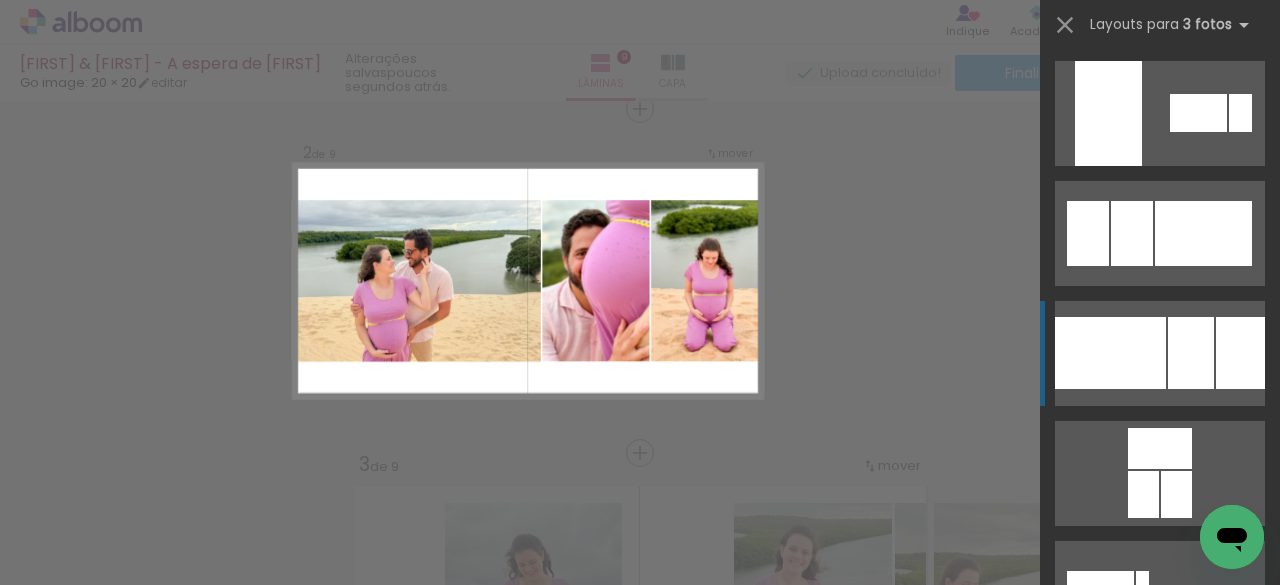 click at bounding box center [1110, 353] 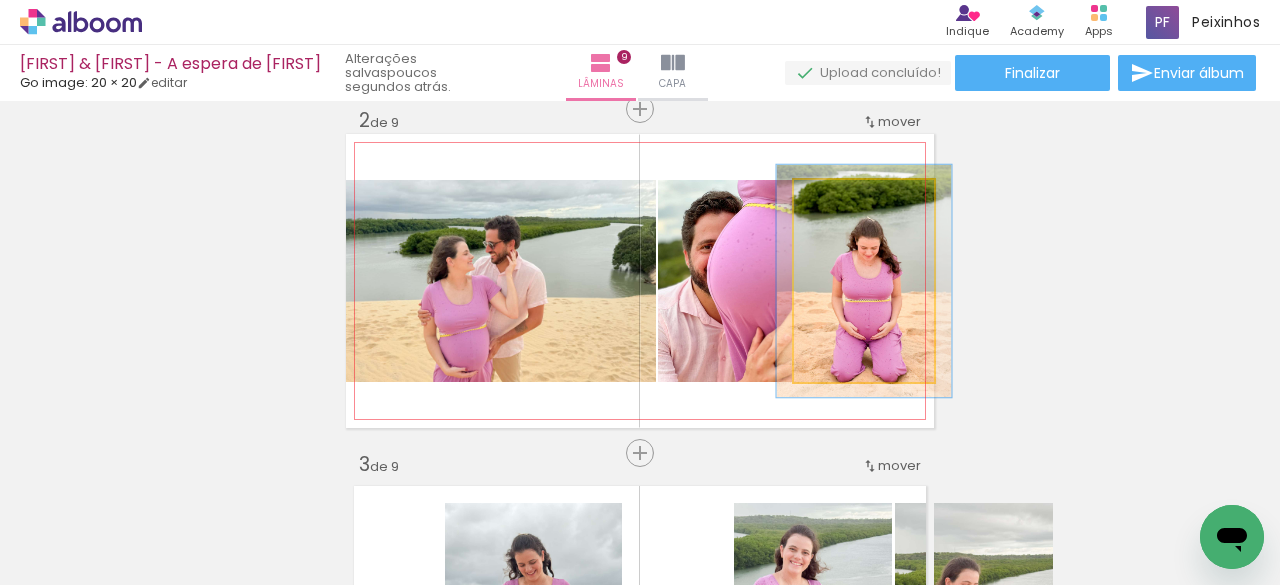 type on "115" 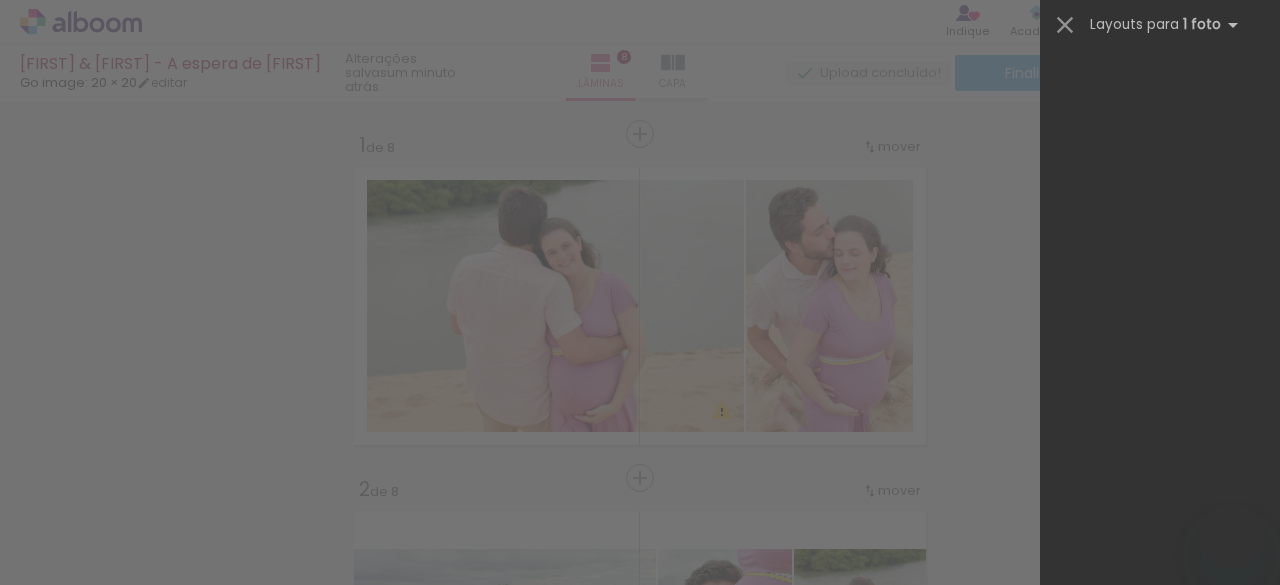 scroll, scrollTop: 0, scrollLeft: 0, axis: both 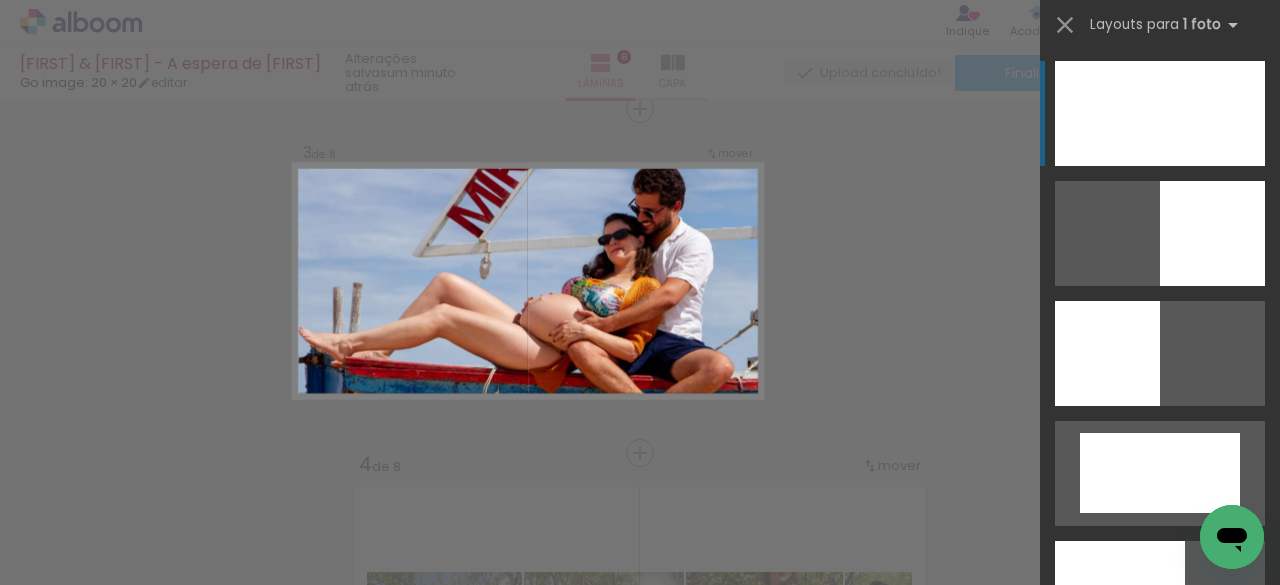 click on "Confirmar Cancelar" at bounding box center [640, 960] 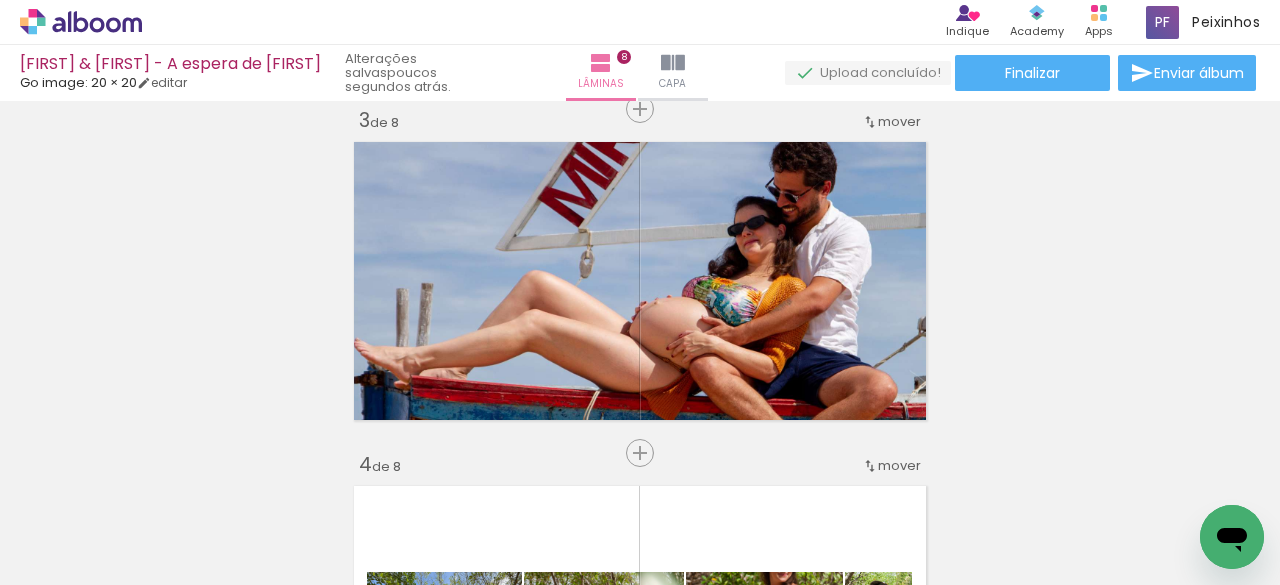 scroll, scrollTop: 0, scrollLeft: 4020, axis: horizontal 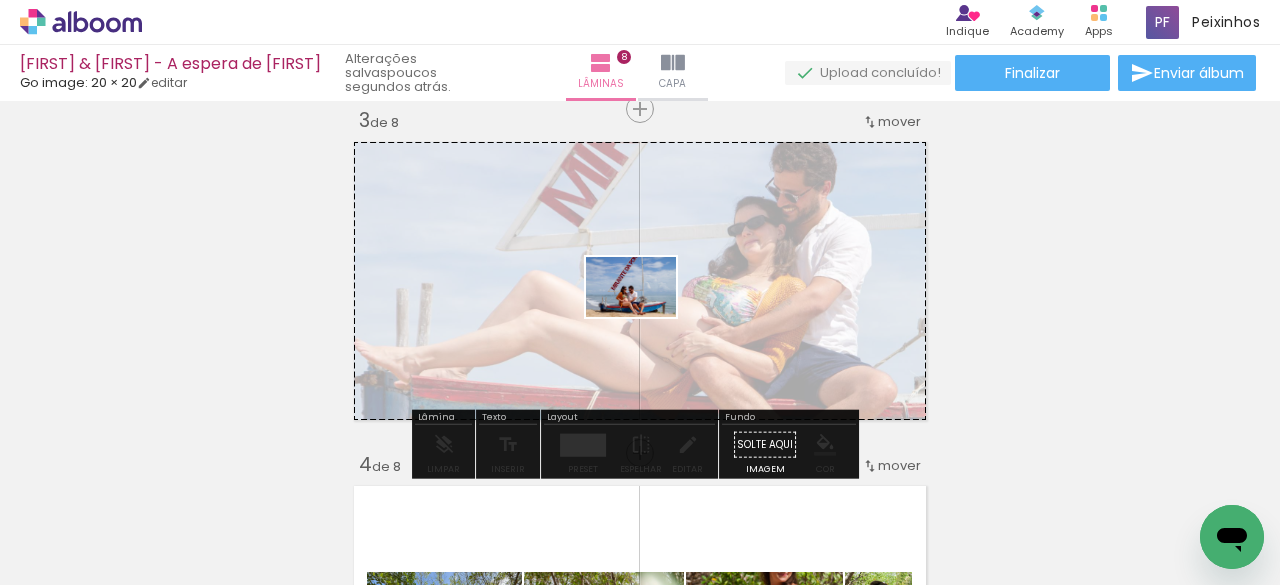 drag, startPoint x: 568, startPoint y: 519, endPoint x: 646, endPoint y: 317, distance: 216.53638 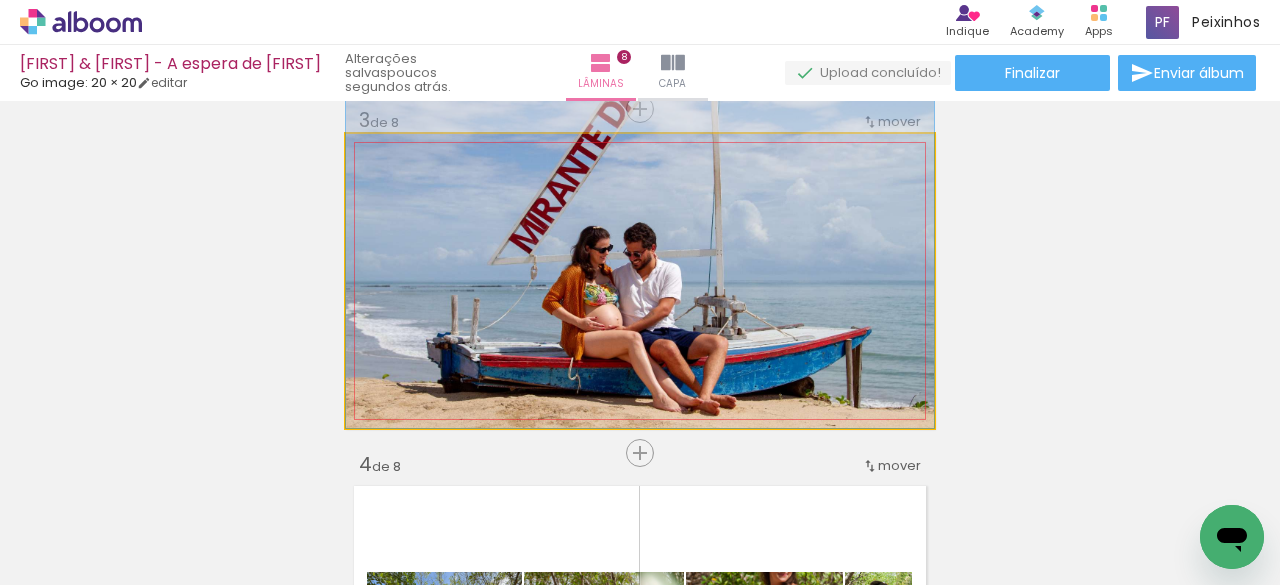 drag, startPoint x: 690, startPoint y: 300, endPoint x: 691, endPoint y: 238, distance: 62.008064 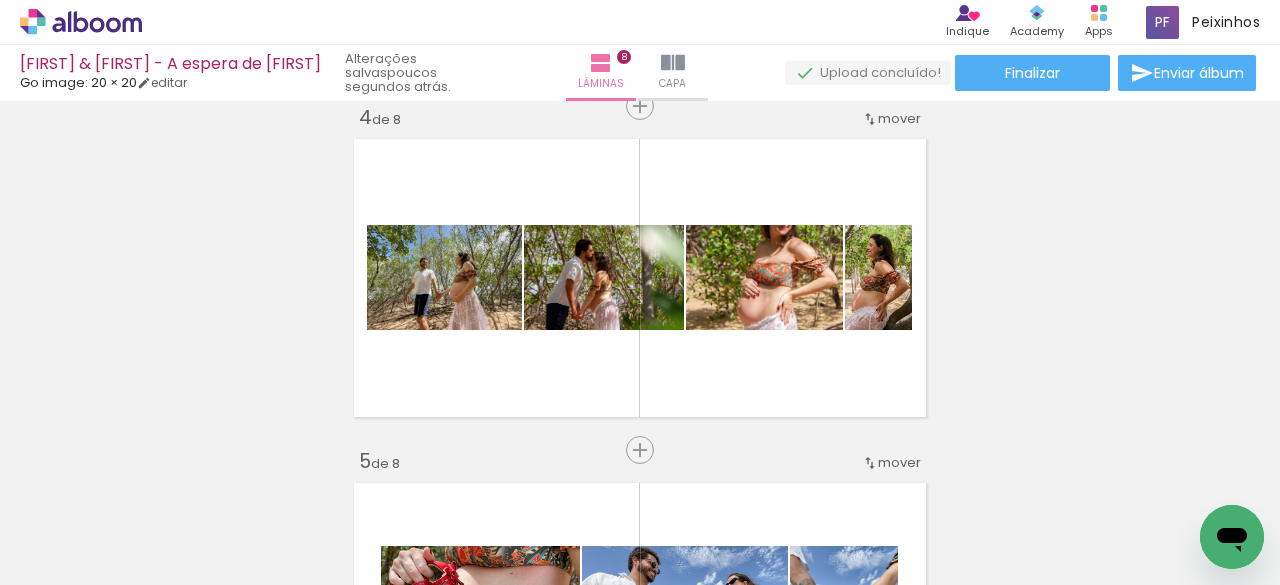 scroll, scrollTop: 1054, scrollLeft: 0, axis: vertical 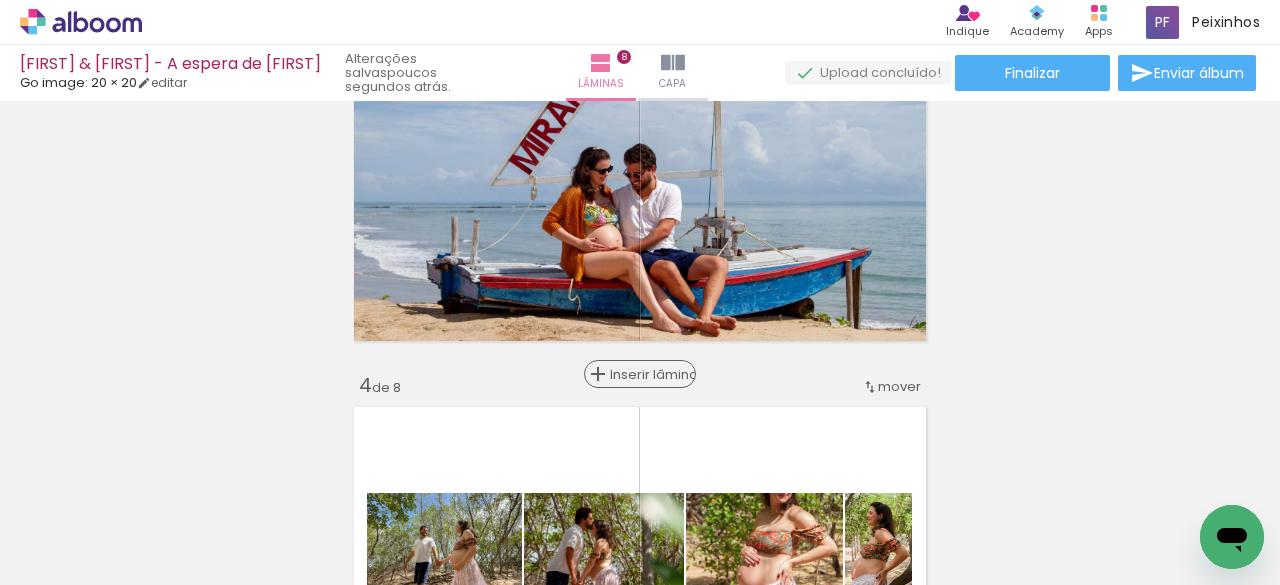 click on "Inserir lâmina" at bounding box center [649, 374] 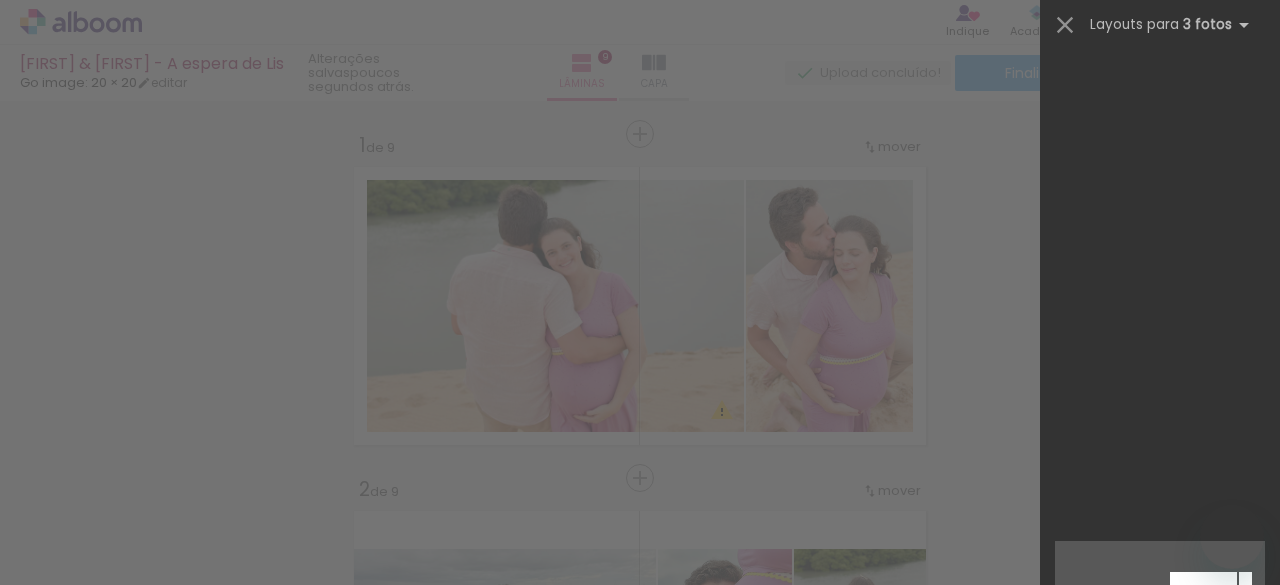 scroll, scrollTop: 0, scrollLeft: 0, axis: both 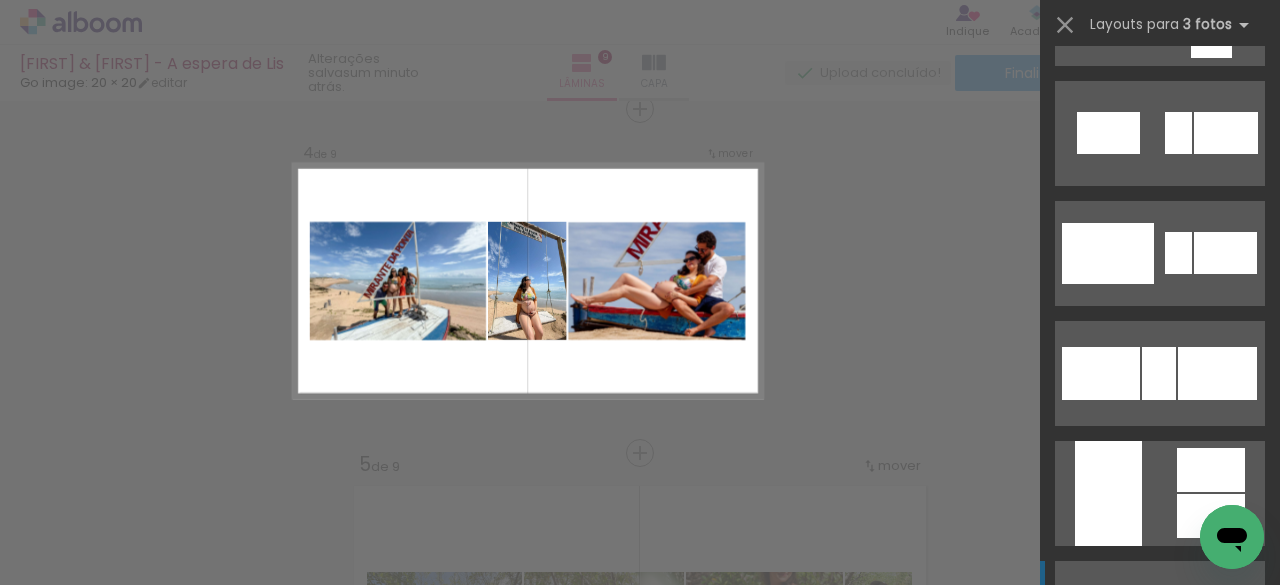 click on "Confirmar Cancelar" at bounding box center [640, 788] 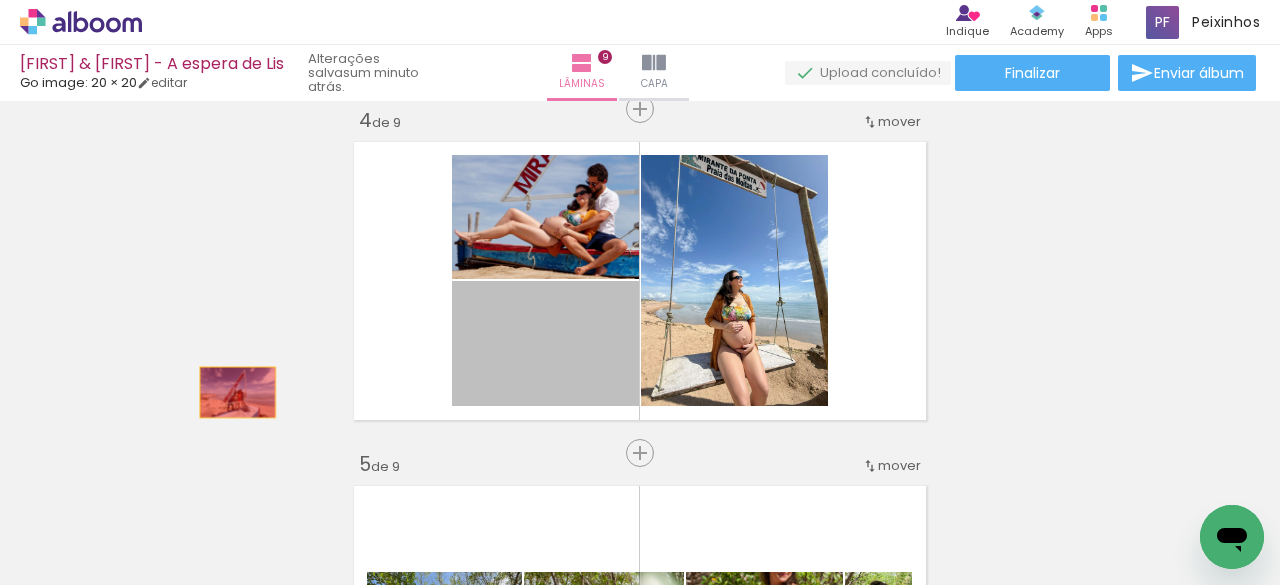 drag, startPoint x: 540, startPoint y: 347, endPoint x: 228, endPoint y: 392, distance: 315.2285 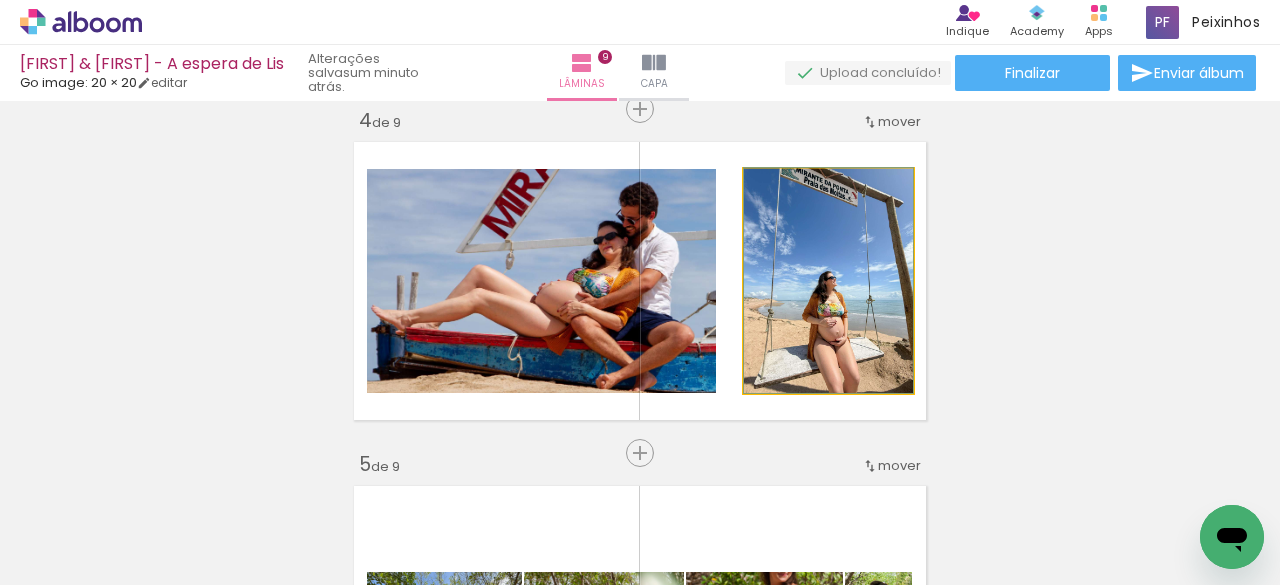 click 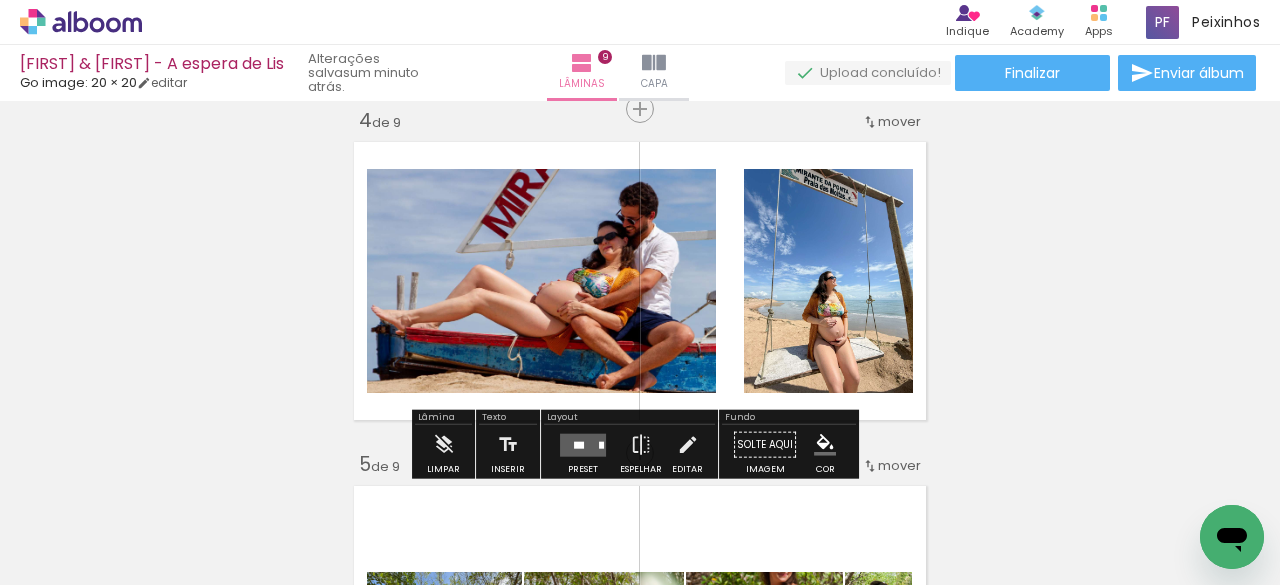 click on "Inserir lâmina 1  de 9  Inserir lâmina 2  de 9  Inserir lâmina 3  de 9  Inserir lâmina 4  de 9  Inserir lâmina 5  de 9  Inserir lâmina 6  de 9  Inserir lâmina 7  de 9  Inserir lâmina 8  de 9  Inserir lâmina 9  de 9 O Designbox precisará aumentar a sua imagem em 150% para exportar para impressão." at bounding box center (640, 771) 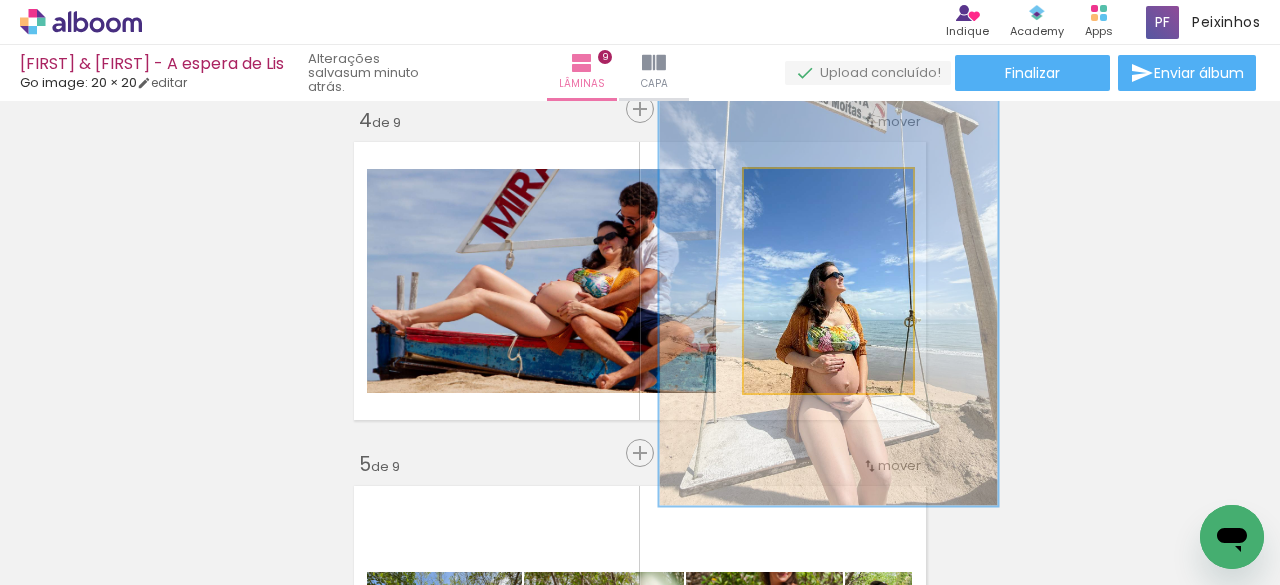 drag, startPoint x: 790, startPoint y: 193, endPoint x: 911, endPoint y: 209, distance: 122.05327 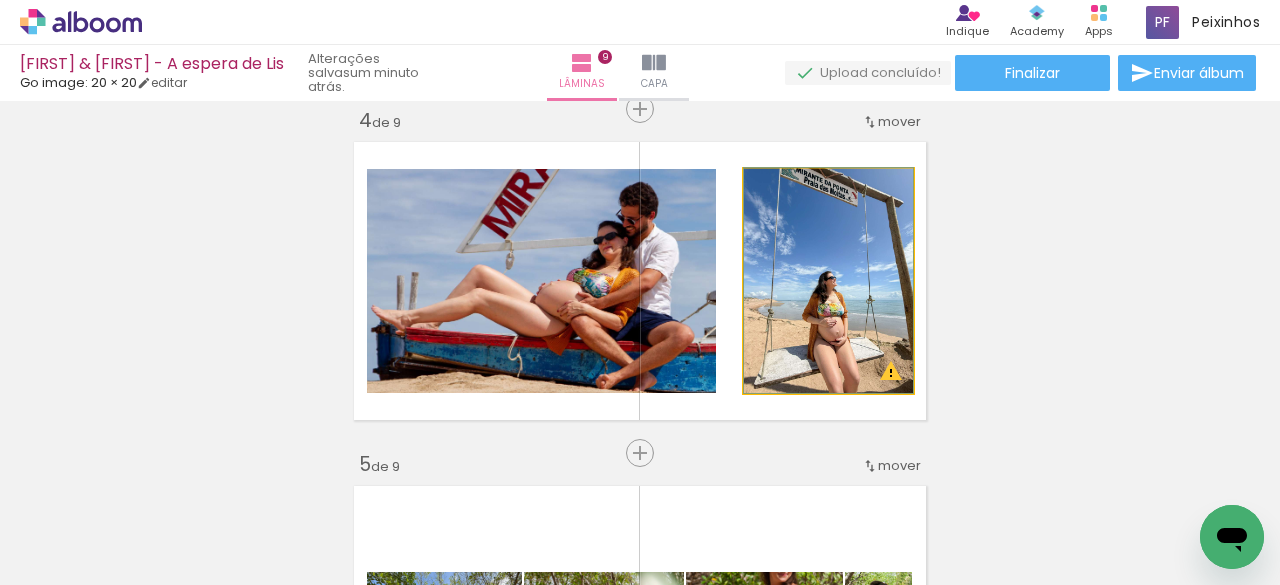 drag, startPoint x: 862, startPoint y: 191, endPoint x: 762, endPoint y: 199, distance: 100.31949 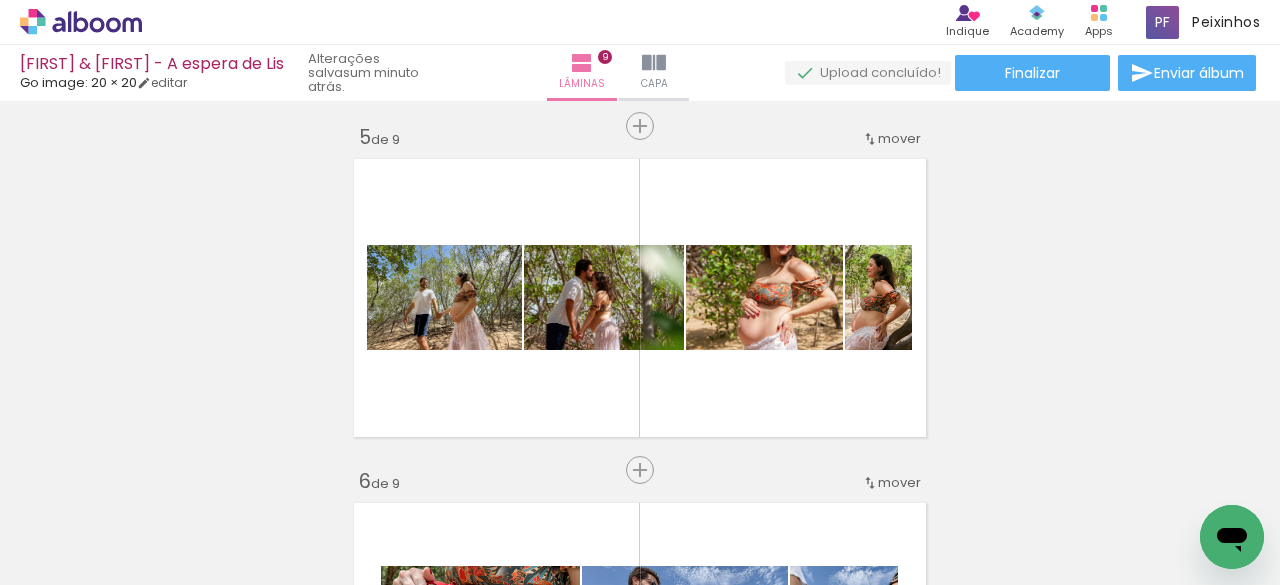 scroll, scrollTop: 1395, scrollLeft: 0, axis: vertical 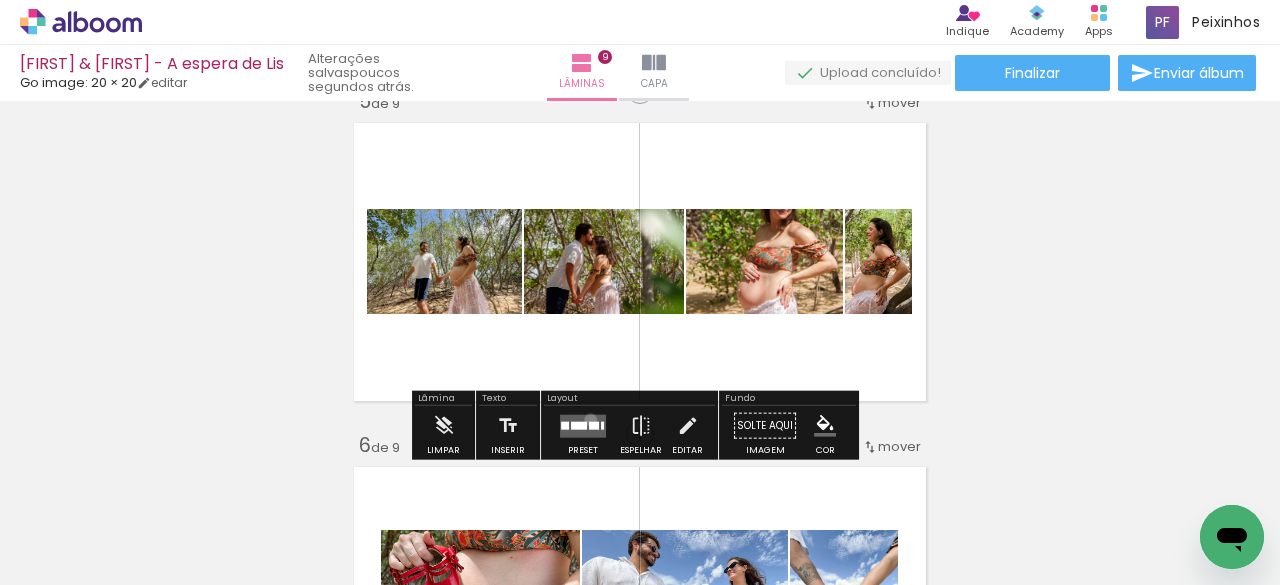 click at bounding box center (583, 425) 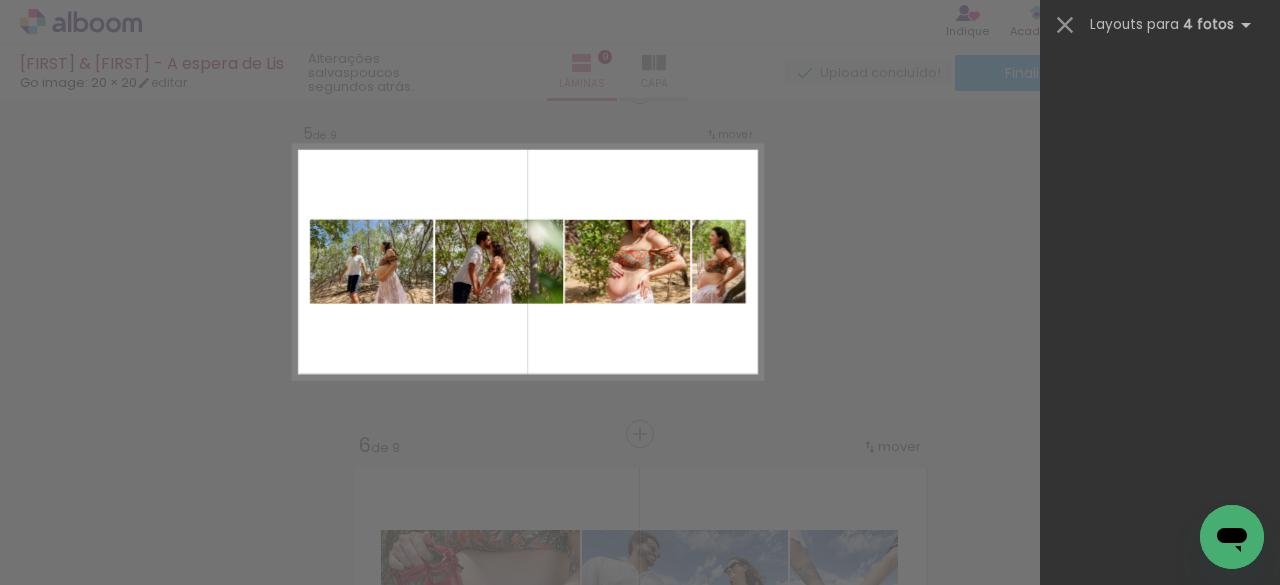 scroll, scrollTop: 960, scrollLeft: 0, axis: vertical 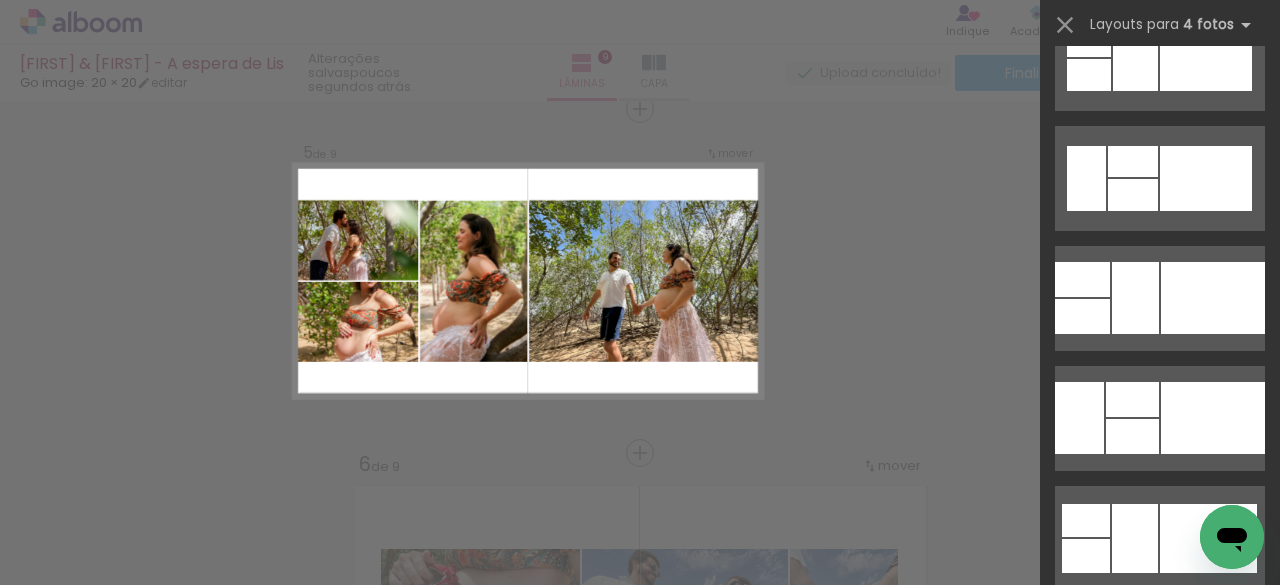 click on "Confirmar Cancelar" at bounding box center [640, 444] 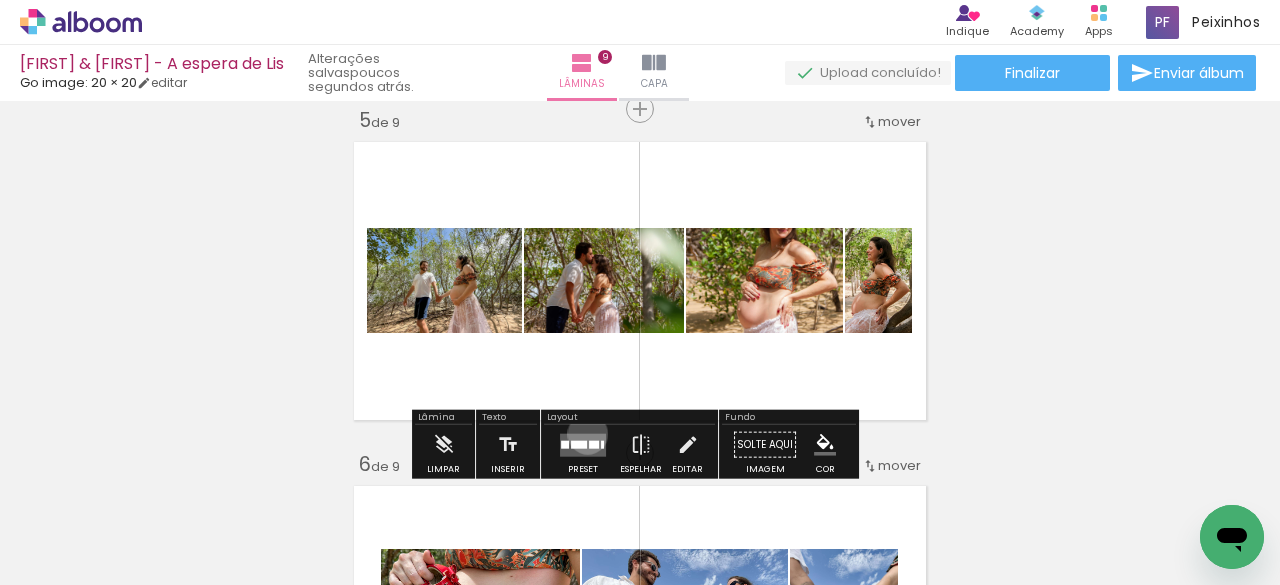 click at bounding box center [583, 444] 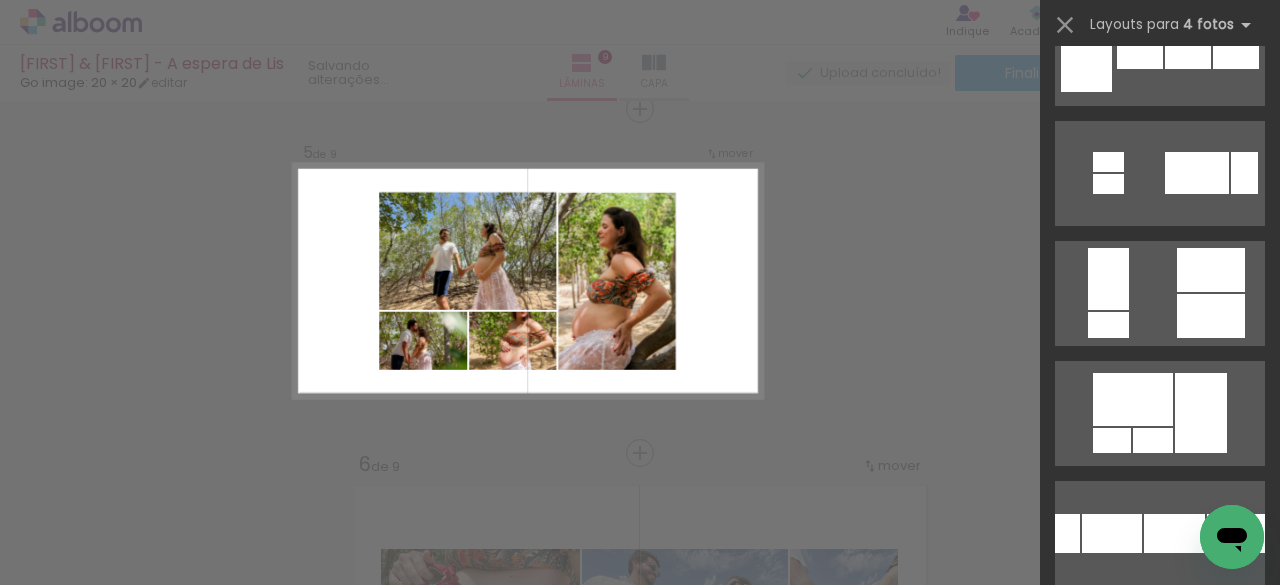 scroll, scrollTop: 2300, scrollLeft: 0, axis: vertical 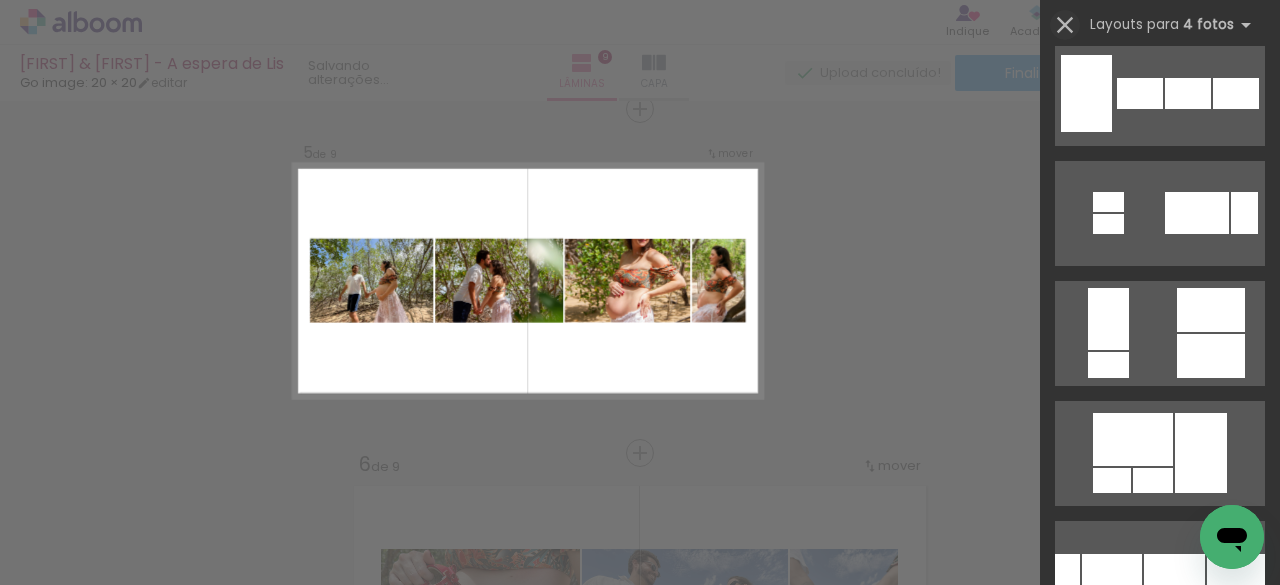 click at bounding box center [1065, 25] 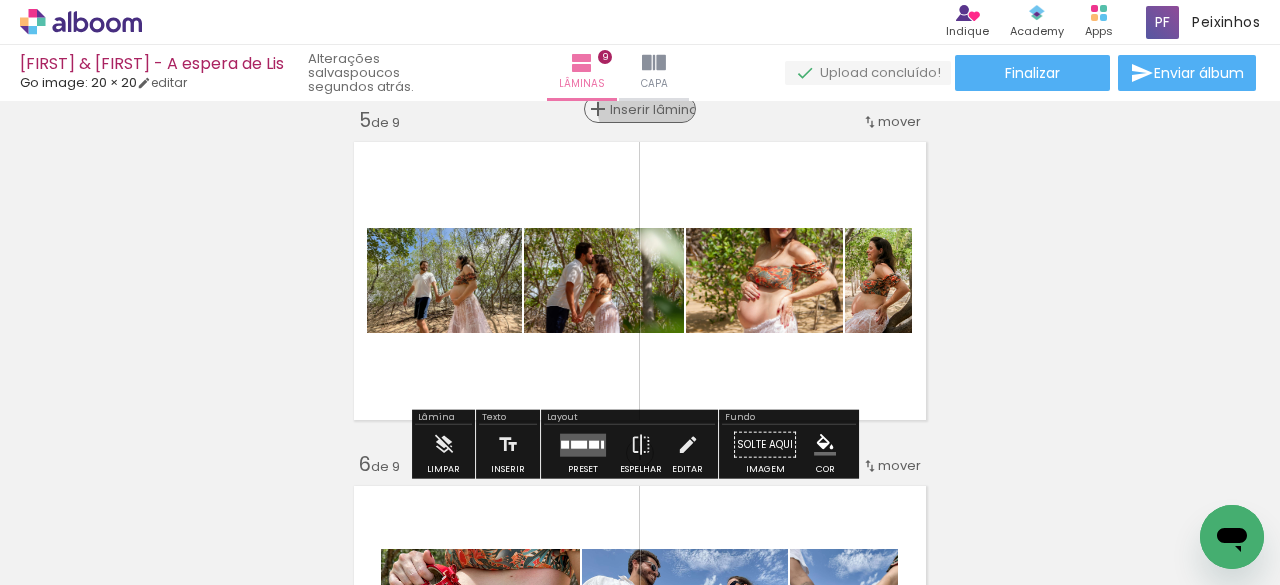 click on "Inserir lâmina" at bounding box center [649, 109] 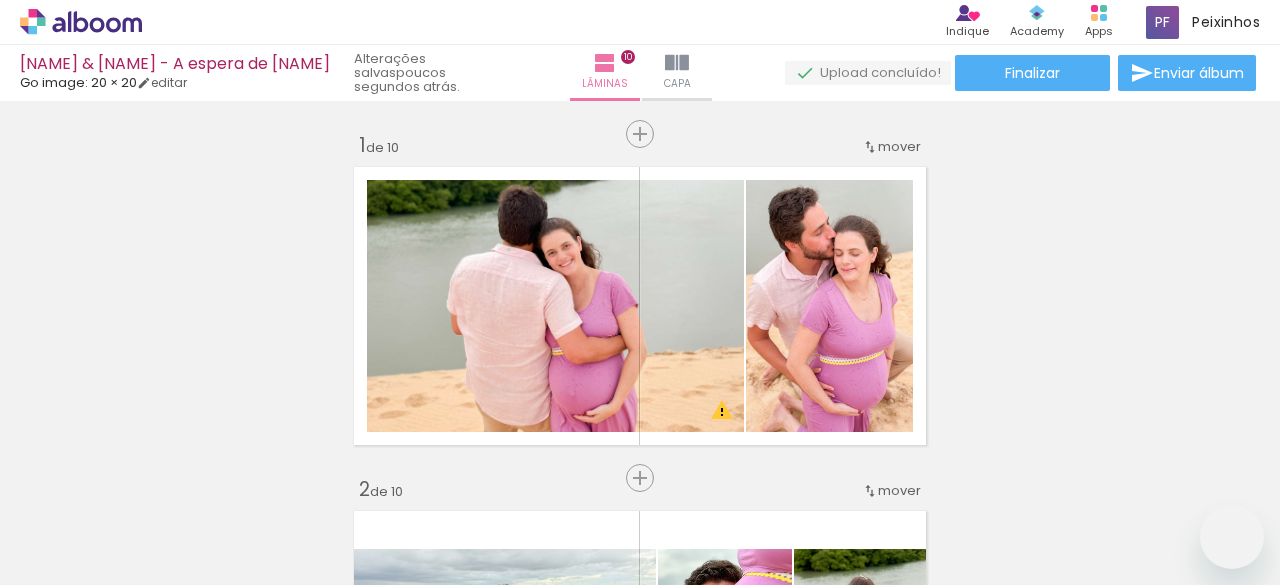 click at bounding box center (0, 0) 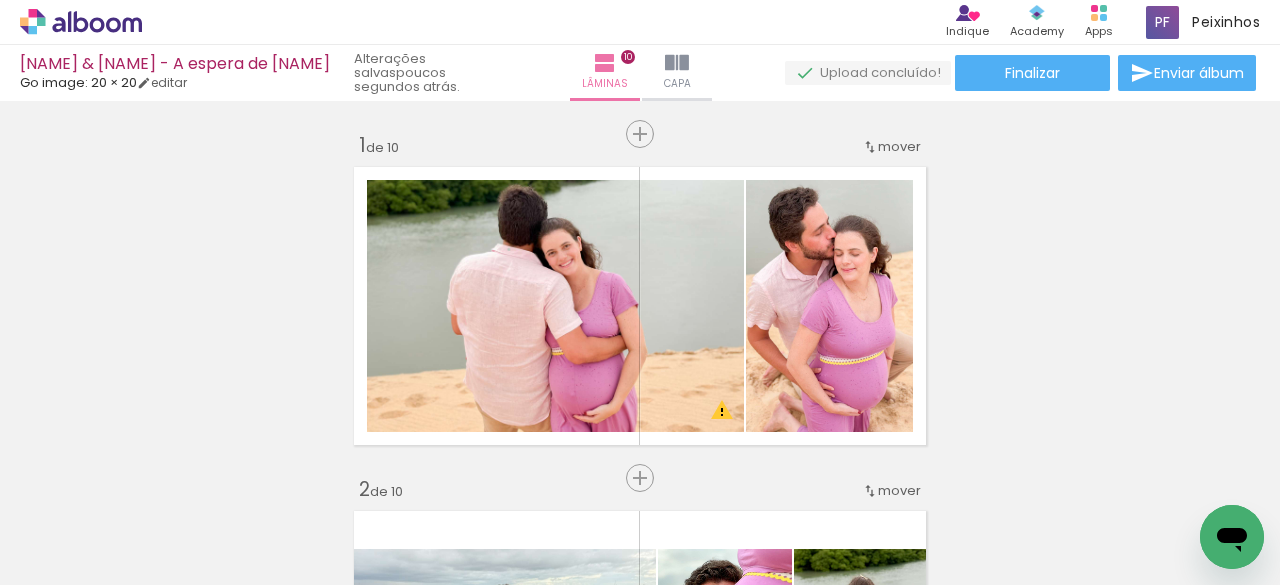scroll, scrollTop: 1416, scrollLeft: 0, axis: vertical 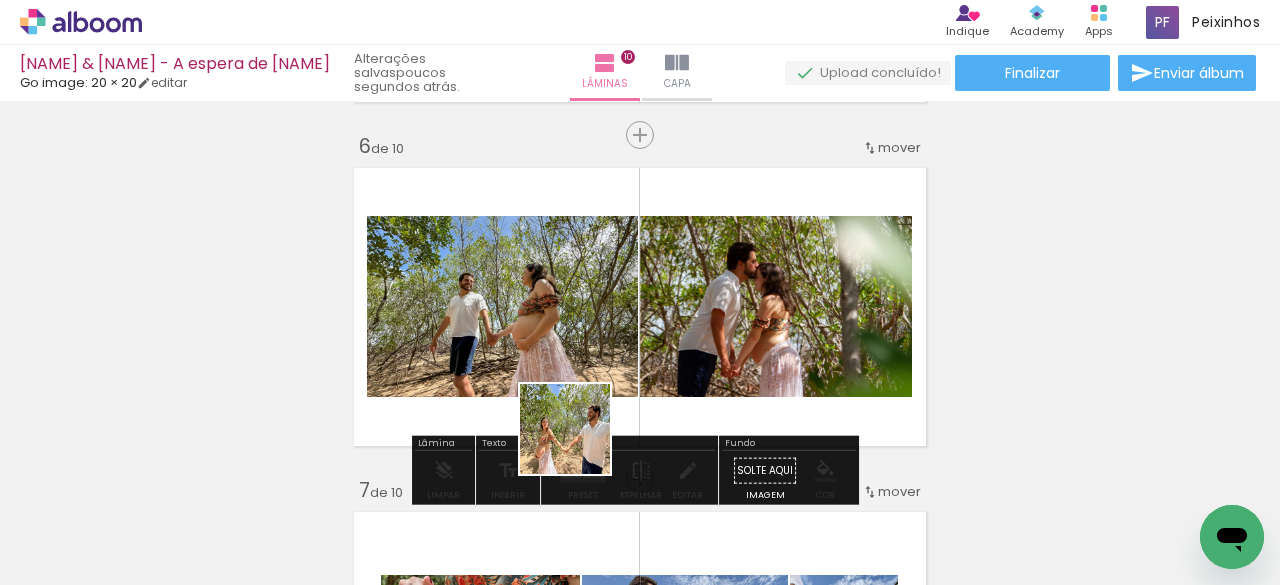 drag, startPoint x: 468, startPoint y: 539, endPoint x: 649, endPoint y: 397, distance: 230.05434 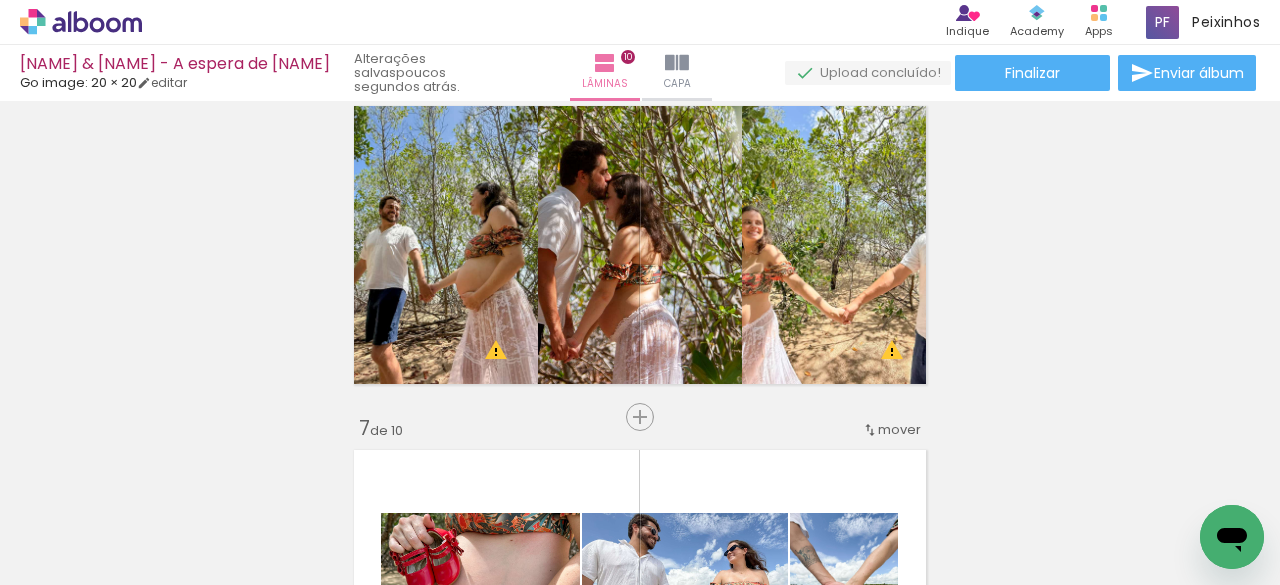 scroll, scrollTop: 1793, scrollLeft: 0, axis: vertical 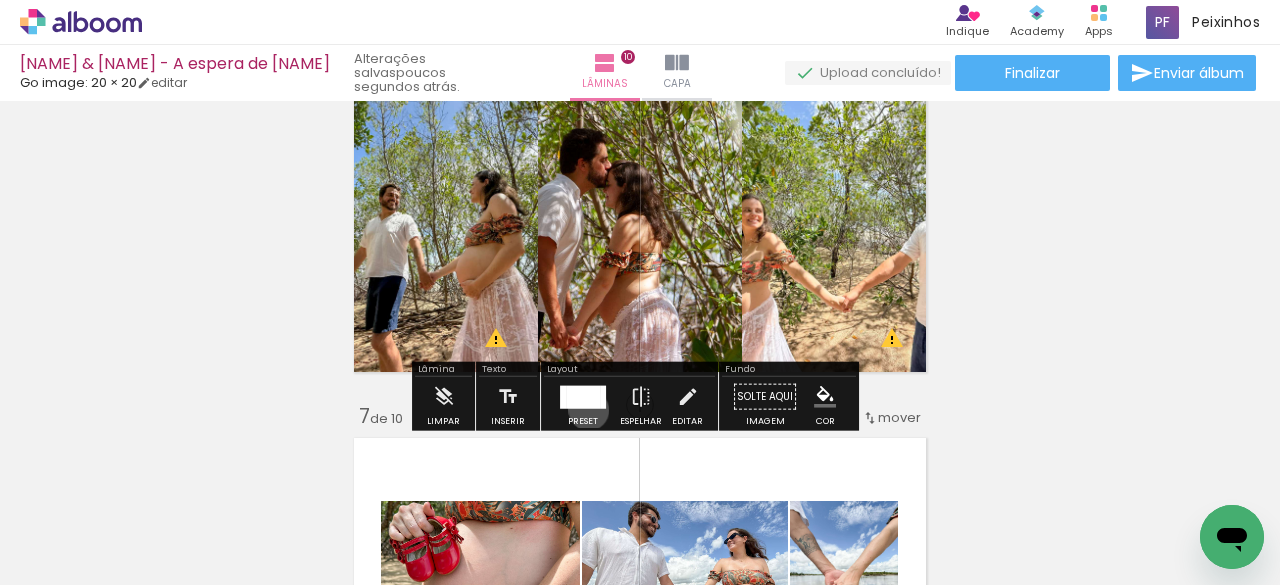 click at bounding box center (583, 397) 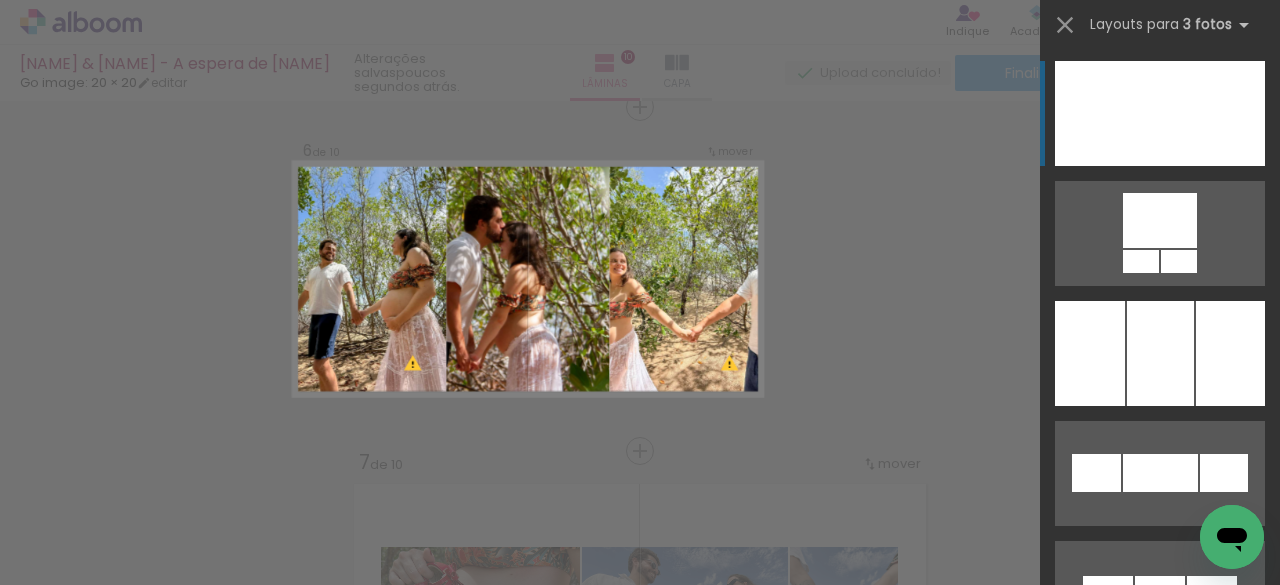 scroll, scrollTop: 1745, scrollLeft: 0, axis: vertical 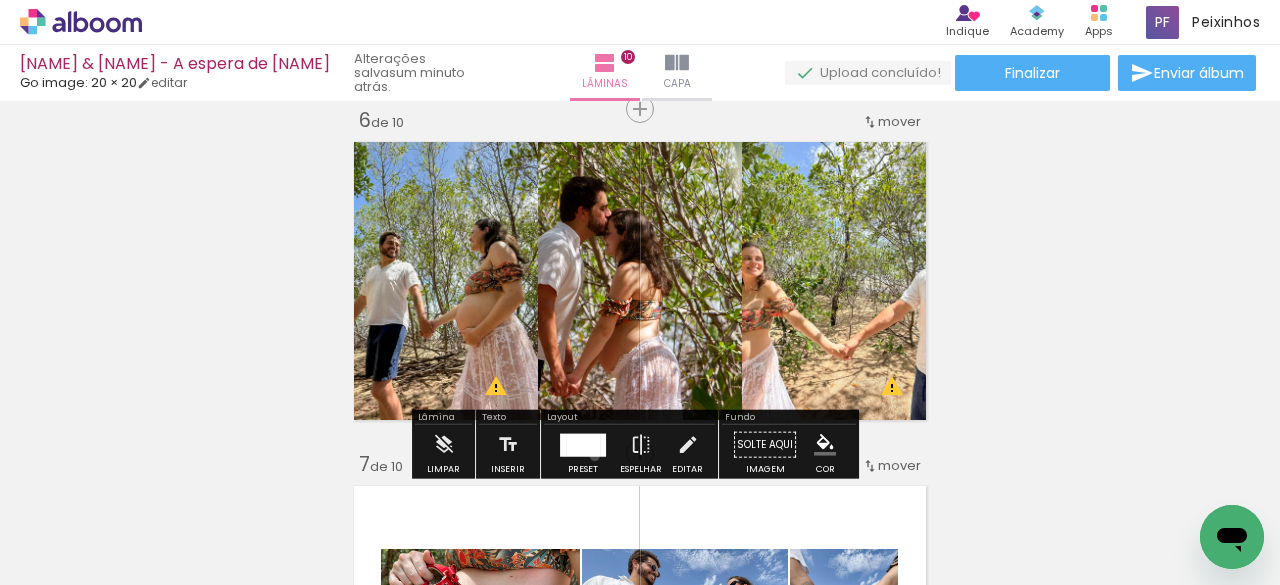 click at bounding box center (583, 445) 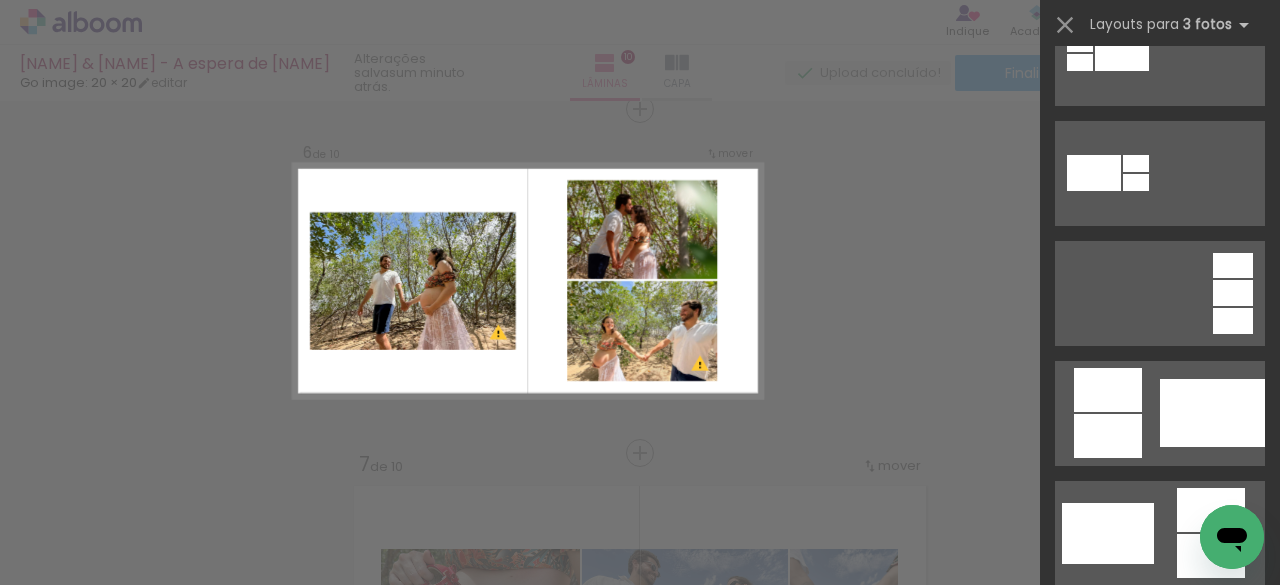 scroll, scrollTop: 1118, scrollLeft: 0, axis: vertical 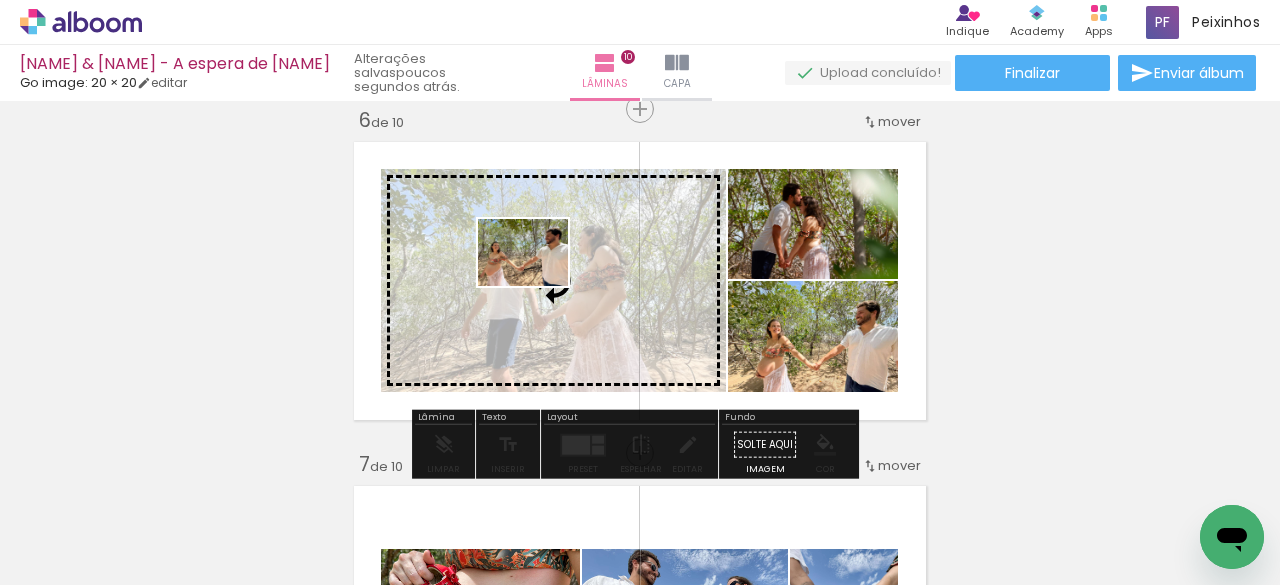drag, startPoint x: 395, startPoint y: 533, endPoint x: 538, endPoint y: 279, distance: 291.48755 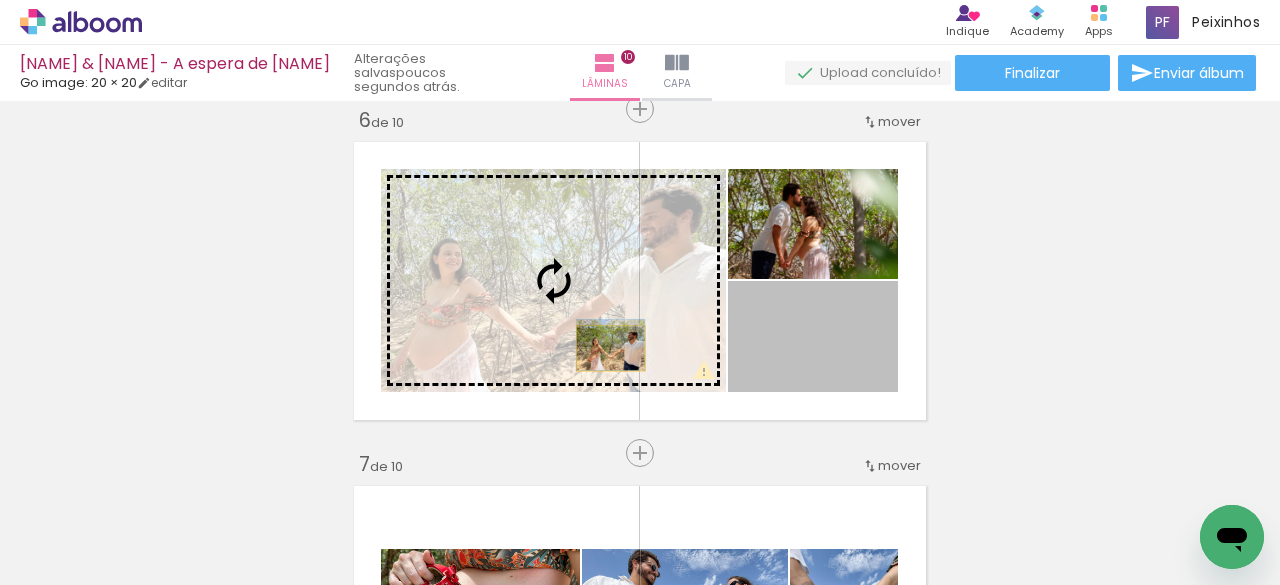 drag, startPoint x: 814, startPoint y: 385, endPoint x: 603, endPoint y: 348, distance: 214.21951 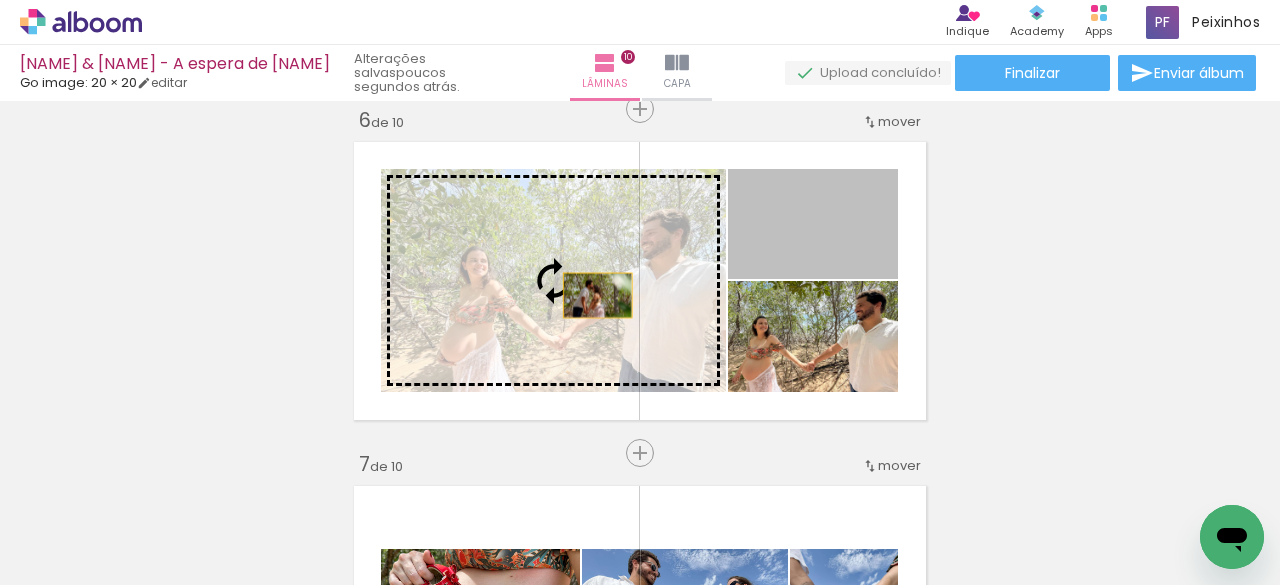 drag, startPoint x: 791, startPoint y: 240, endPoint x: 590, endPoint y: 295, distance: 208.38905 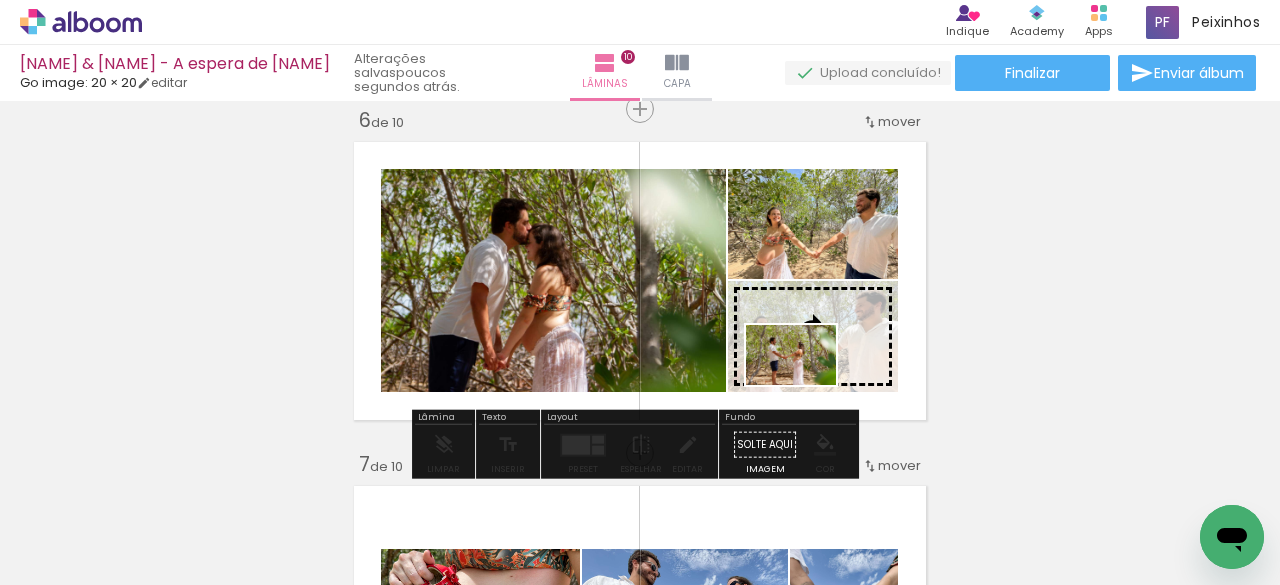 drag, startPoint x: 852, startPoint y: 533, endPoint x: 806, endPoint y: 385, distance: 154.98387 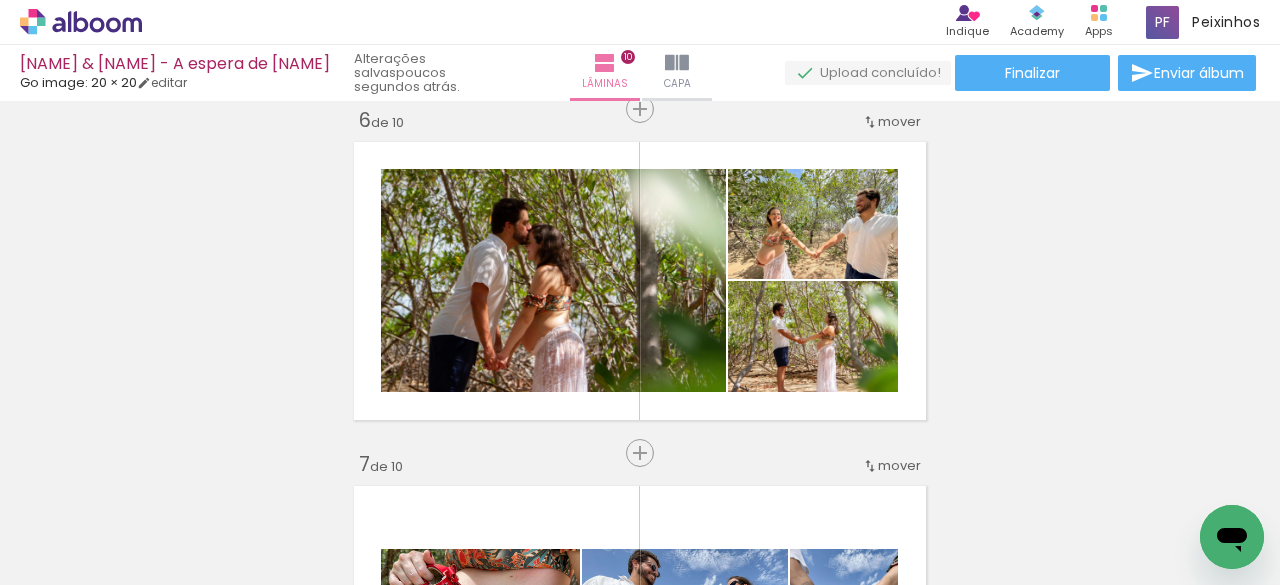 scroll, scrollTop: 0, scrollLeft: 5552, axis: horizontal 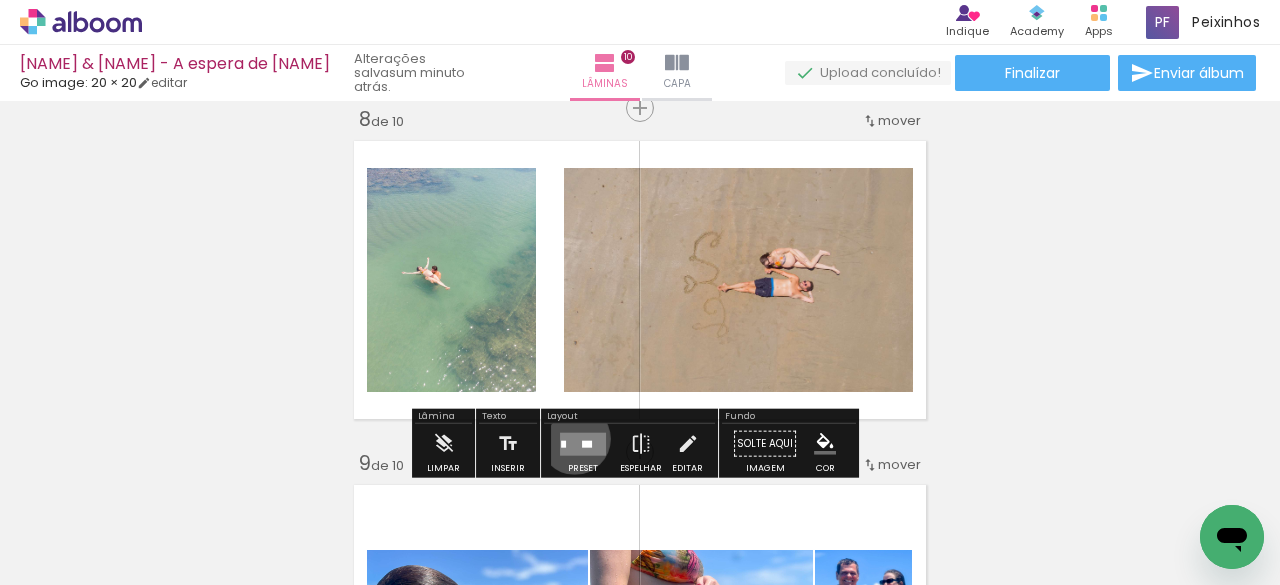 click at bounding box center [583, 443] 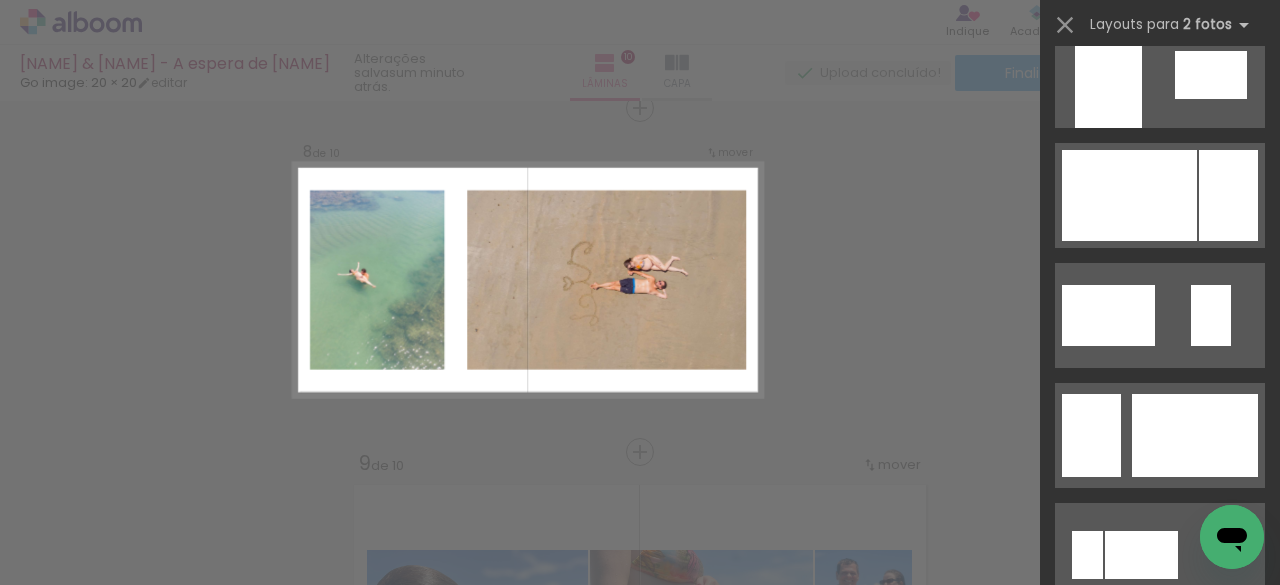 scroll, scrollTop: 0, scrollLeft: 0, axis: both 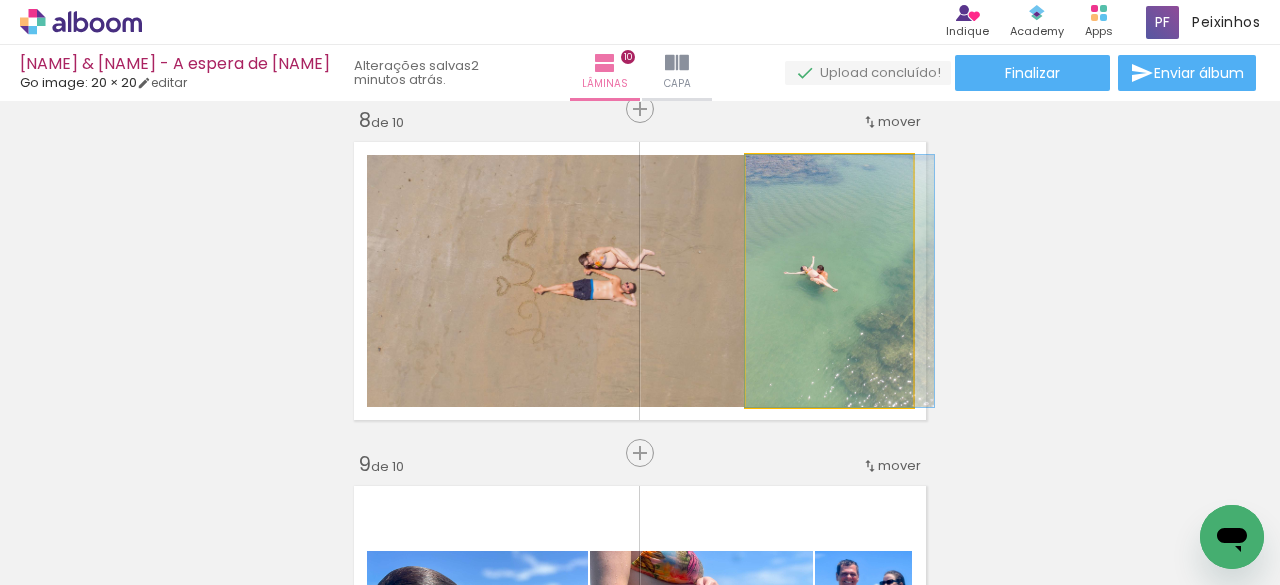 drag, startPoint x: 838, startPoint y: 305, endPoint x: 848, endPoint y: 308, distance: 10.440307 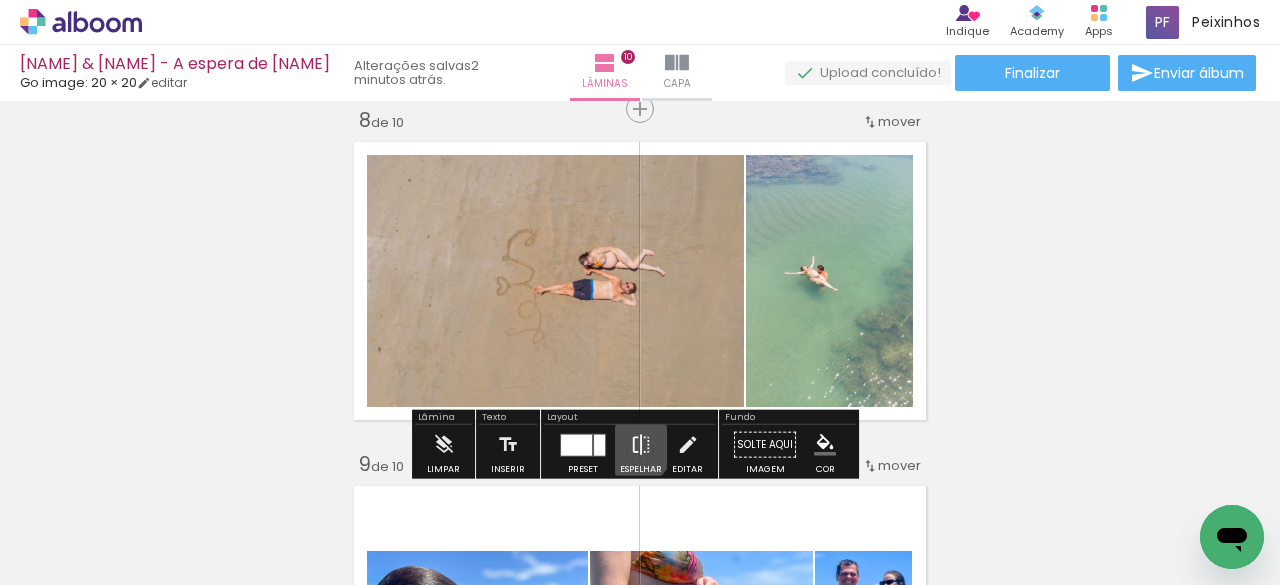 click at bounding box center (641, 445) 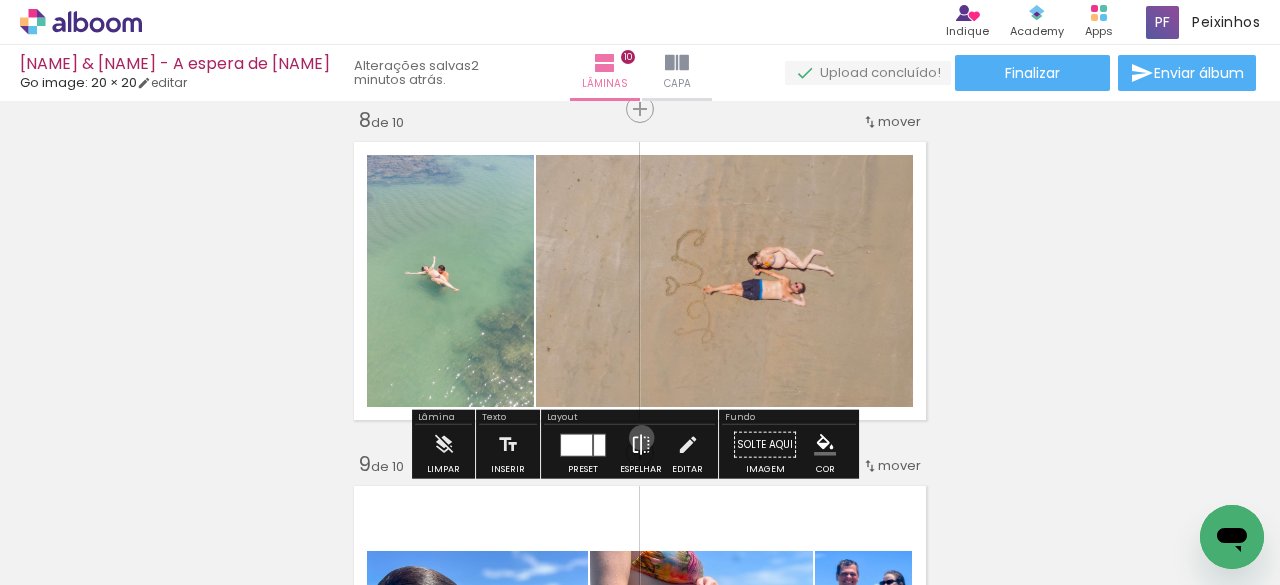 click at bounding box center [641, 445] 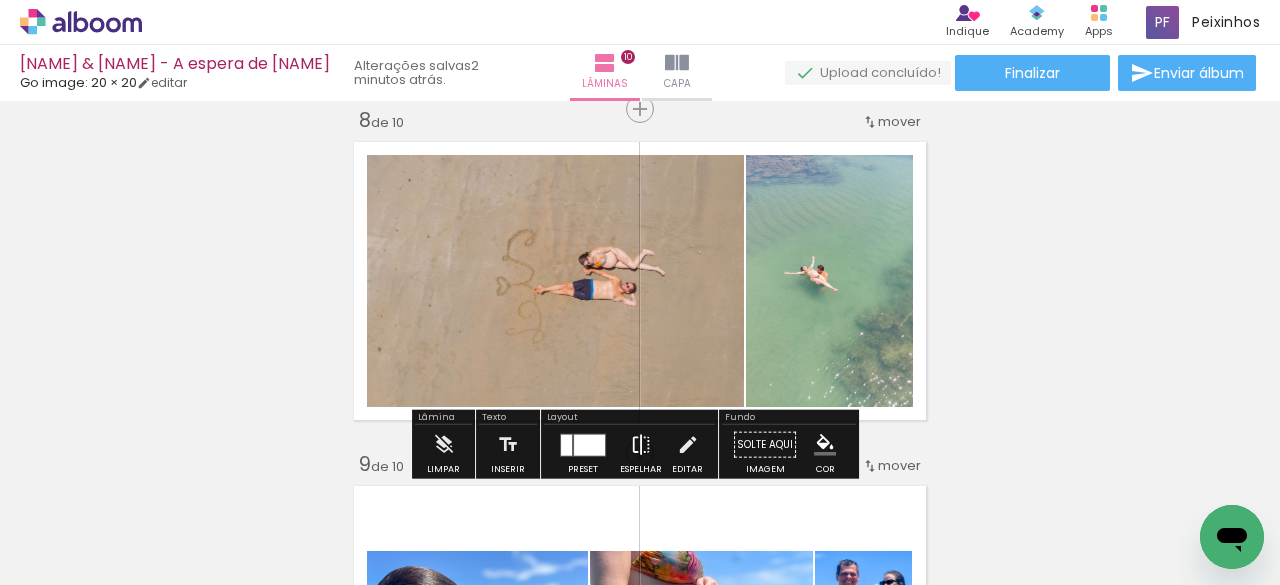 click at bounding box center [641, 445] 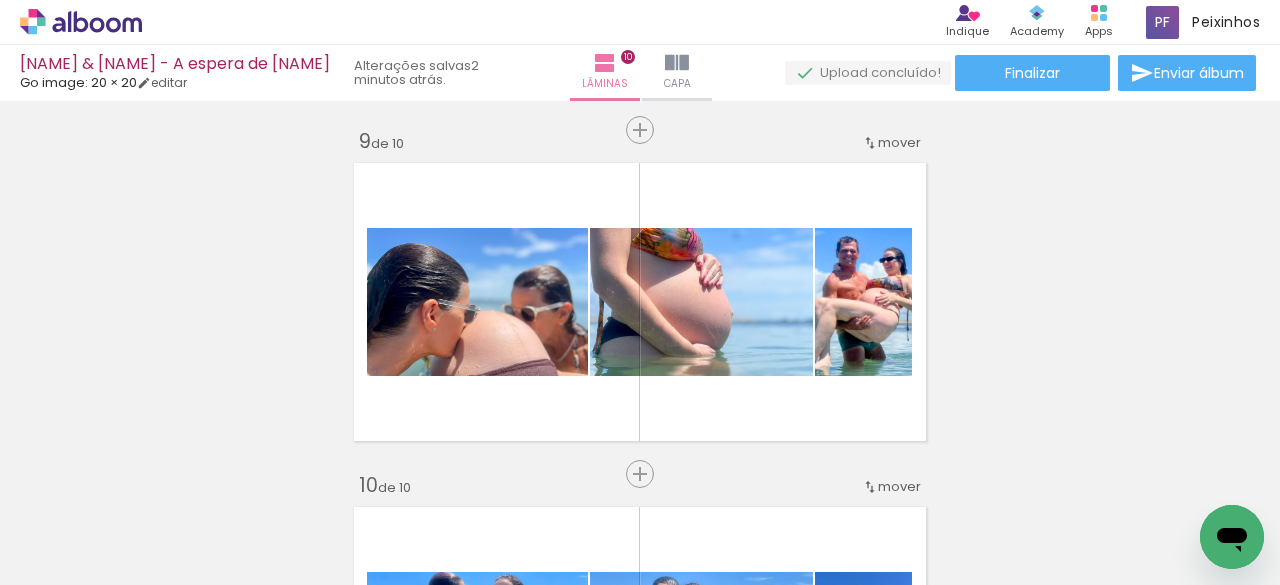scroll, scrollTop: 2768, scrollLeft: 0, axis: vertical 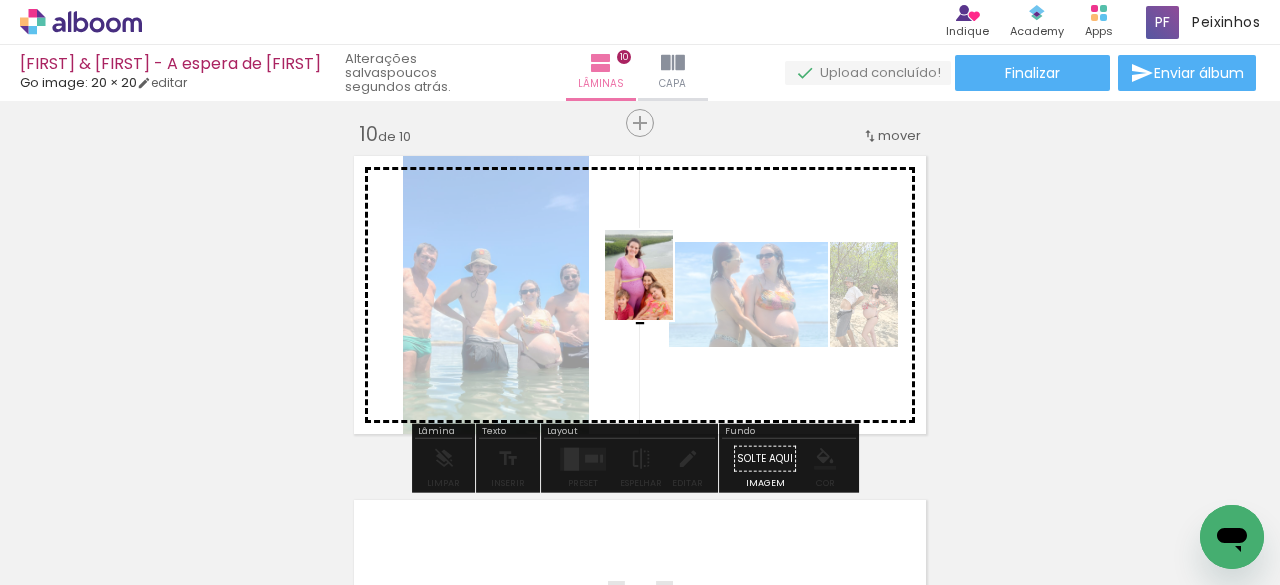drag, startPoint x: 690, startPoint y: 526, endPoint x: 664, endPoint y: 290, distance: 237.42789 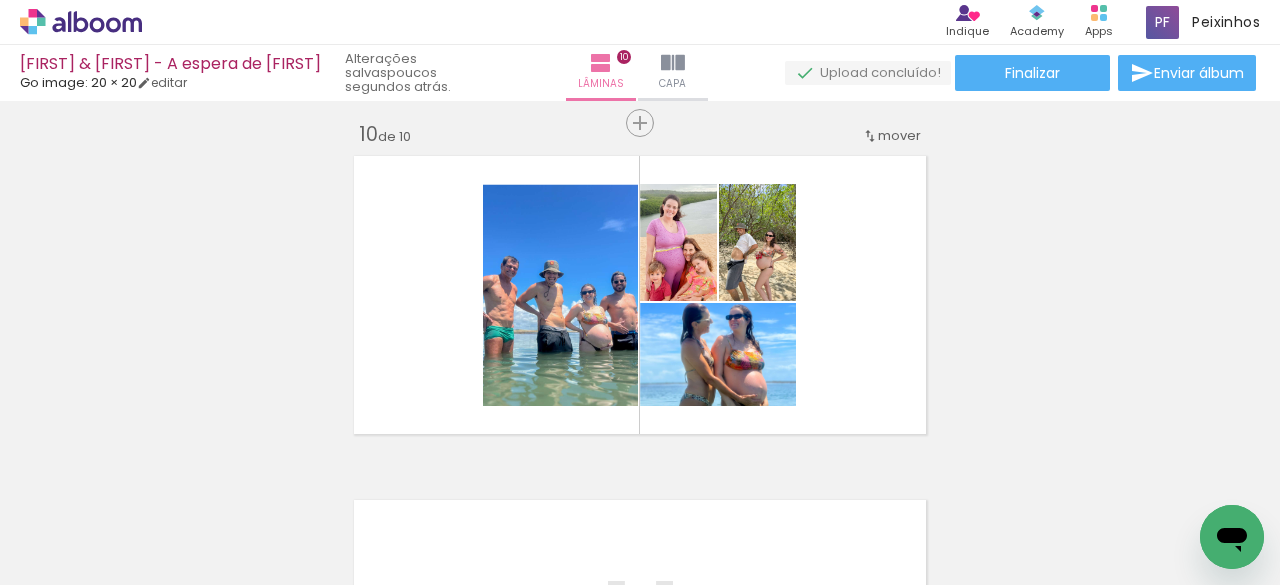 scroll, scrollTop: 0, scrollLeft: 0, axis: both 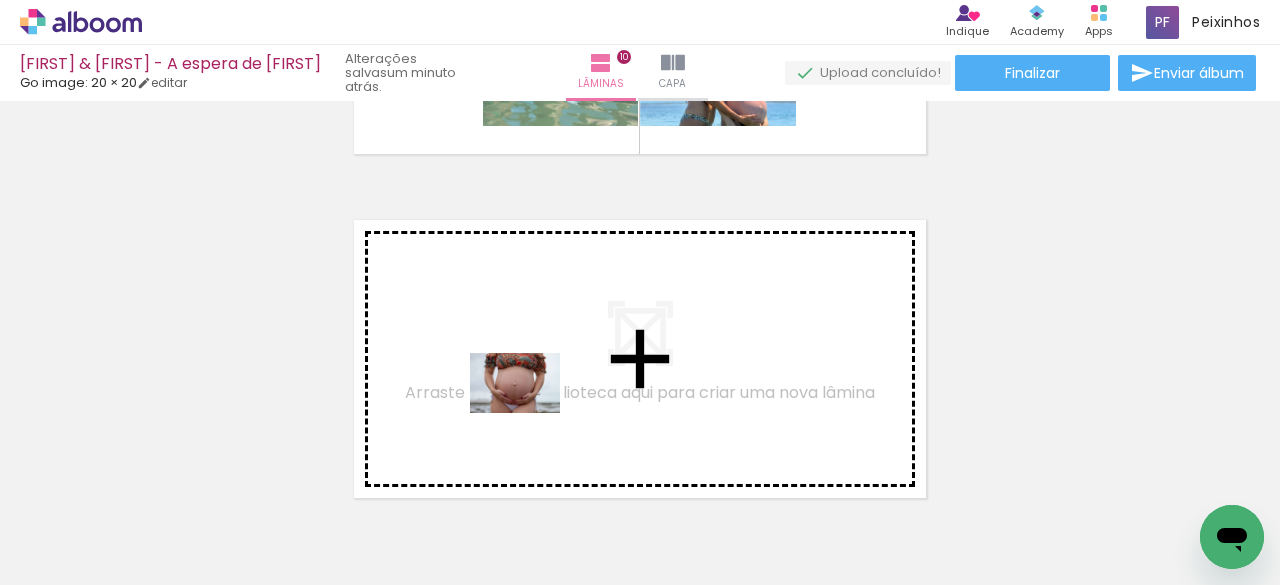 drag, startPoint x: 193, startPoint y: 510, endPoint x: 527, endPoint y: 409, distance: 348.93695 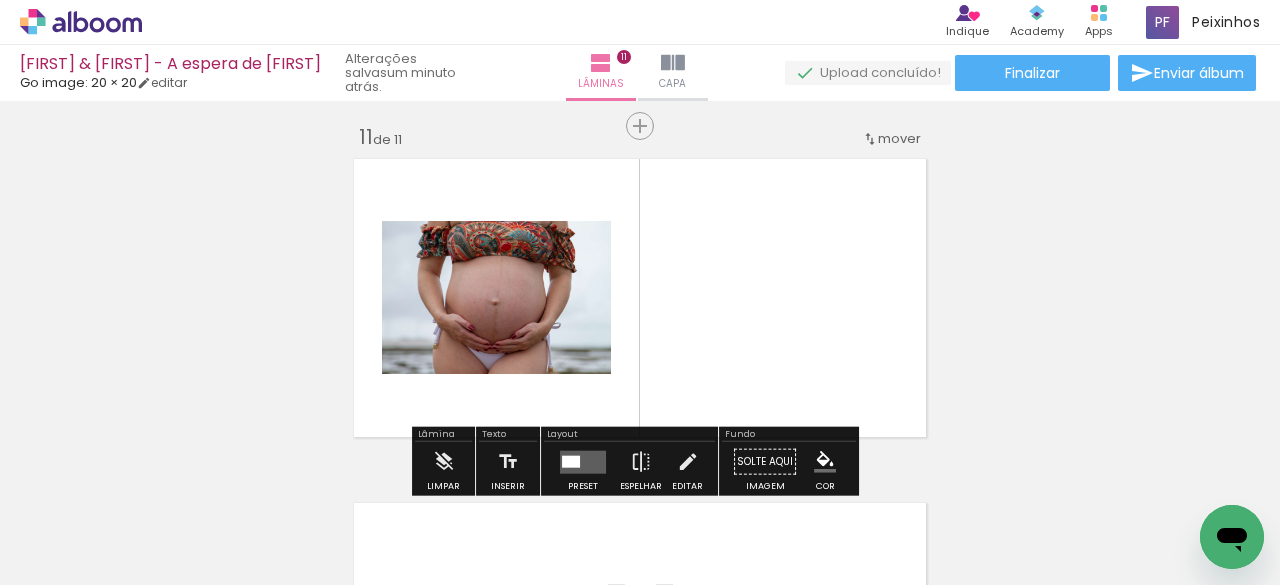 scroll, scrollTop: 3465, scrollLeft: 0, axis: vertical 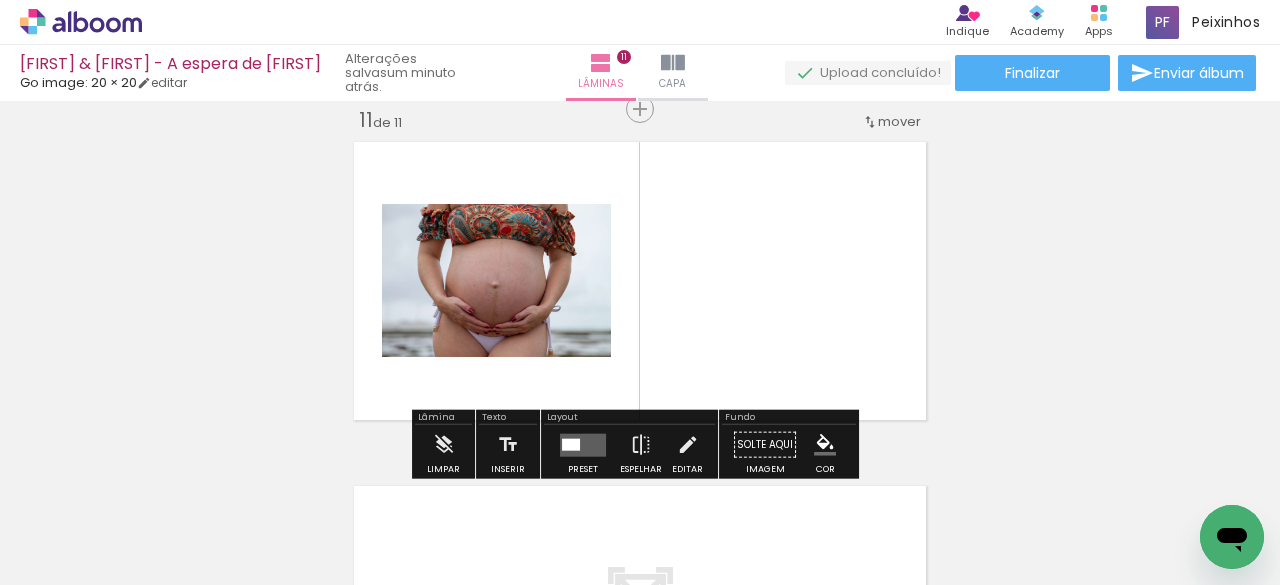 click at bounding box center (571, 444) 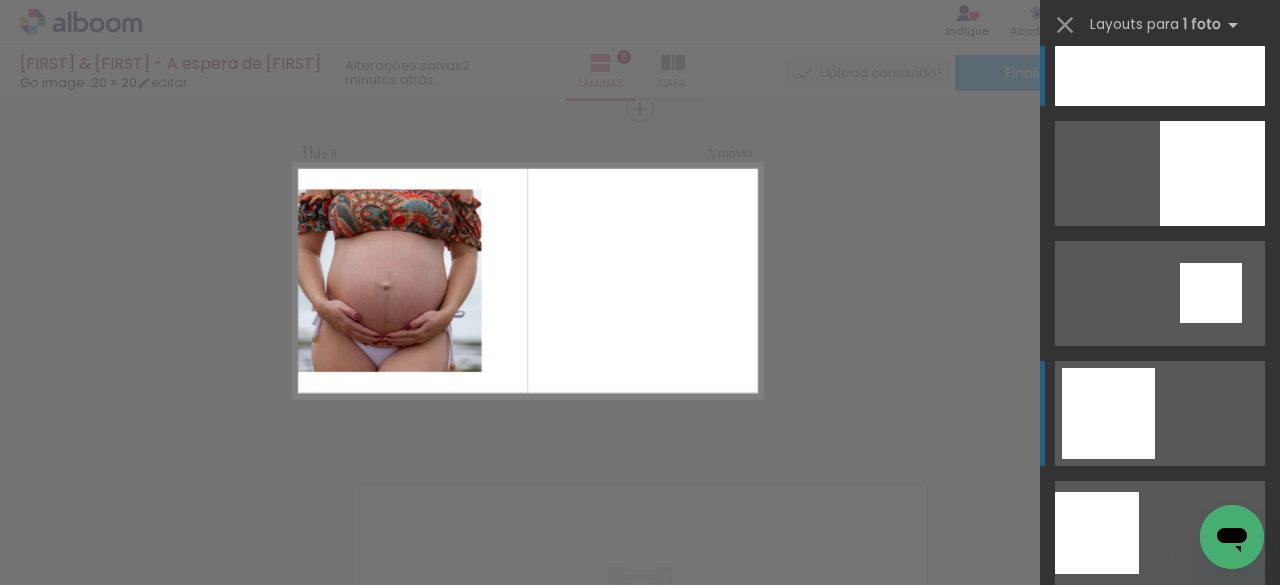 scroll, scrollTop: 2558, scrollLeft: 0, axis: vertical 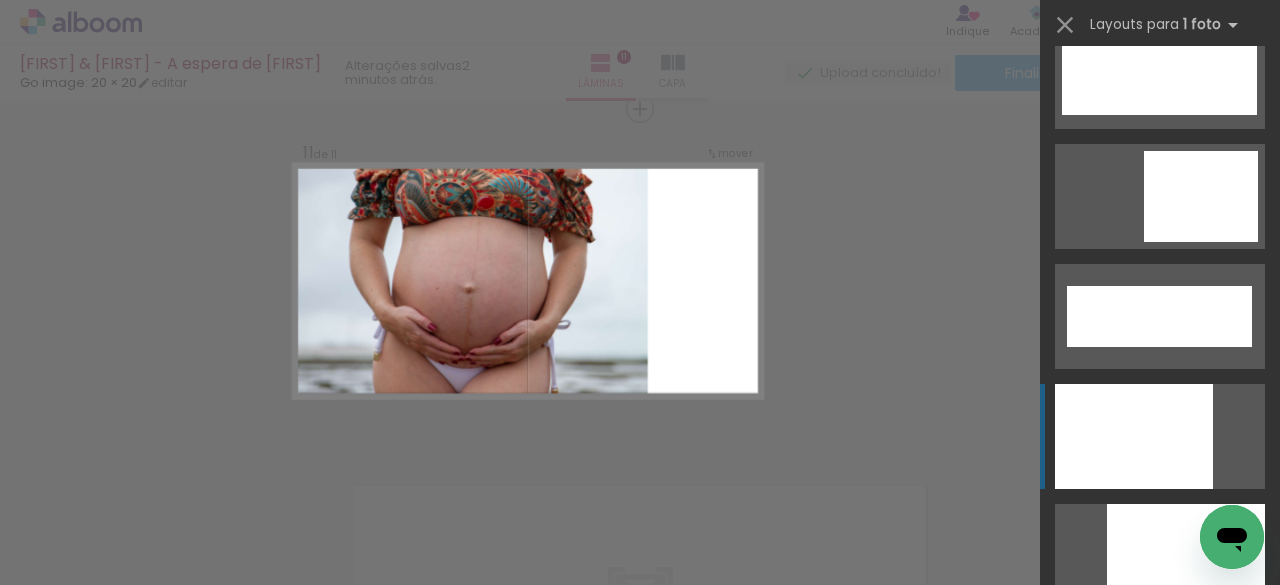 click at bounding box center (1159, -164) 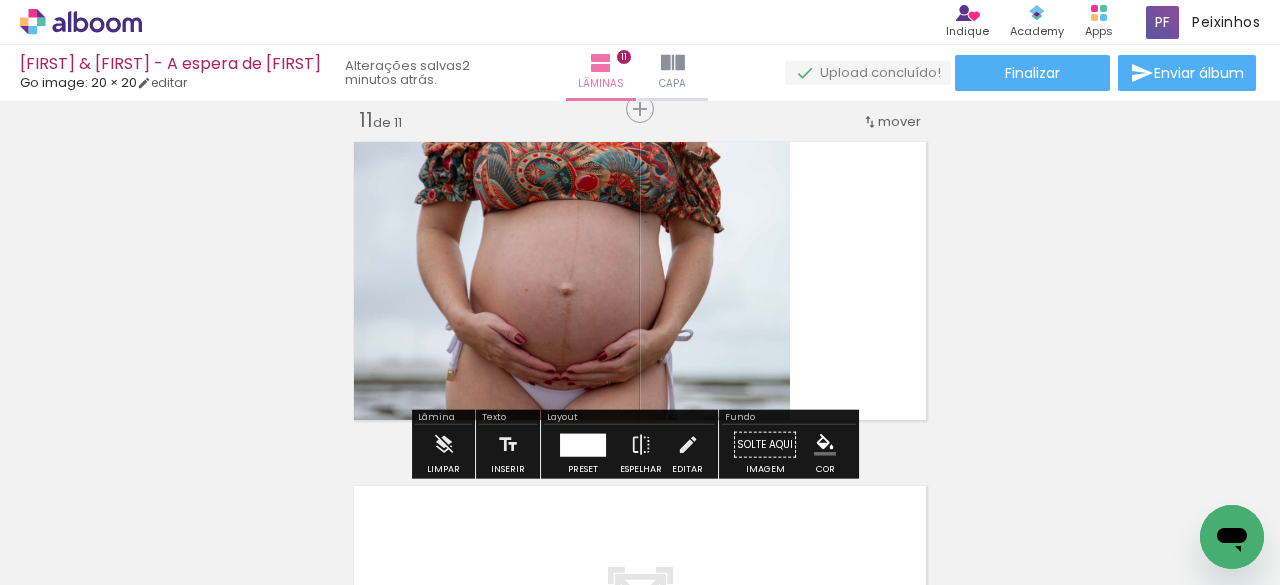 click 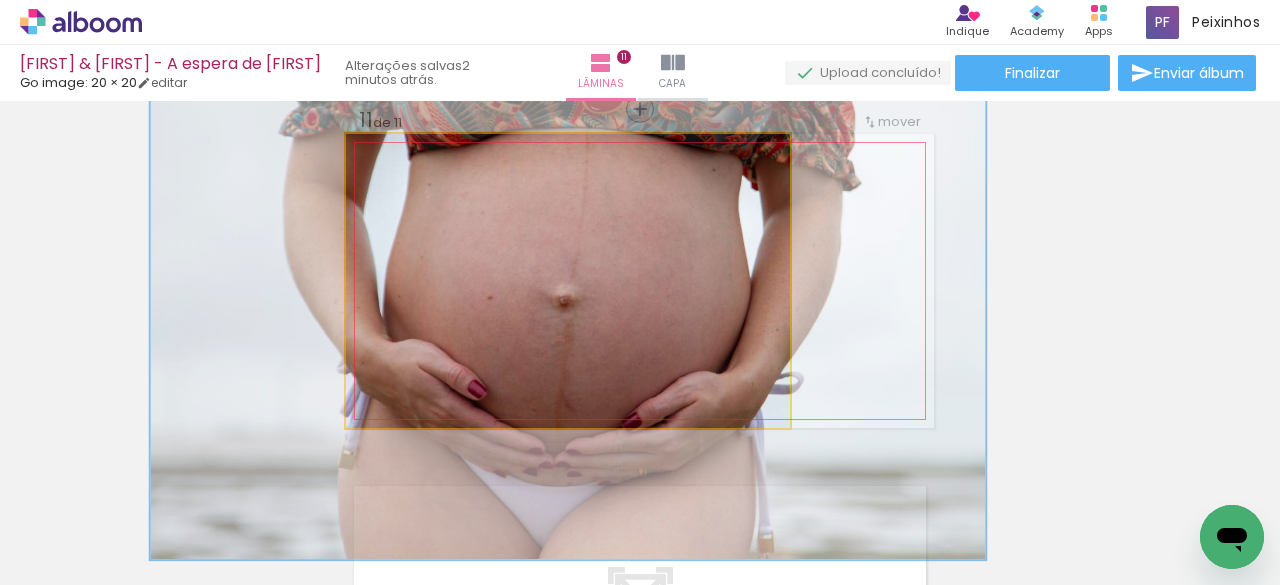 drag, startPoint x: 393, startPoint y: 157, endPoint x: 454, endPoint y: 167, distance: 61.81424 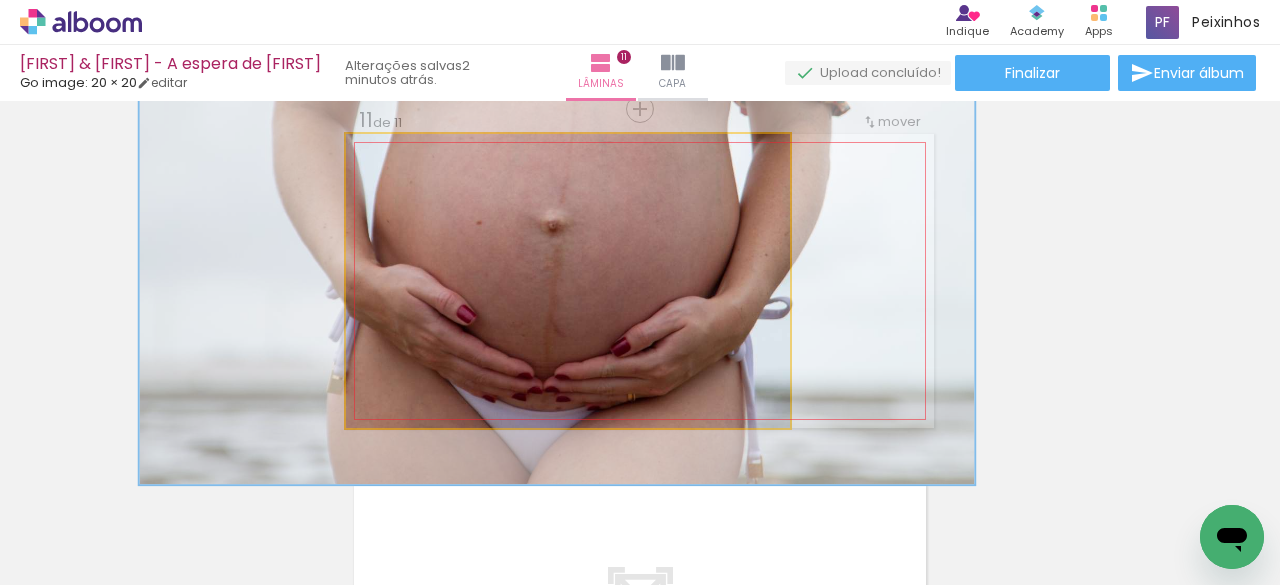 drag, startPoint x: 670, startPoint y: 293, endPoint x: 659, endPoint y: 218, distance: 75.802376 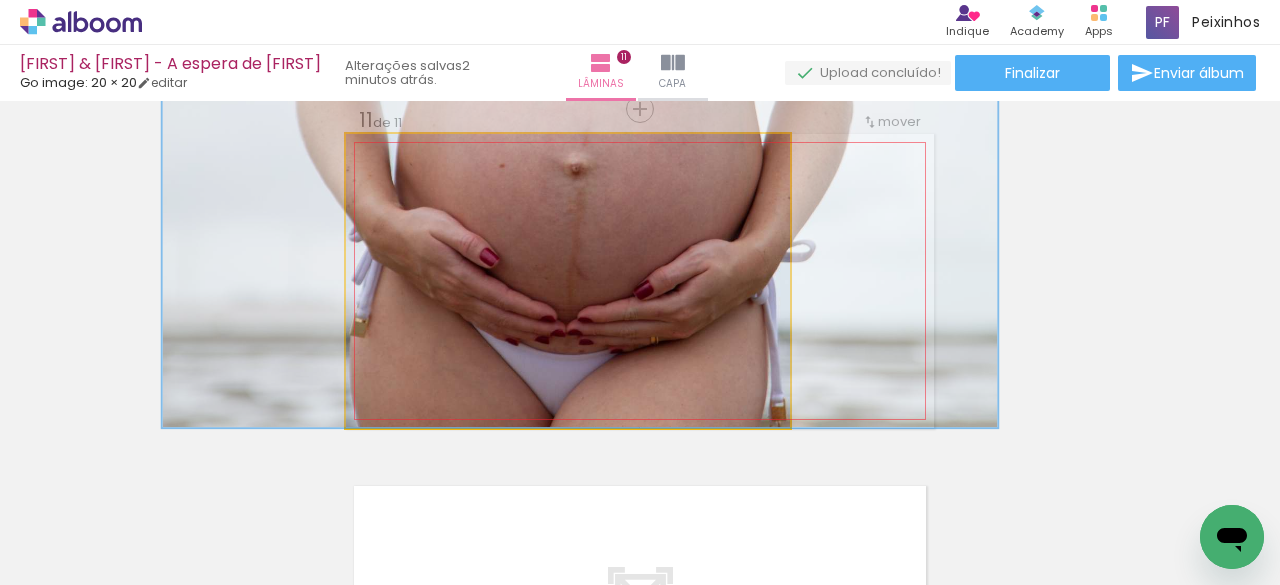 drag, startPoint x: 571, startPoint y: 298, endPoint x: 594, endPoint y: 239, distance: 63.324562 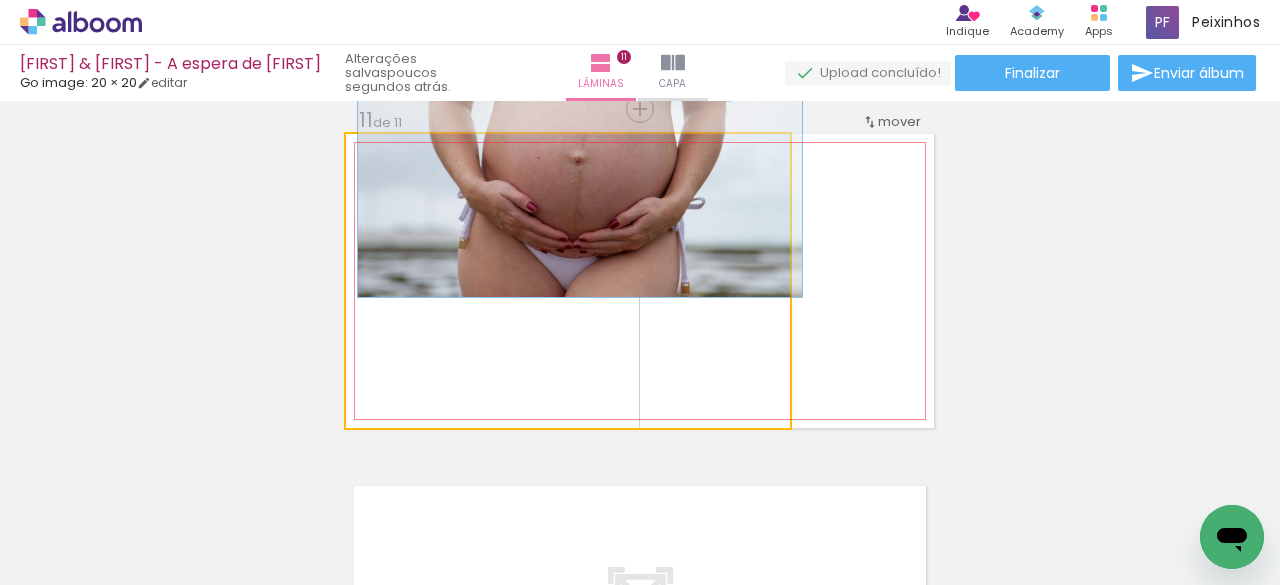 drag, startPoint x: 455, startPoint y: 151, endPoint x: 368, endPoint y: 151, distance: 87 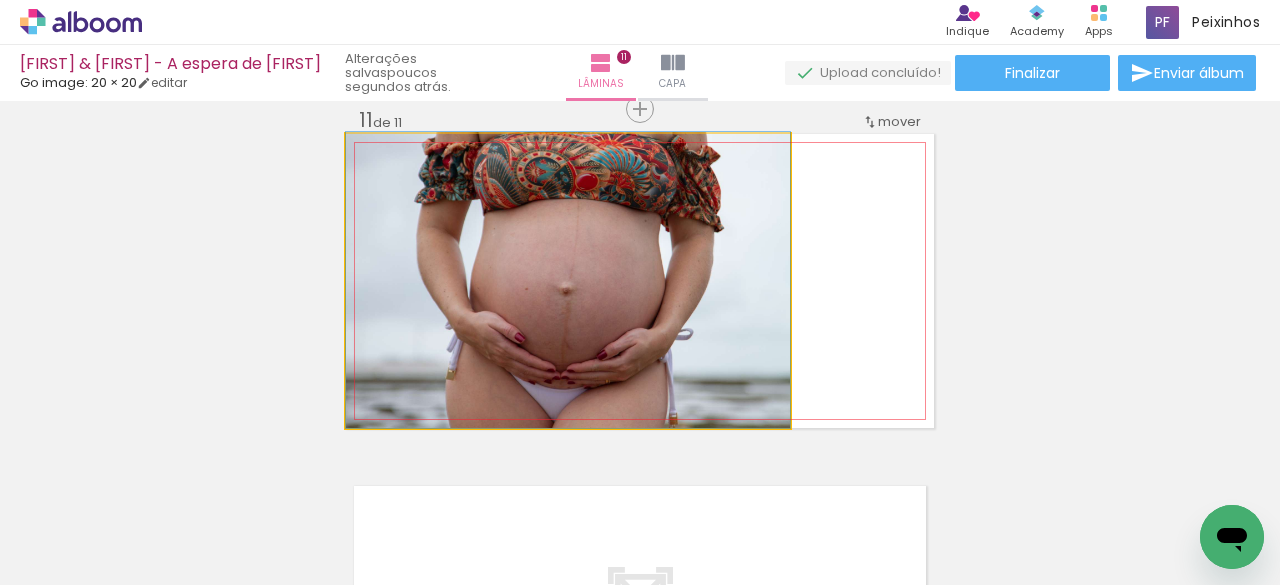 drag, startPoint x: 590, startPoint y: 201, endPoint x: 594, endPoint y: 285, distance: 84.095184 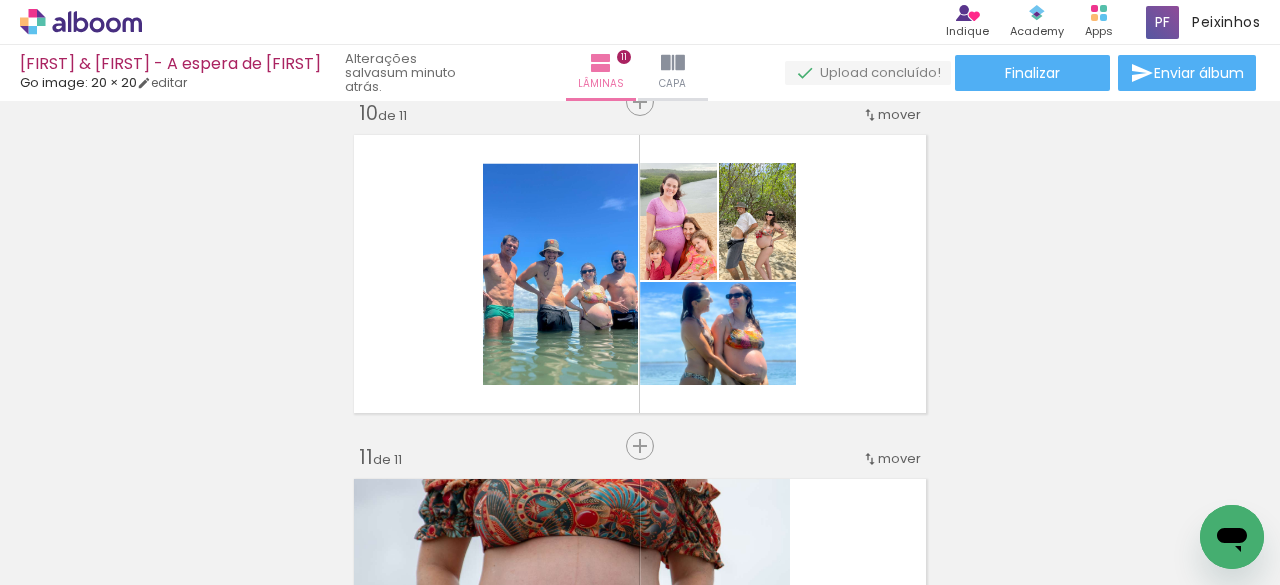 scroll, scrollTop: 3105, scrollLeft: 0, axis: vertical 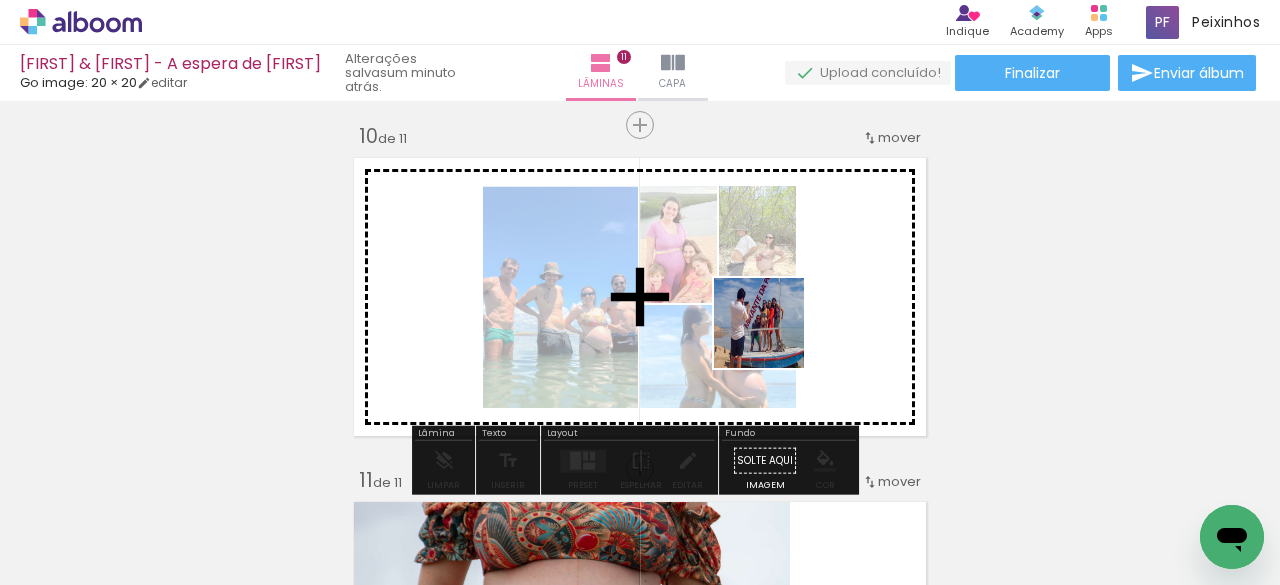drag, startPoint x: 636, startPoint y: 529, endPoint x: 783, endPoint y: 331, distance: 246.60292 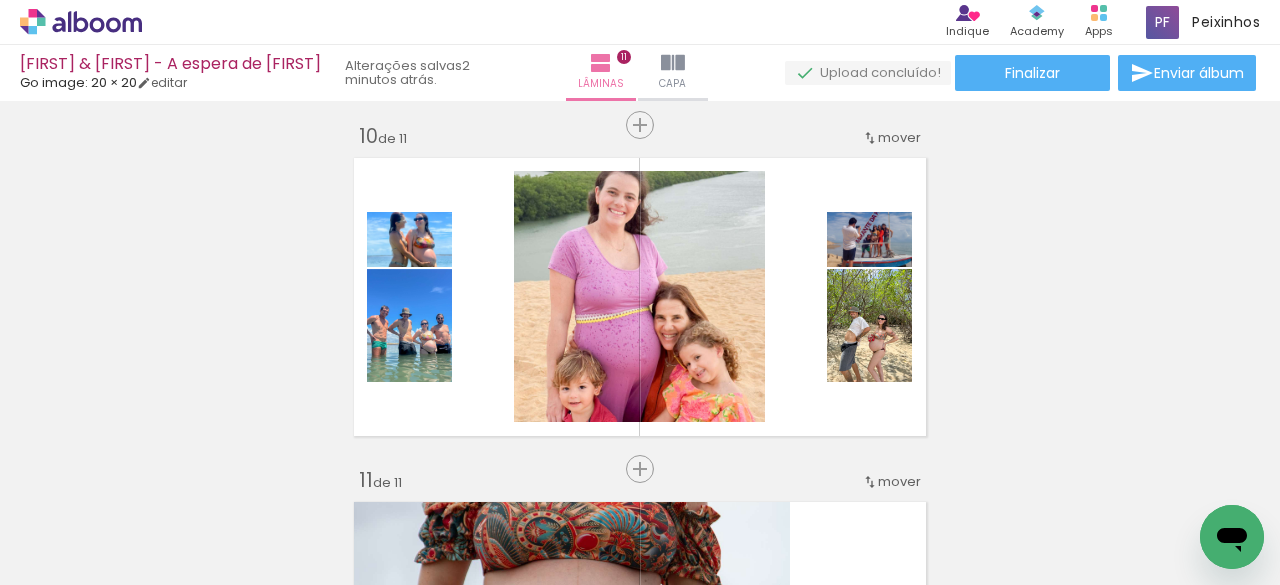 scroll, scrollTop: 0, scrollLeft: 6426, axis: horizontal 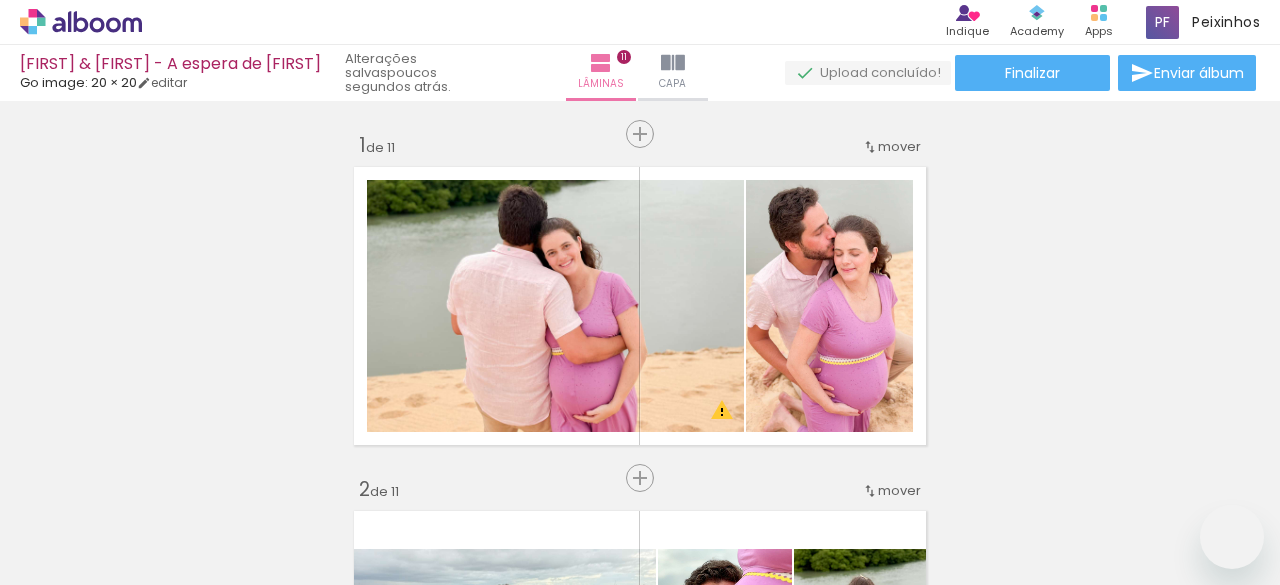 click at bounding box center (535, 3291) 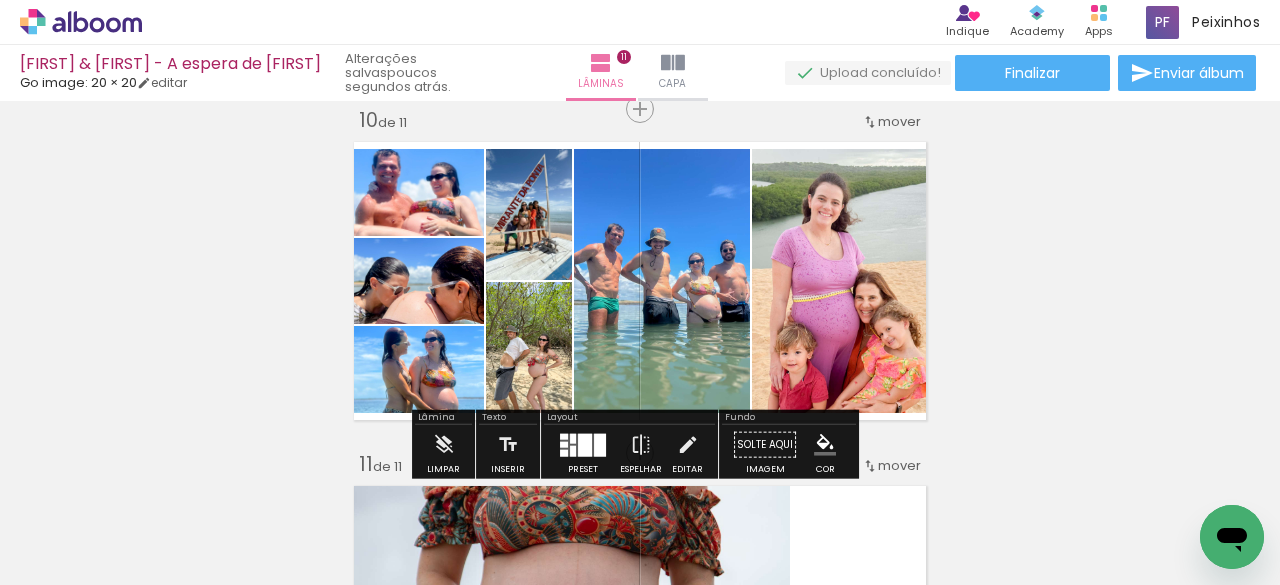 scroll, scrollTop: 0, scrollLeft: 0, axis: both 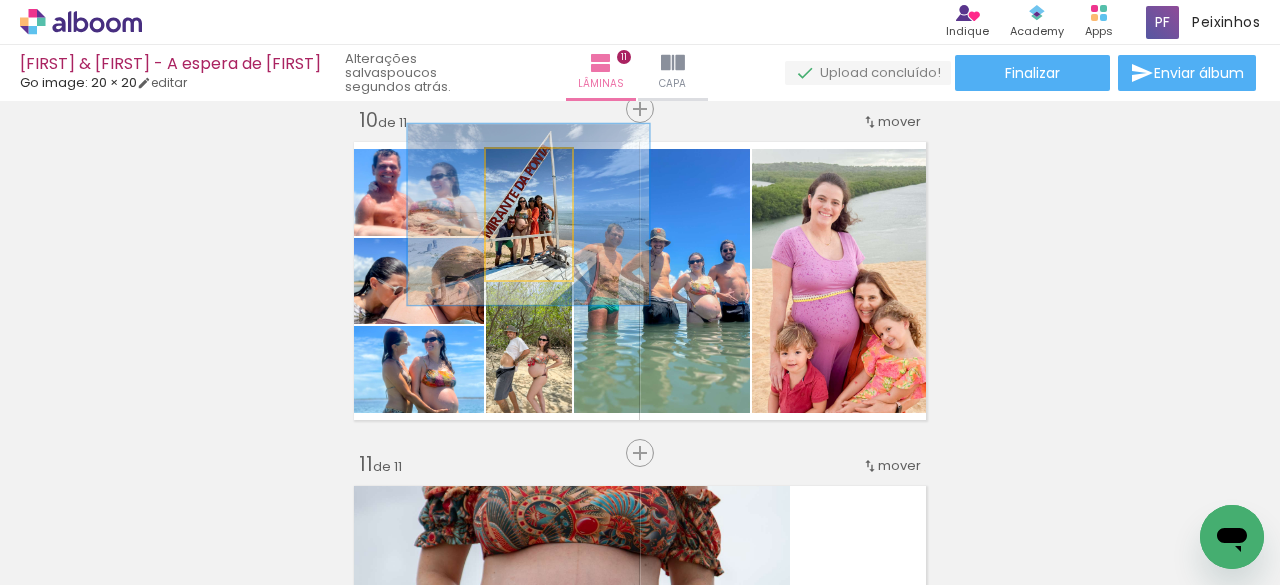 type on "138" 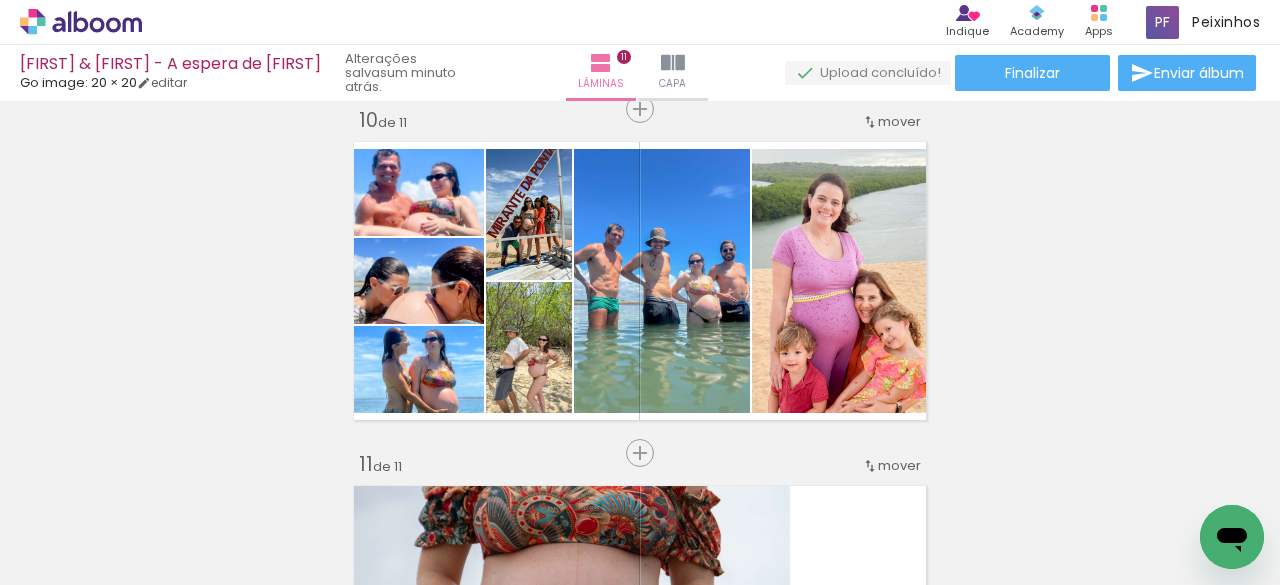 scroll, scrollTop: 0, scrollLeft: 4558, axis: horizontal 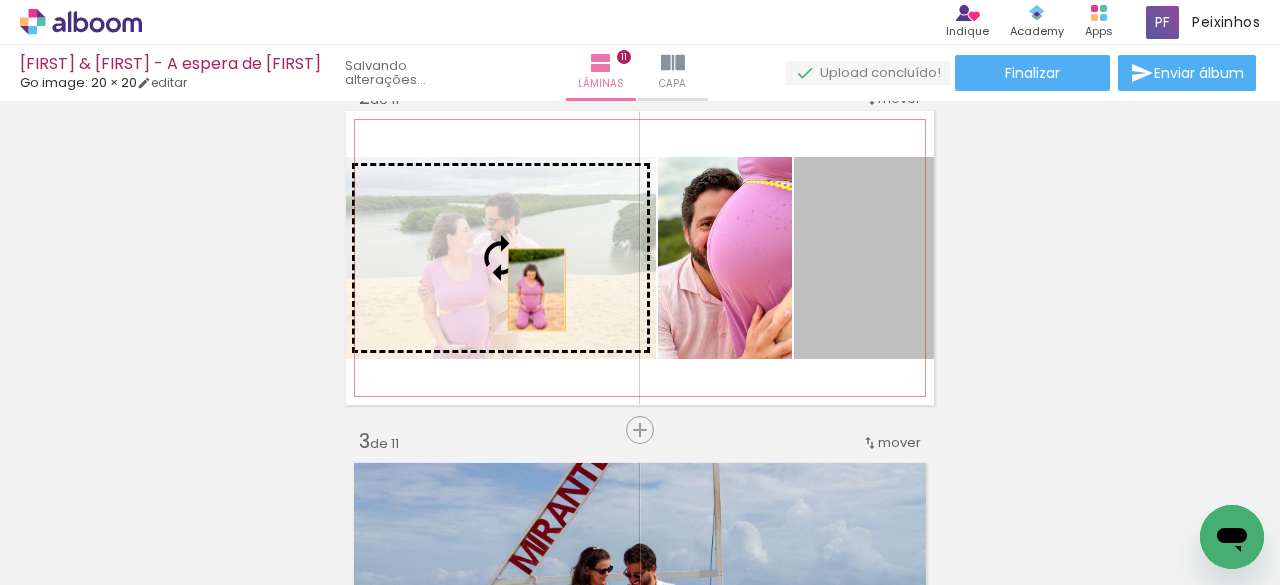 drag, startPoint x: 892, startPoint y: 275, endPoint x: 529, endPoint y: 289, distance: 363.26987 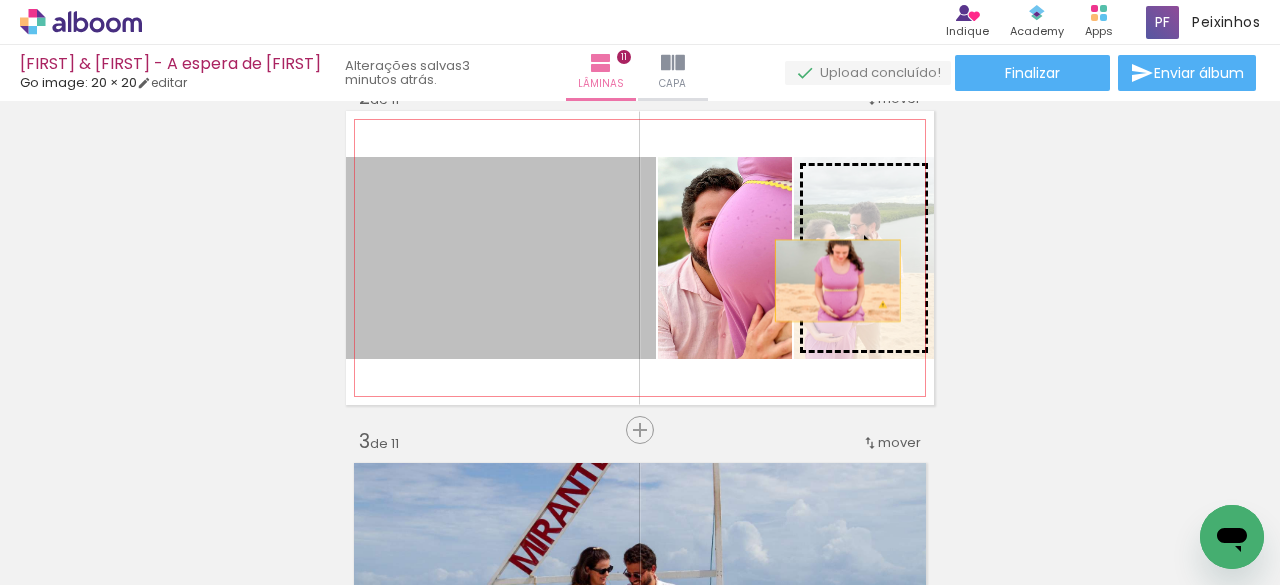 drag, startPoint x: 502, startPoint y: 285, endPoint x: 830, endPoint y: 279, distance: 328.05487 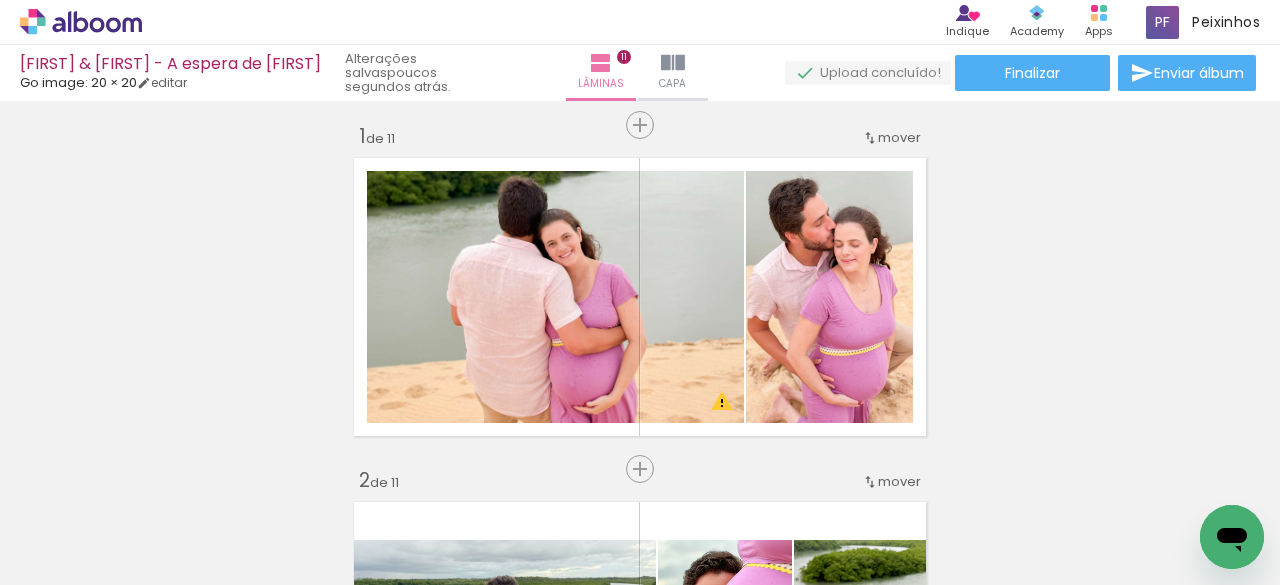 scroll, scrollTop: 0, scrollLeft: 0, axis: both 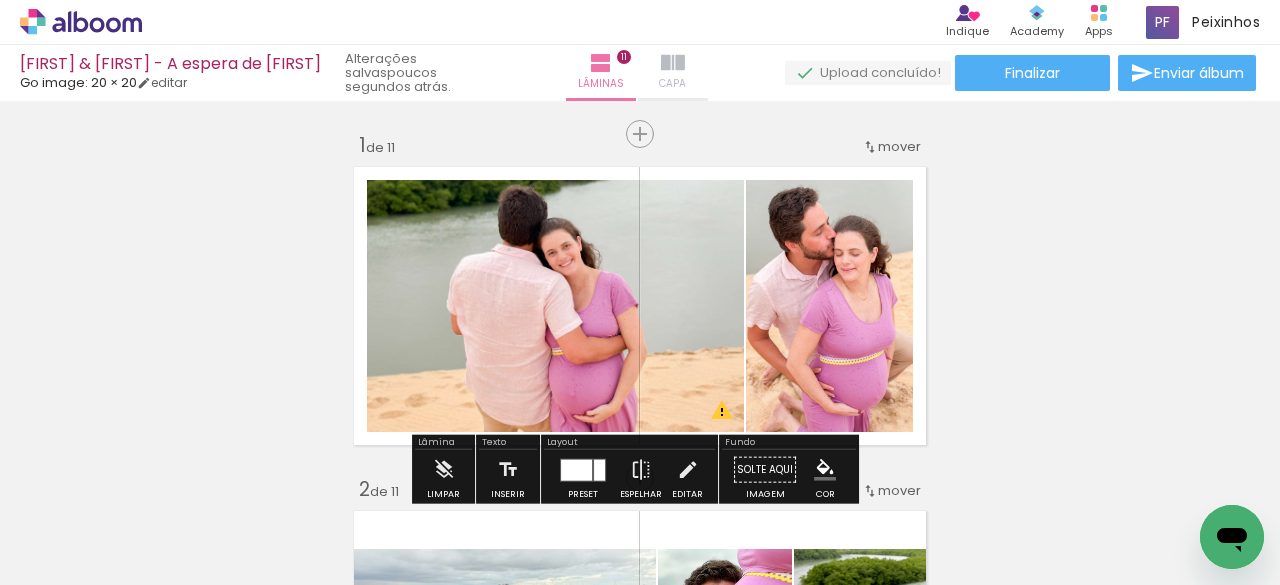 click on "Capa" at bounding box center [673, 73] 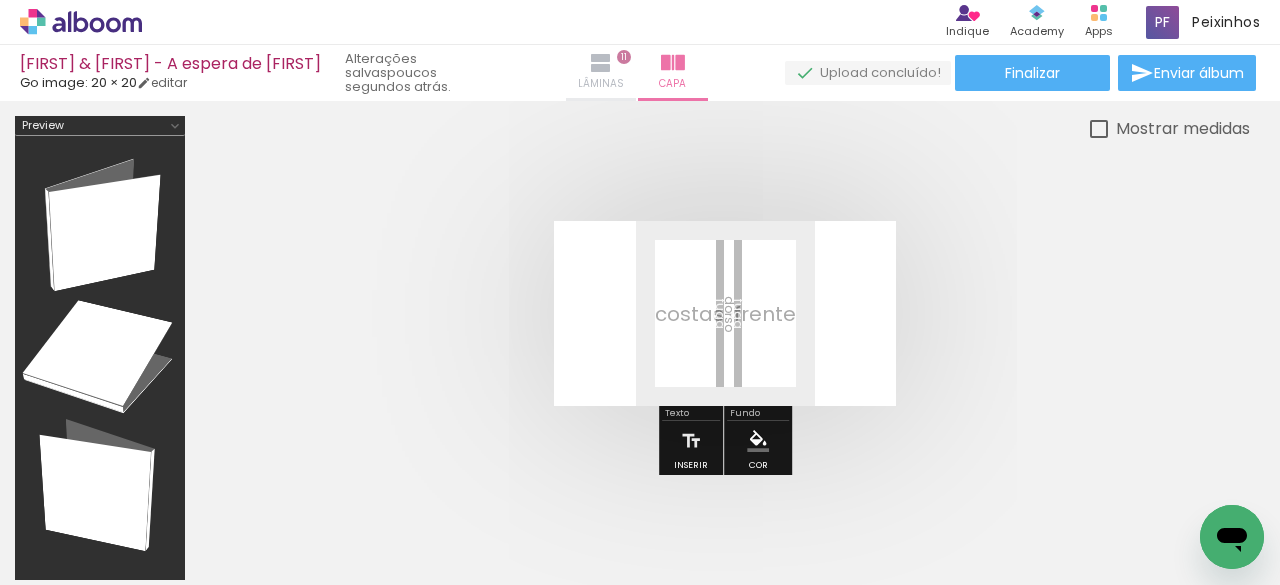 click on "Lâminas" at bounding box center [601, 84] 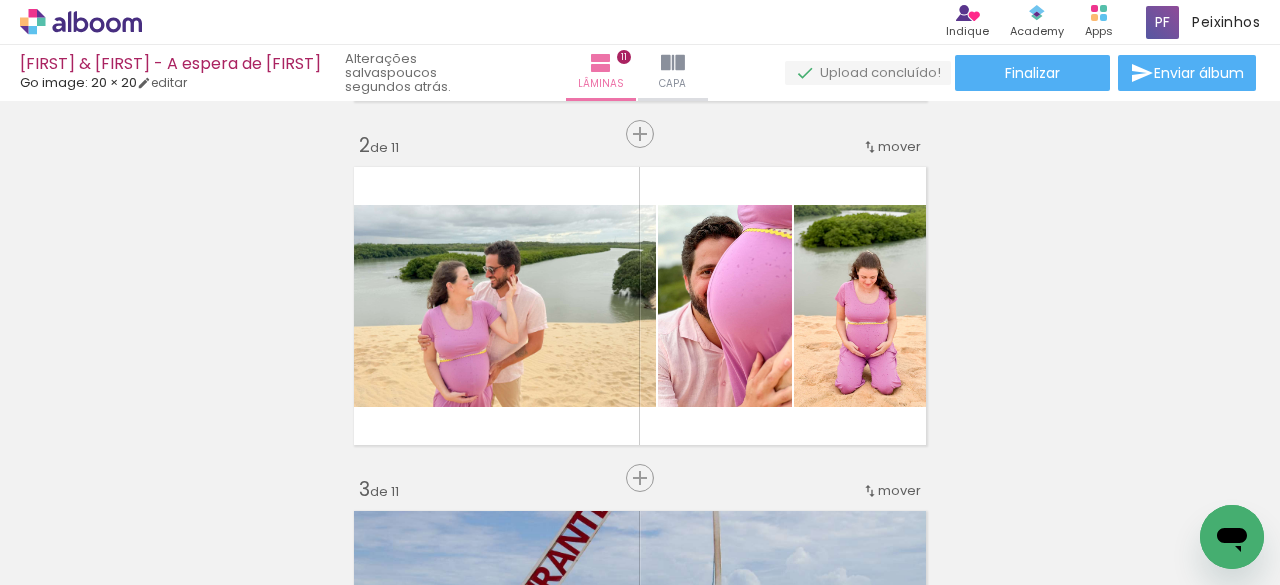 scroll, scrollTop: 370, scrollLeft: 0, axis: vertical 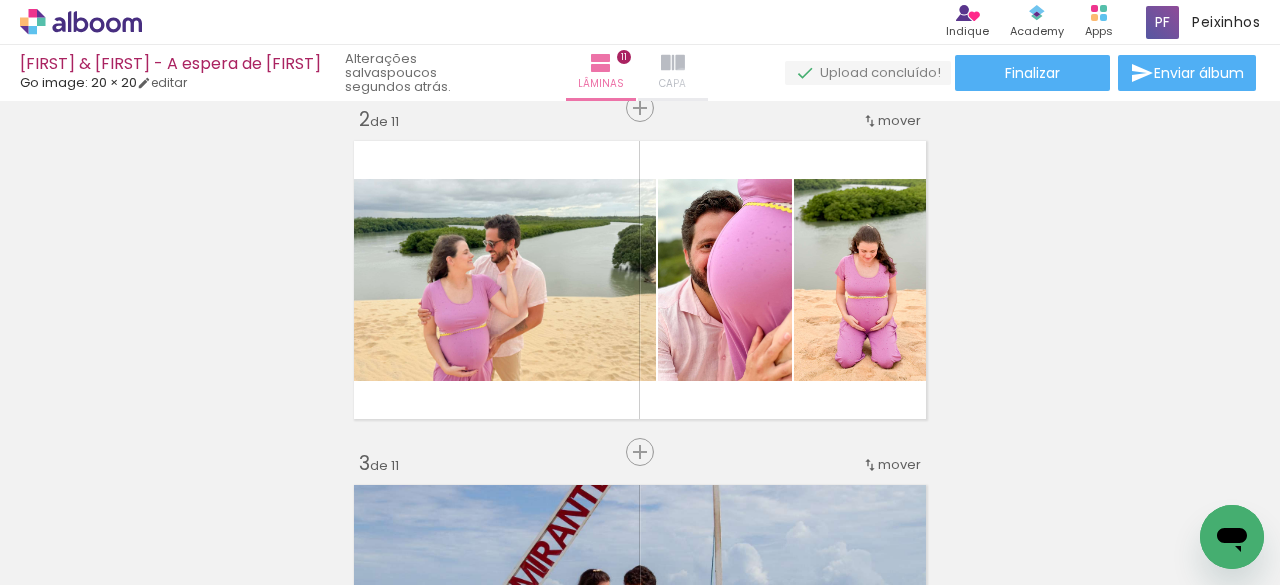 click on "Capa" at bounding box center (672, 84) 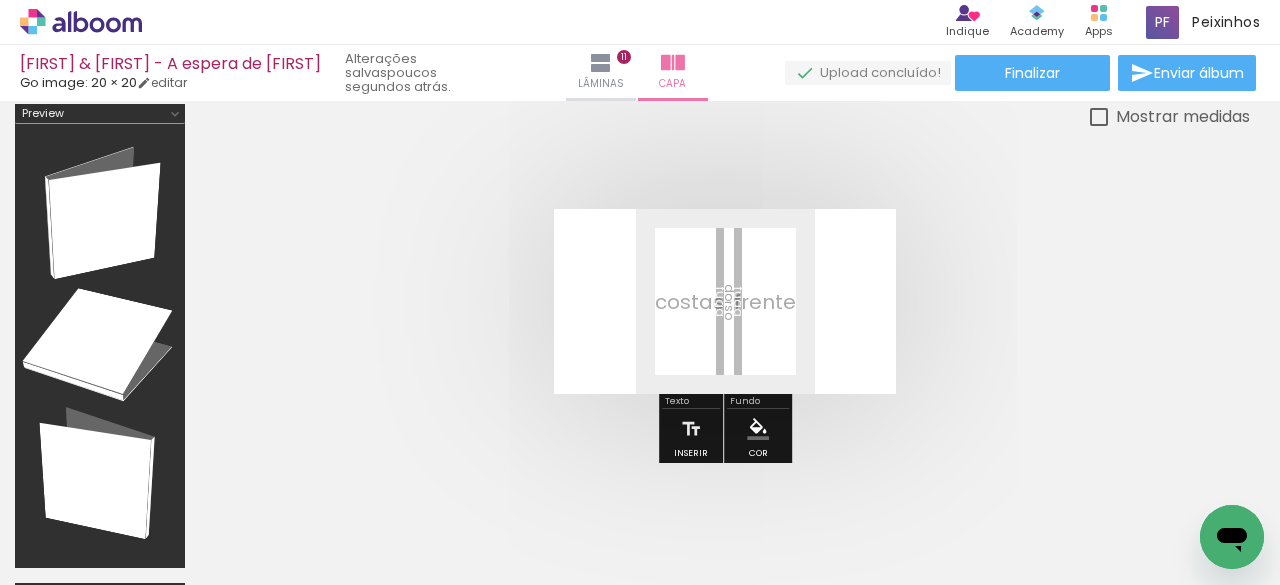 scroll, scrollTop: 0, scrollLeft: 0, axis: both 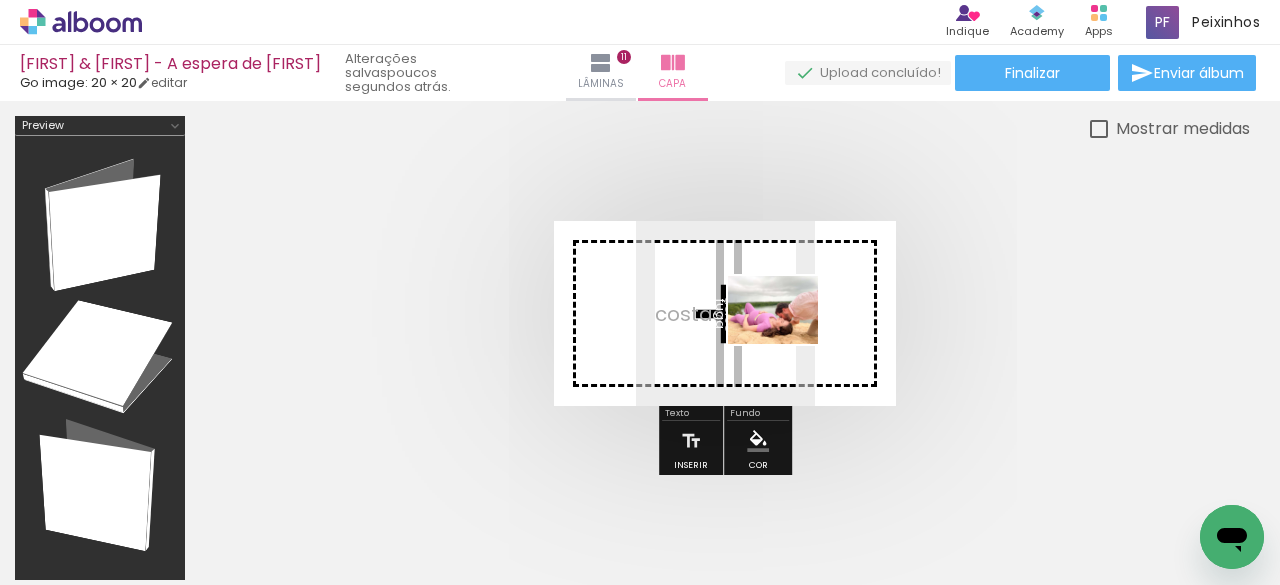 drag, startPoint x: 476, startPoint y: 538, endPoint x: 790, endPoint y: 335, distance: 373.90506 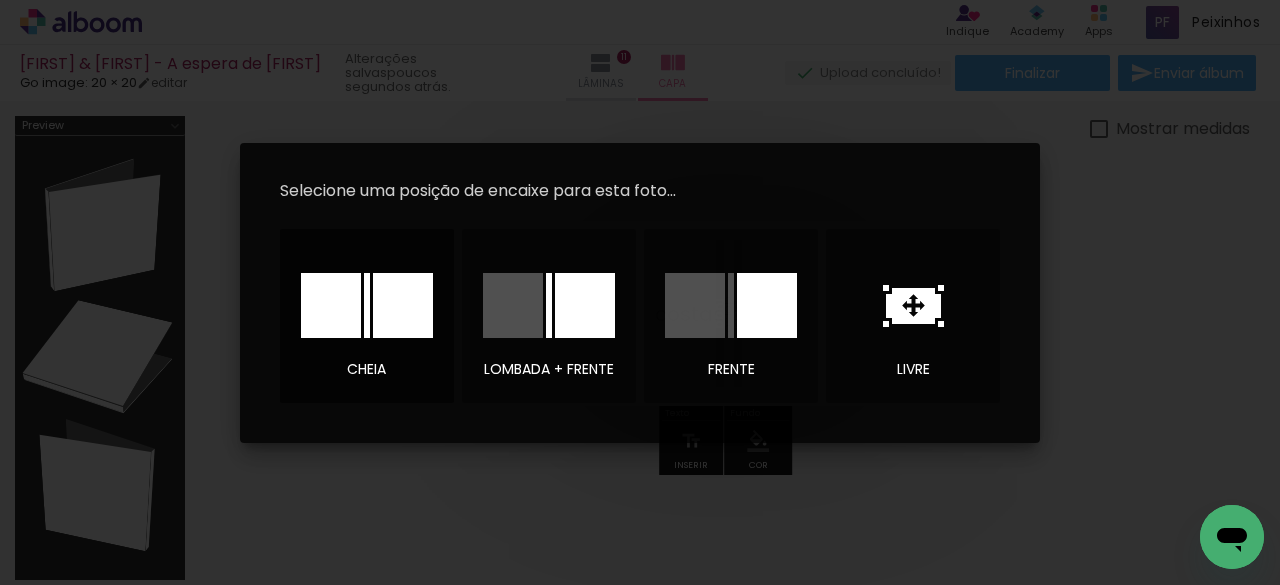 click at bounding box center [403, 305] 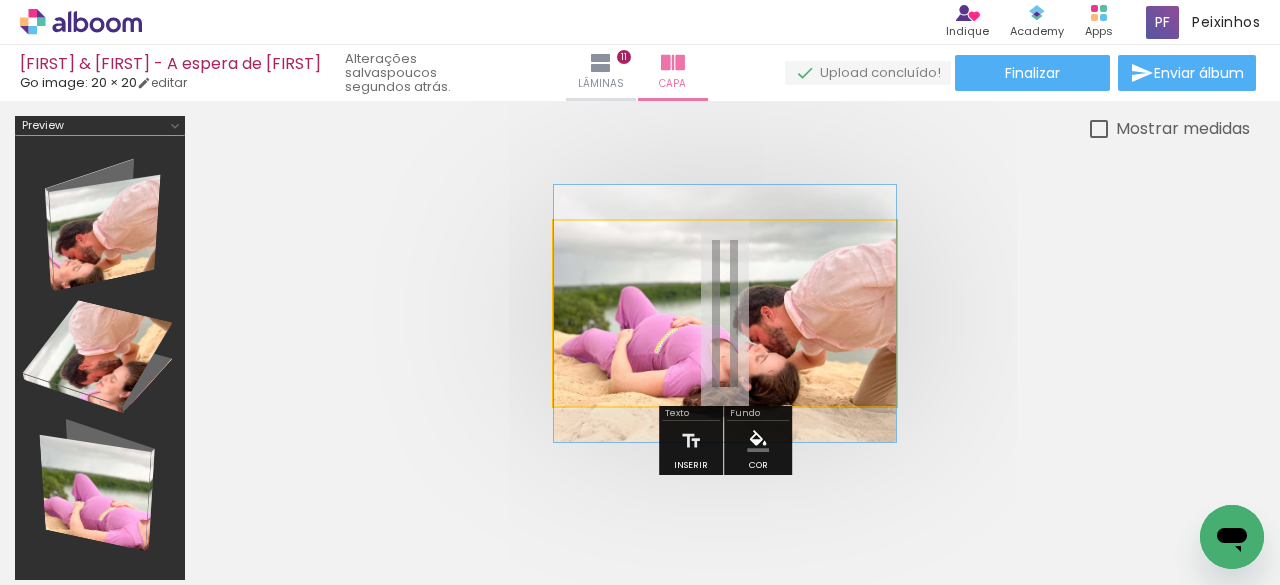 click at bounding box center (725, 313) 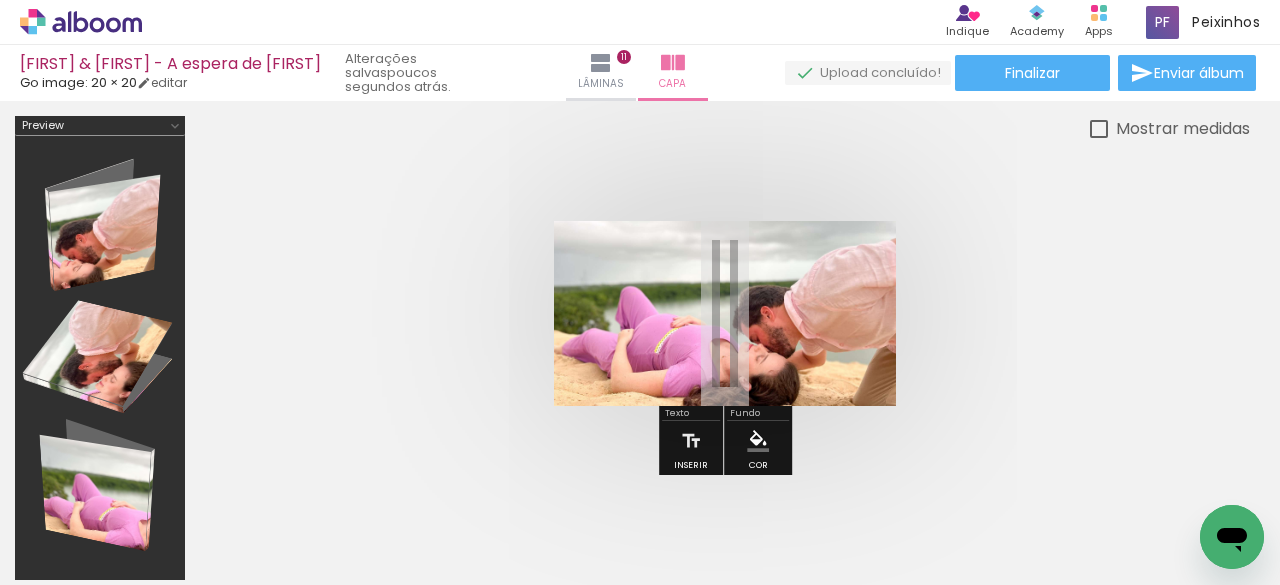 click at bounding box center (725, 313) 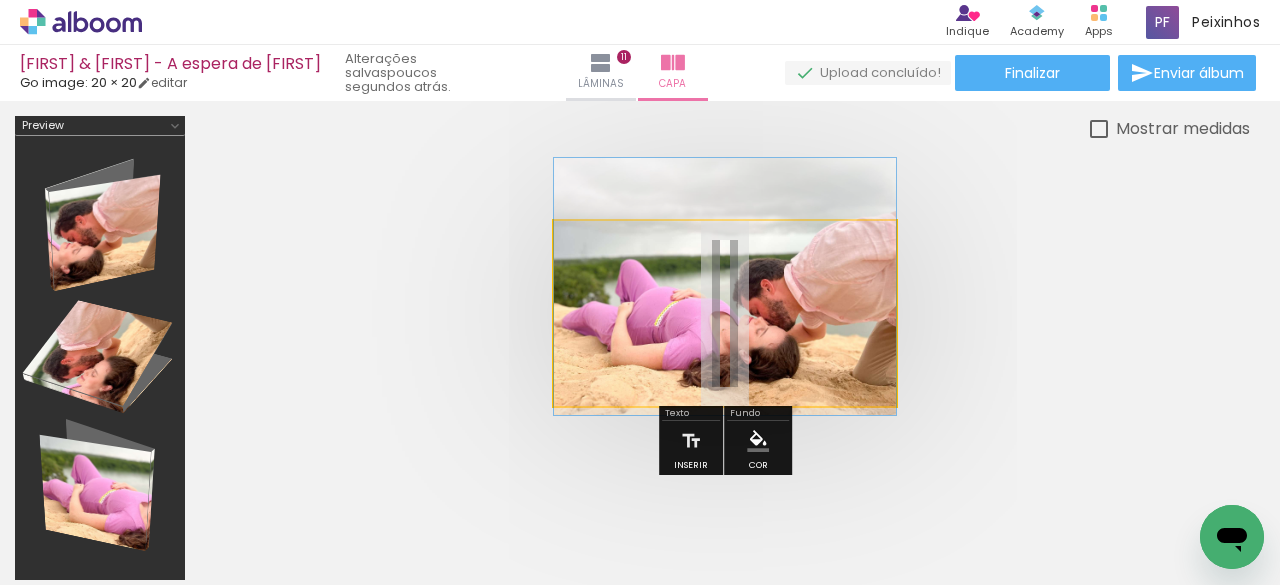 drag, startPoint x: 829, startPoint y: 340, endPoint x: 889, endPoint y: 313, distance: 65.795135 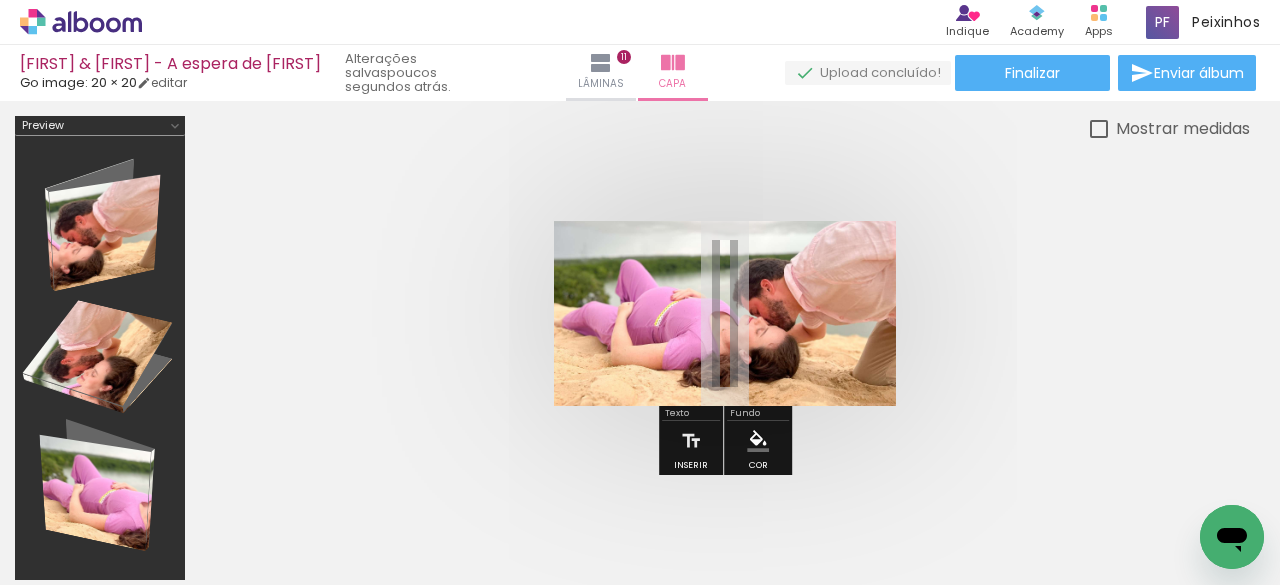 drag, startPoint x: 850, startPoint y: 377, endPoint x: 1040, endPoint y: 407, distance: 192.35384 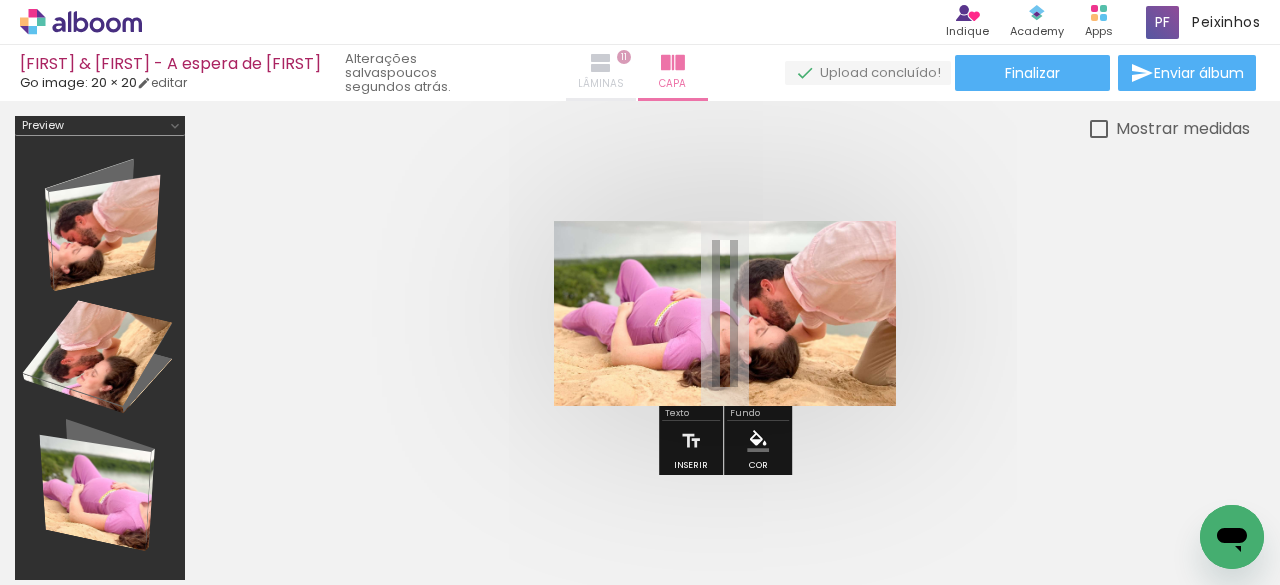click on "Lâminas" at bounding box center (601, 84) 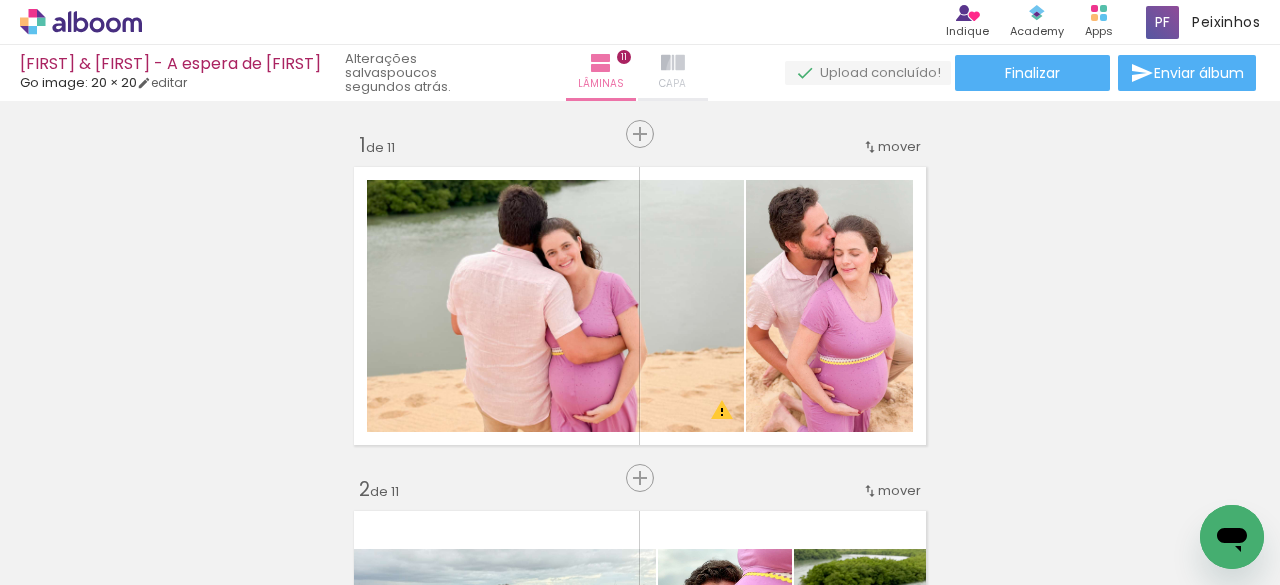 click on "Capa" at bounding box center (673, 73) 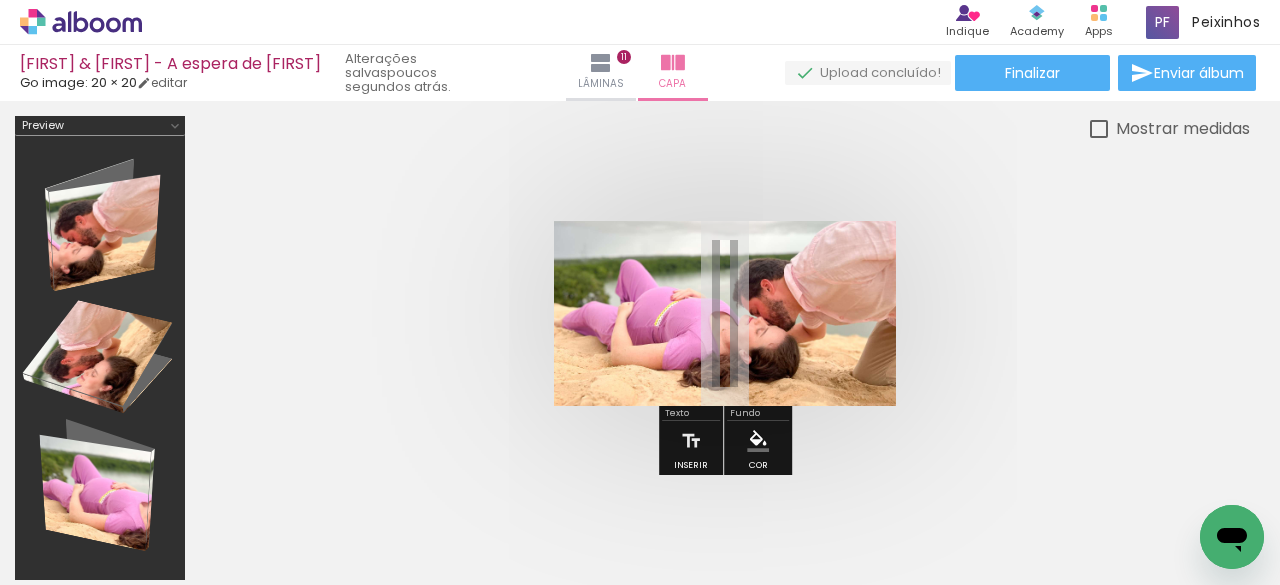 scroll, scrollTop: 0, scrollLeft: 0, axis: both 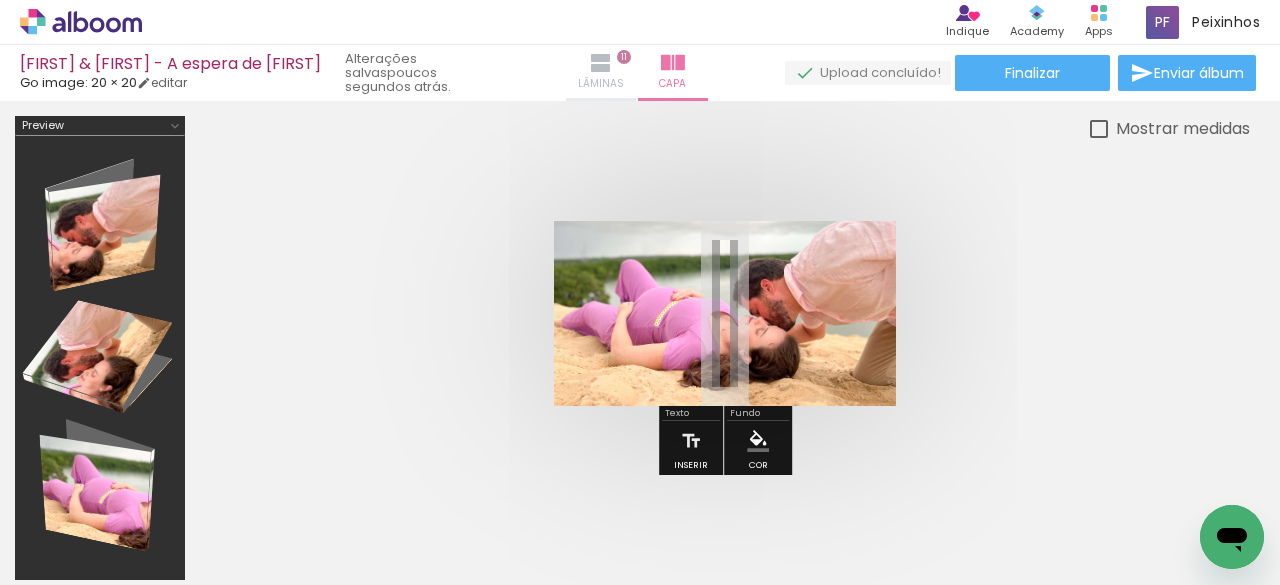 click at bounding box center (601, 63) 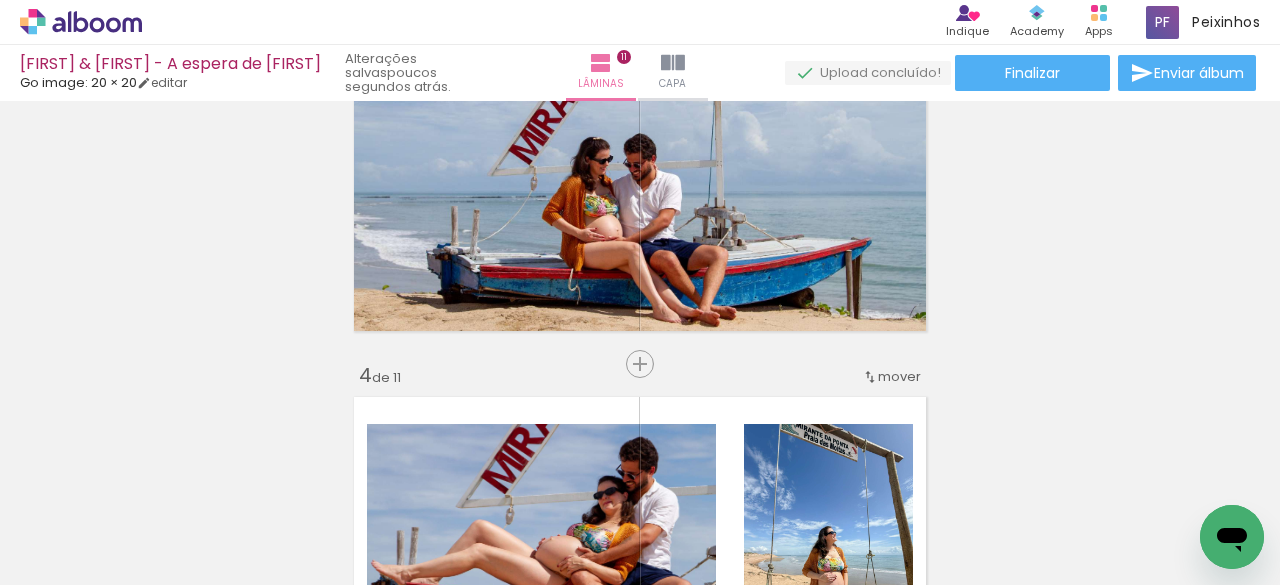 scroll, scrollTop: 0, scrollLeft: 0, axis: both 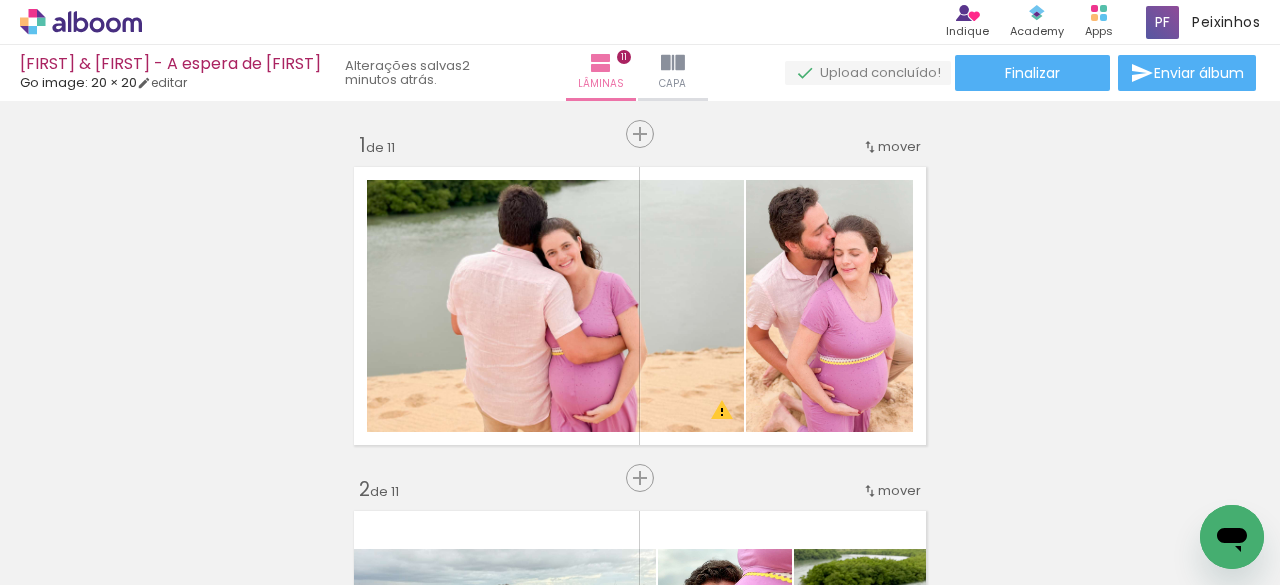 click on "Inserir lâmina 1  de 11  Inserir lâmina 2  de 11  Inserir lâmina 3  de 11  Inserir lâmina 4  de 11  Inserir lâmina 5  de 11  Inserir lâmina 6  de 11  Inserir lâmina 7  de 11  Inserir lâmina 8  de 11  Inserir lâmina 9  de 11  Inserir lâmina 10  de 11  Inserir lâmina 11  de 11 O Designbox precisará aumentar a sua imagem em 150% para exportar para impressão." at bounding box center [640, 2172] 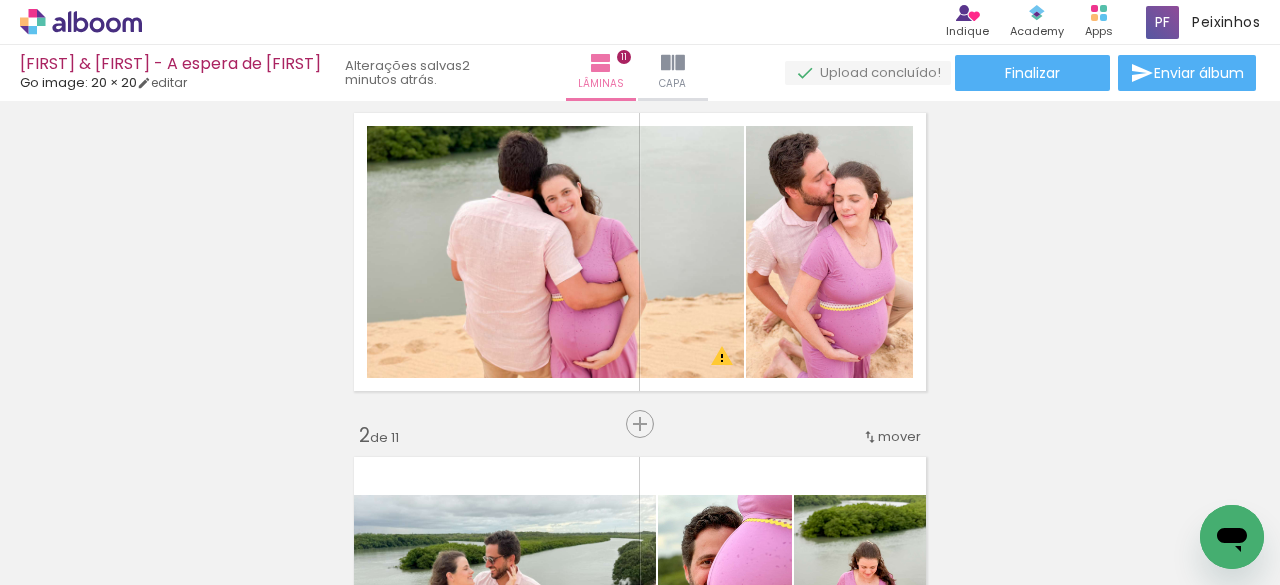 scroll, scrollTop: 0, scrollLeft: 0, axis: both 